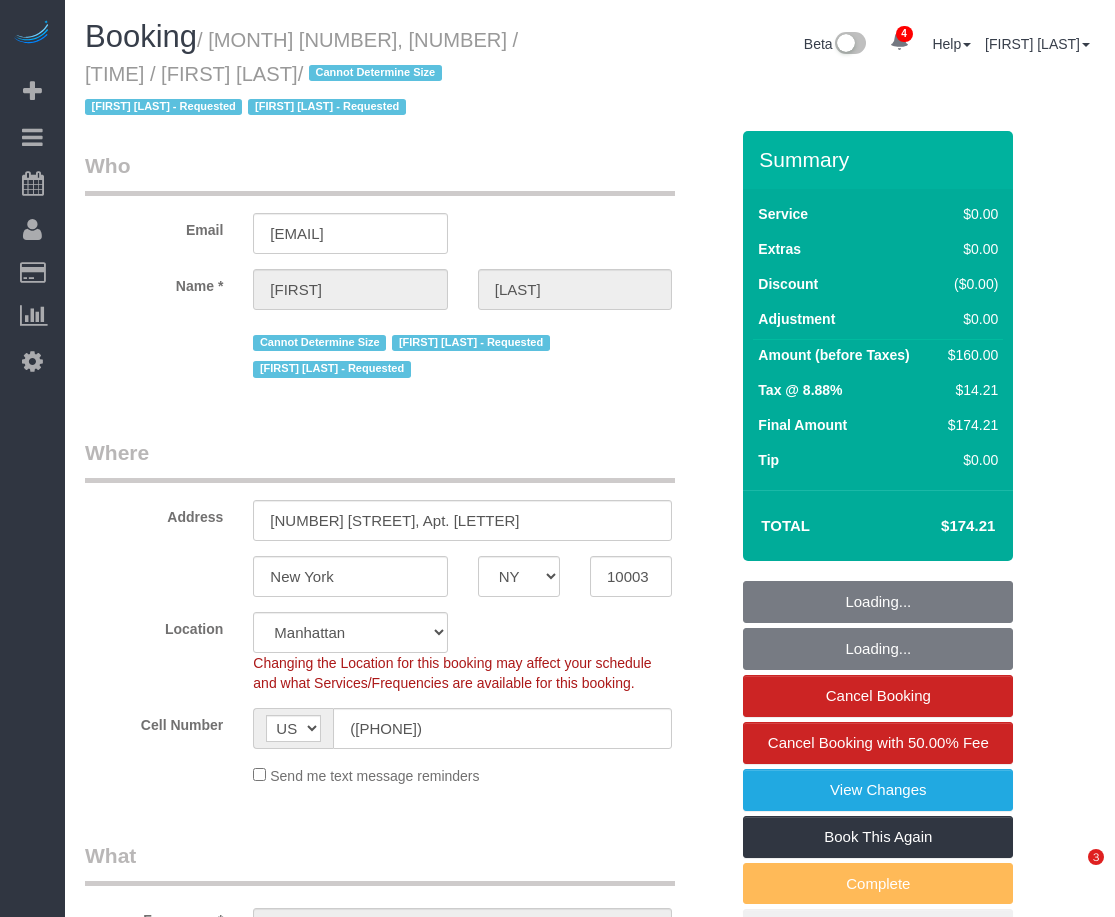 select on "NY" 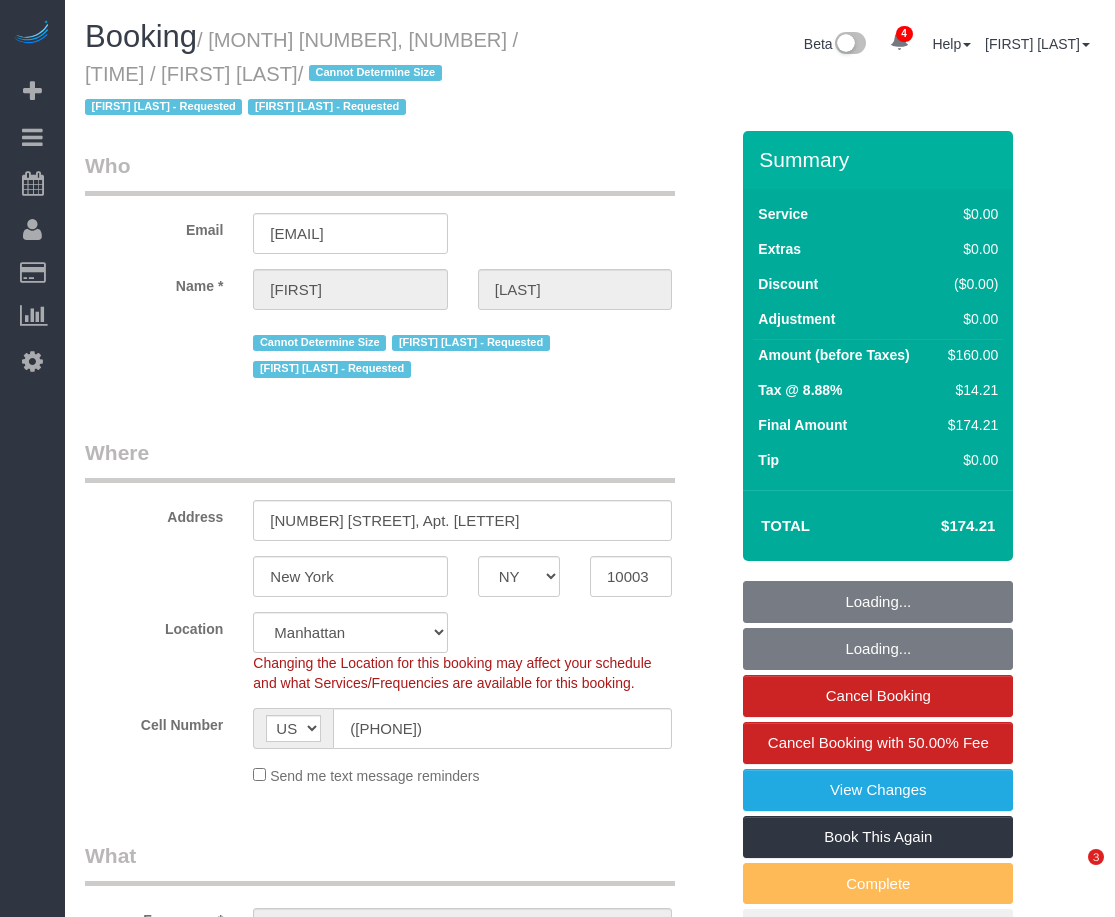 scroll, scrollTop: 0, scrollLeft: 0, axis: both 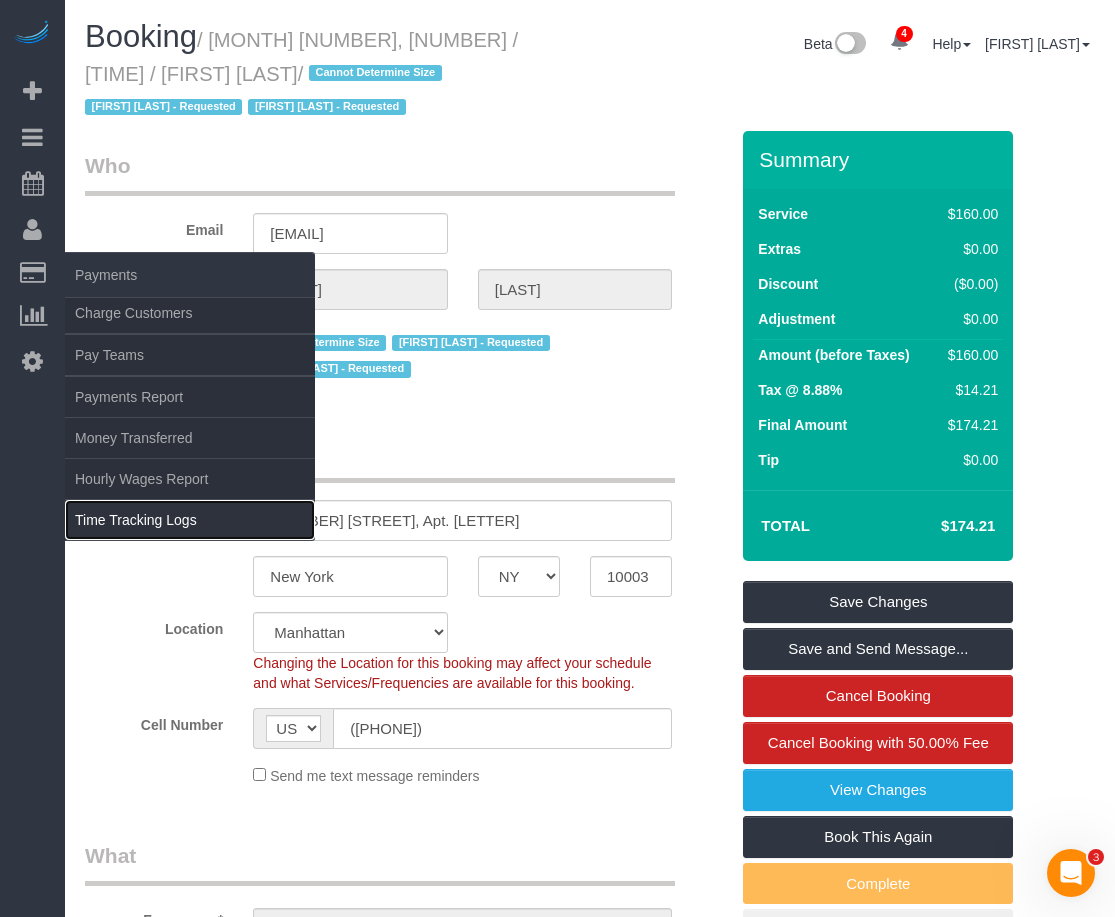 click on "Time Tracking Logs" at bounding box center (190, 520) 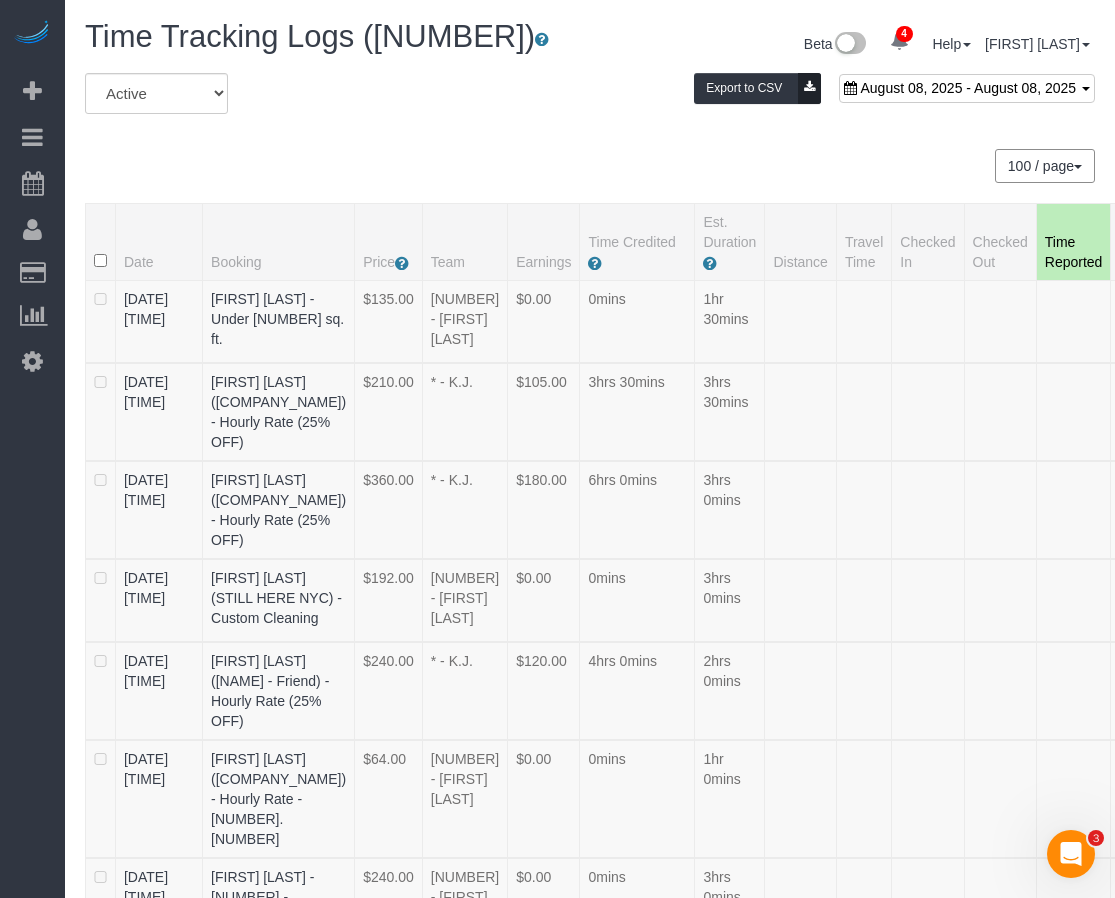 click on "August 08, 2025 - August 08, 2025" at bounding box center (968, 88) 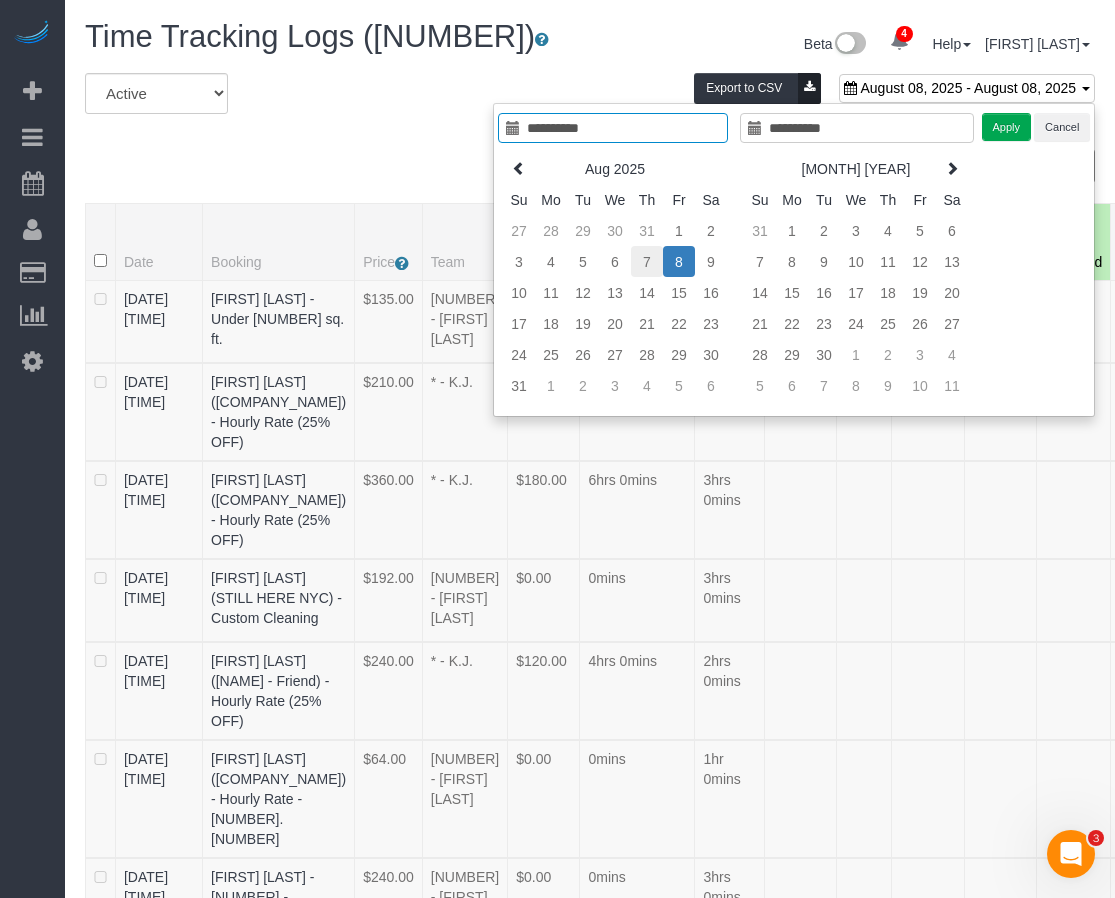 type on "**********" 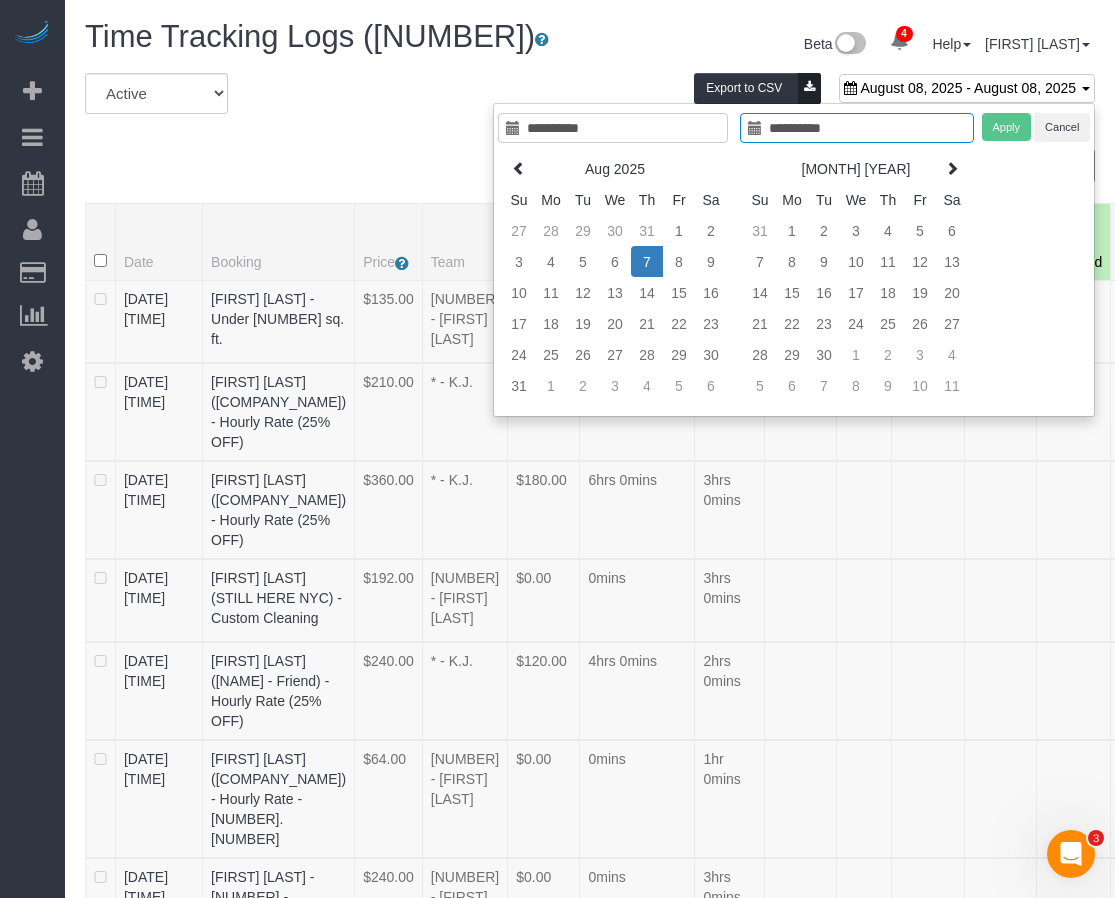 click on "Apply   Cancel" at bounding box center (1036, 127) 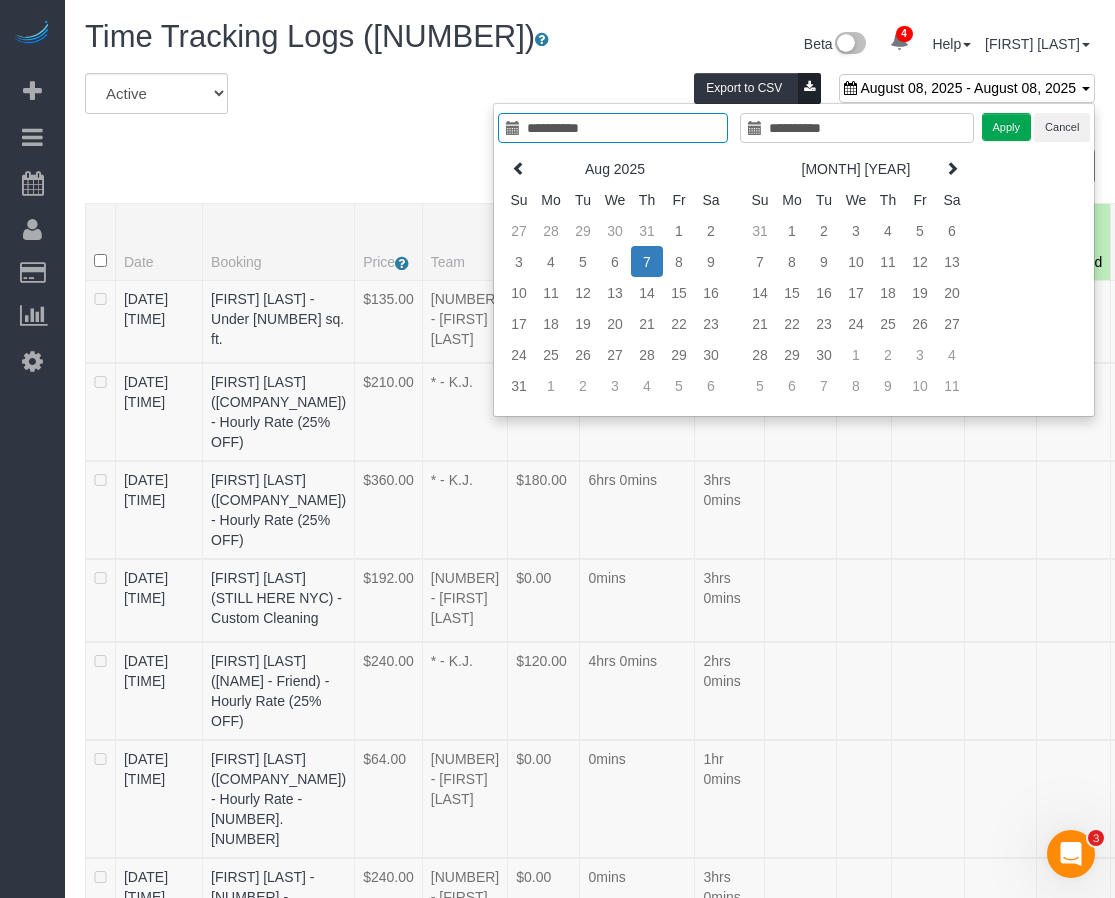 click on "All Active Archived
August 08, 2025 - August 08, 2025
Export to CSV
100 / page
10 / page
20 / page
30 / page
40 / page
50 / page
100 / page
Date
Booking
Price
Team
Earnings
Time Credited
Est. Duration
Distance" at bounding box center [590, 2581] 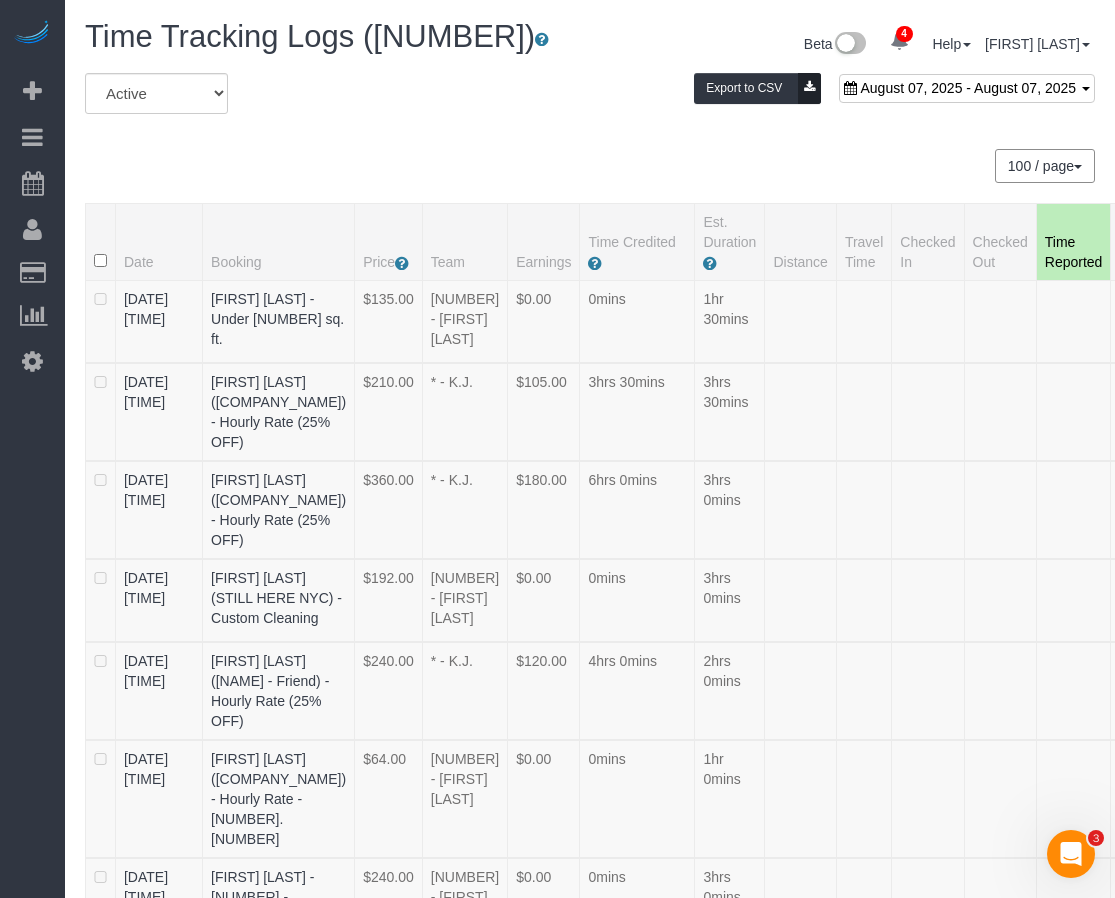 click on "All Active Archived
August 07, 2025 - August 07, 2025
Export to CSV
100 / page
10 / page
20 / page
30 / page
40 / page
50 / page
100 / page
Date
Booking
Price
Team
Earnings
Time Credited
Est. Duration
Distance" at bounding box center (590, 2581) 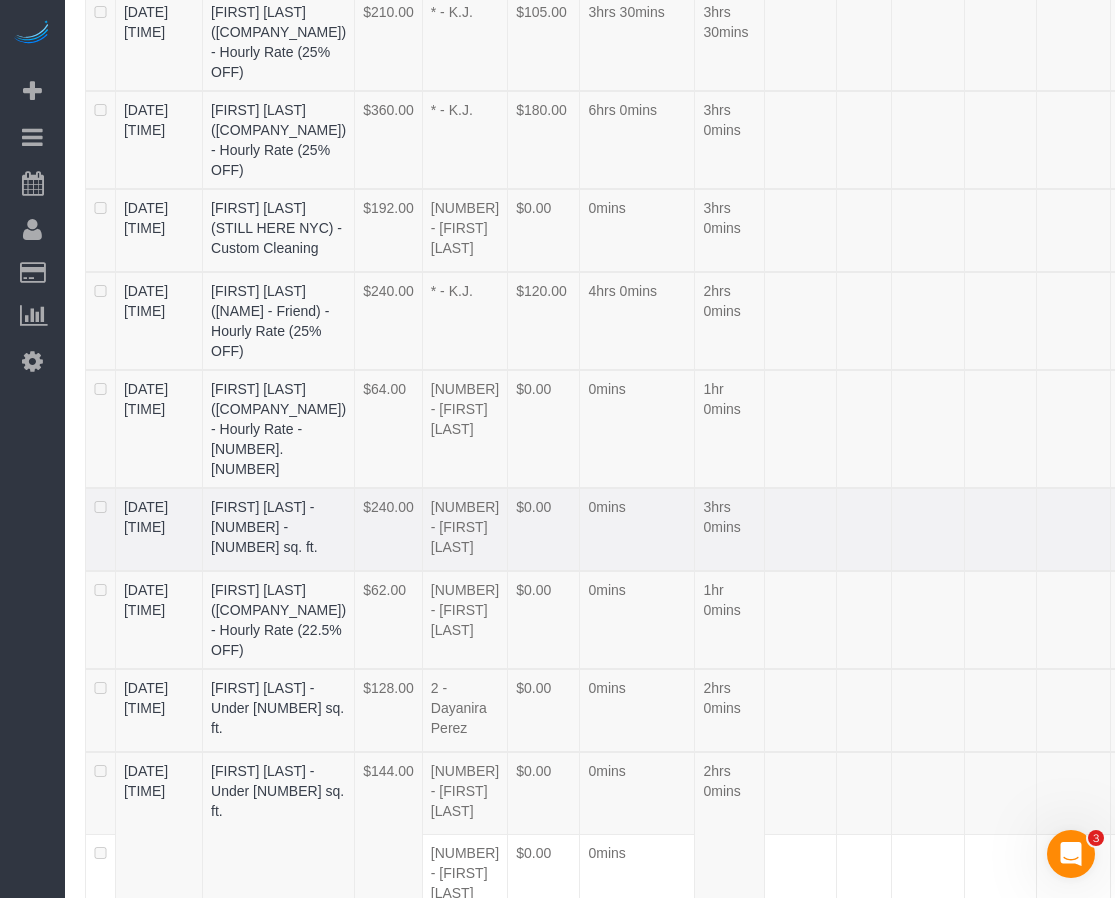 scroll, scrollTop: 0, scrollLeft: 0, axis: both 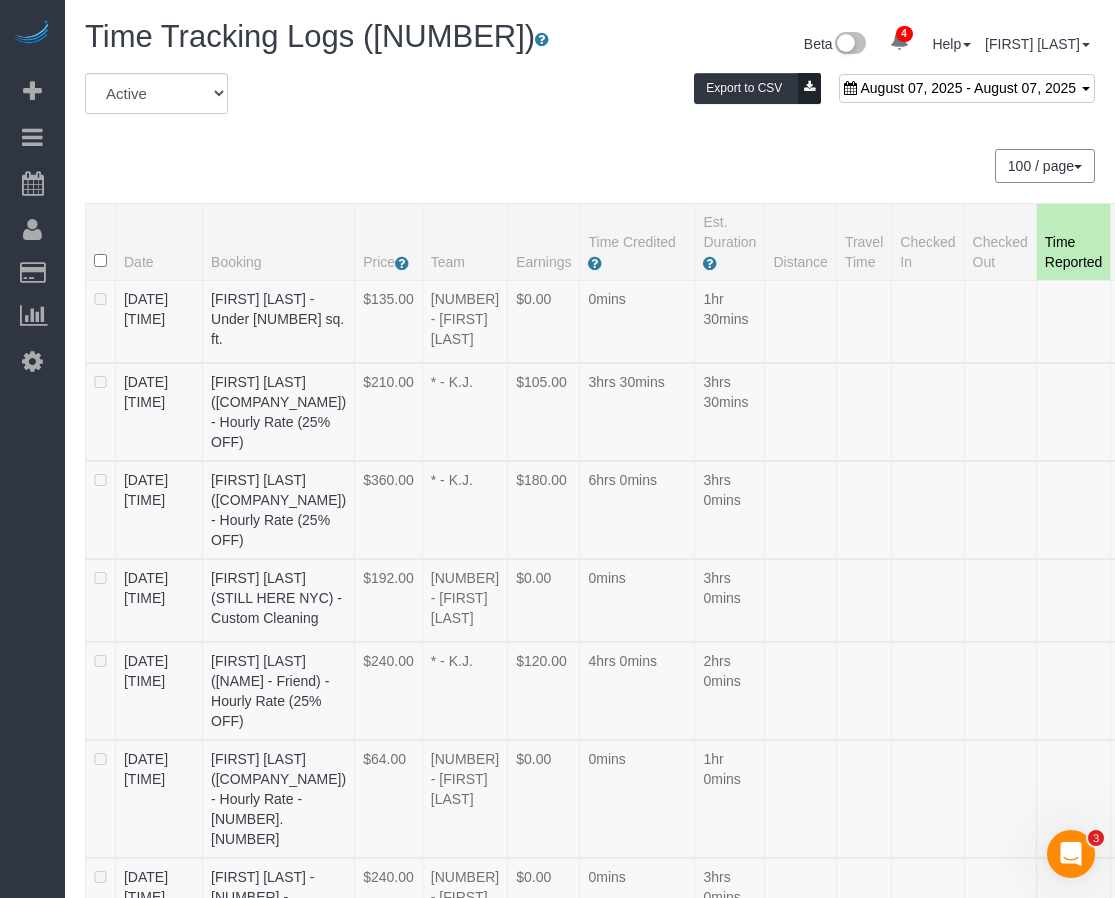 click on "August 07, 2025 - August 07, 2025" at bounding box center [967, 88] 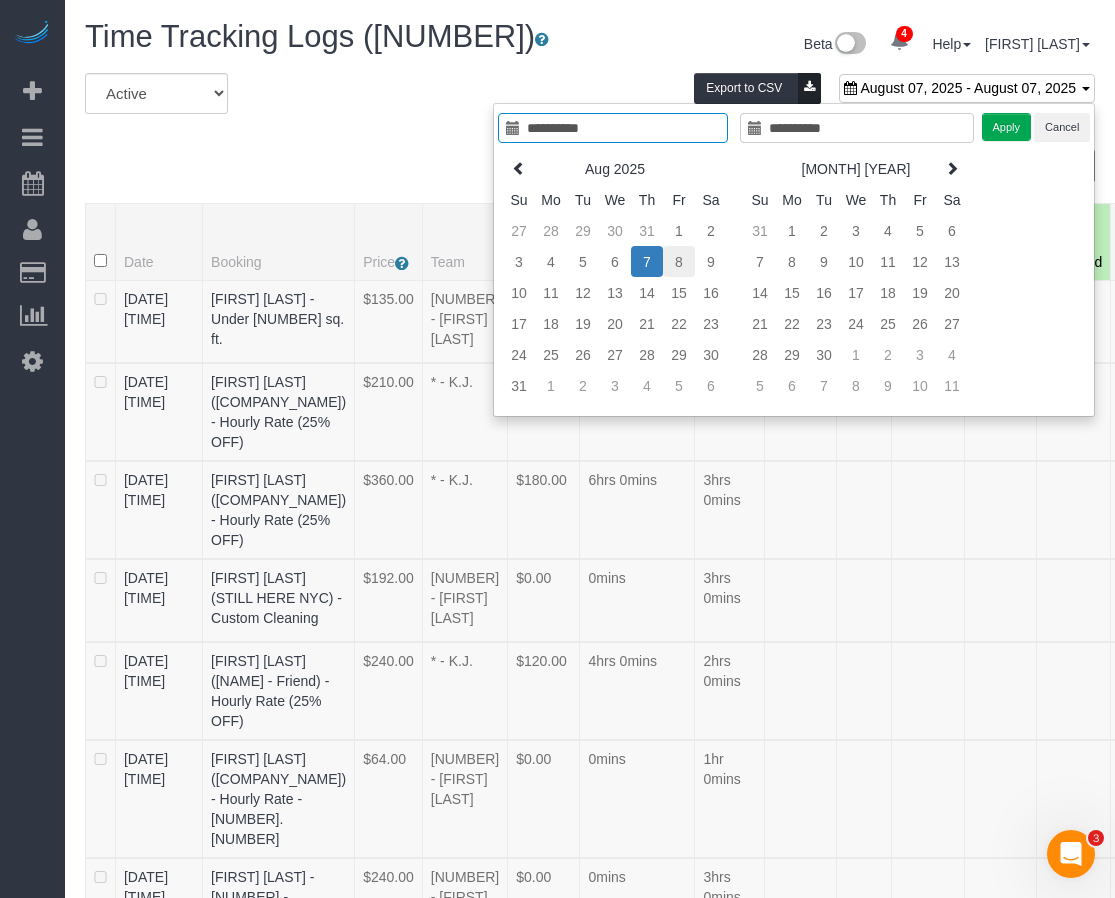 type on "**********" 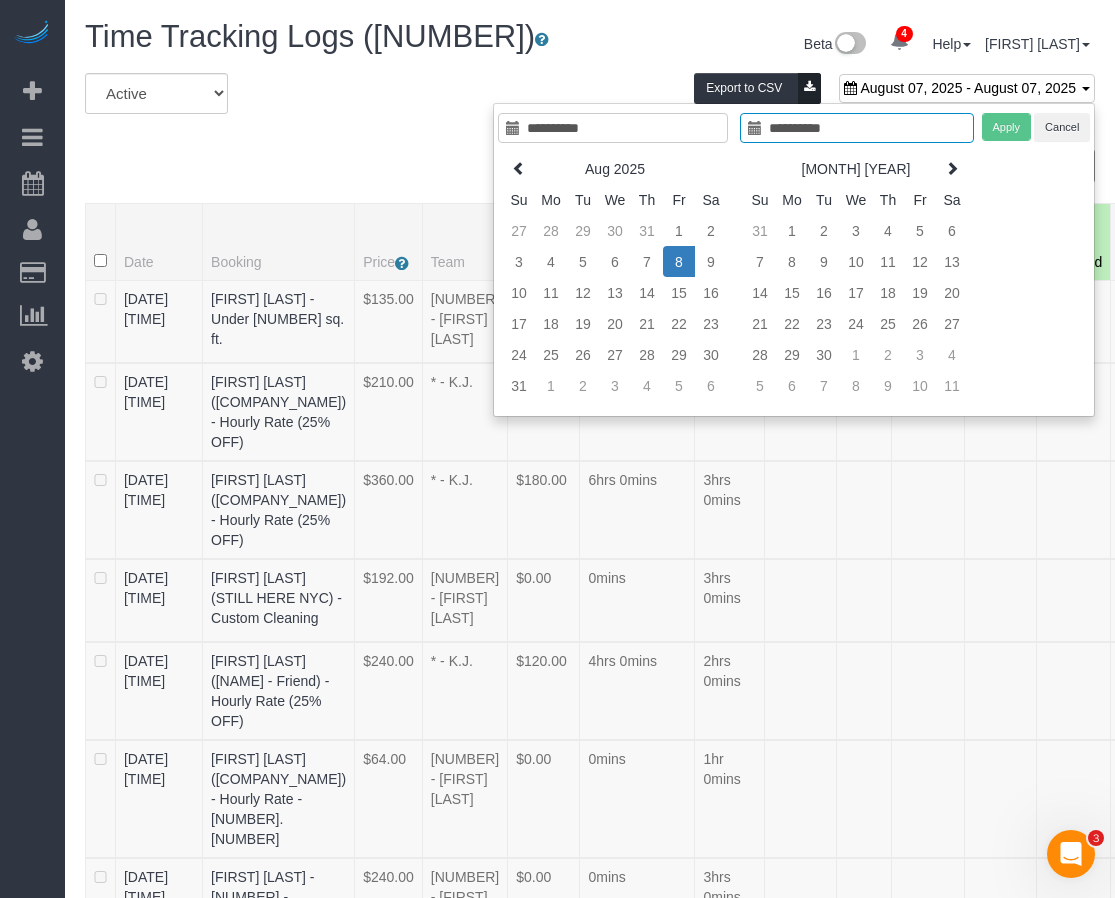 click on "8" at bounding box center (679, 261) 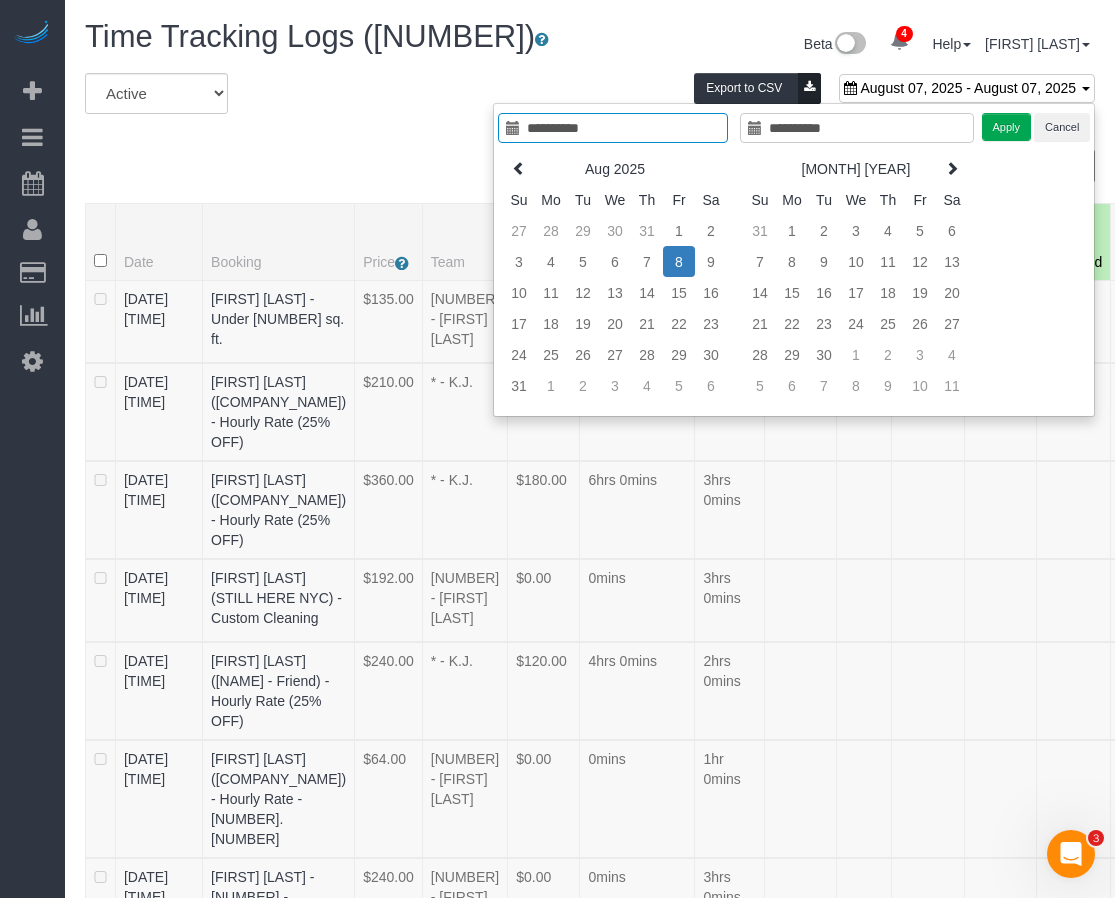 type on "**********" 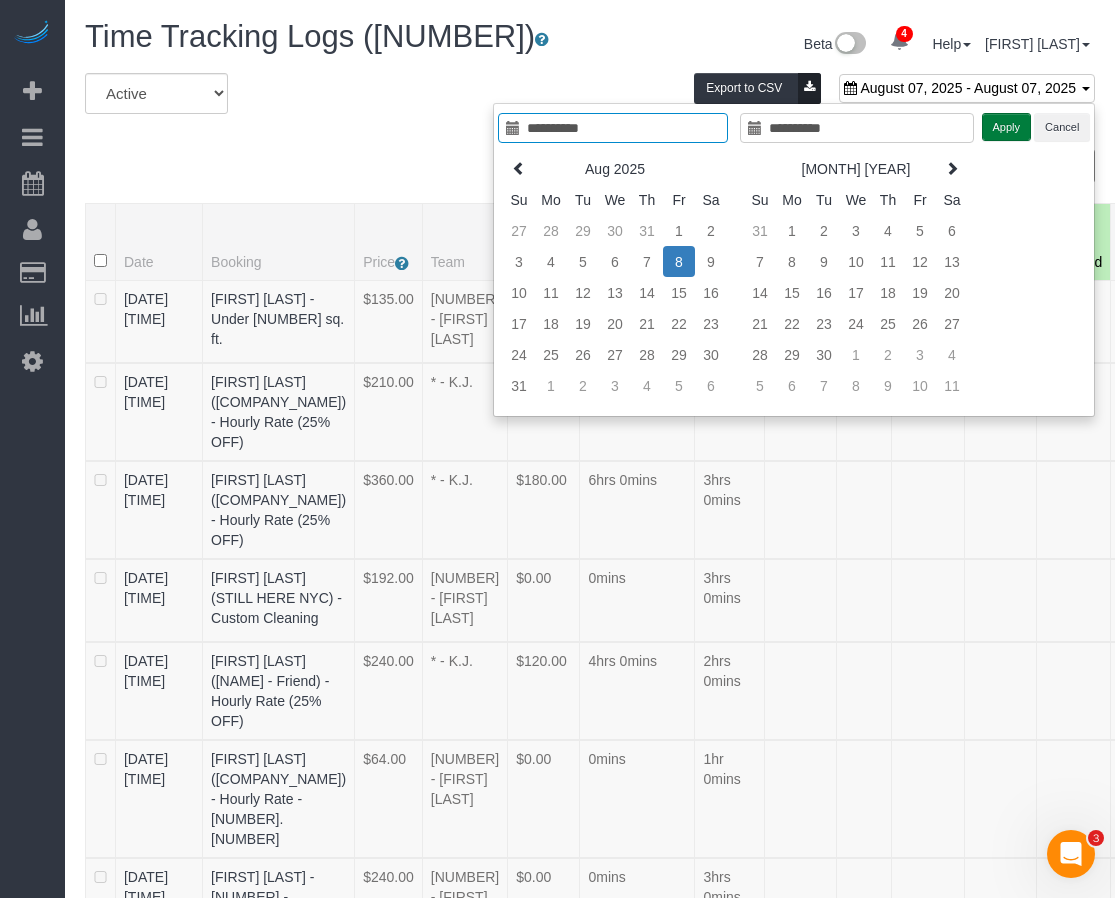 click on "Apply" at bounding box center [1007, 127] 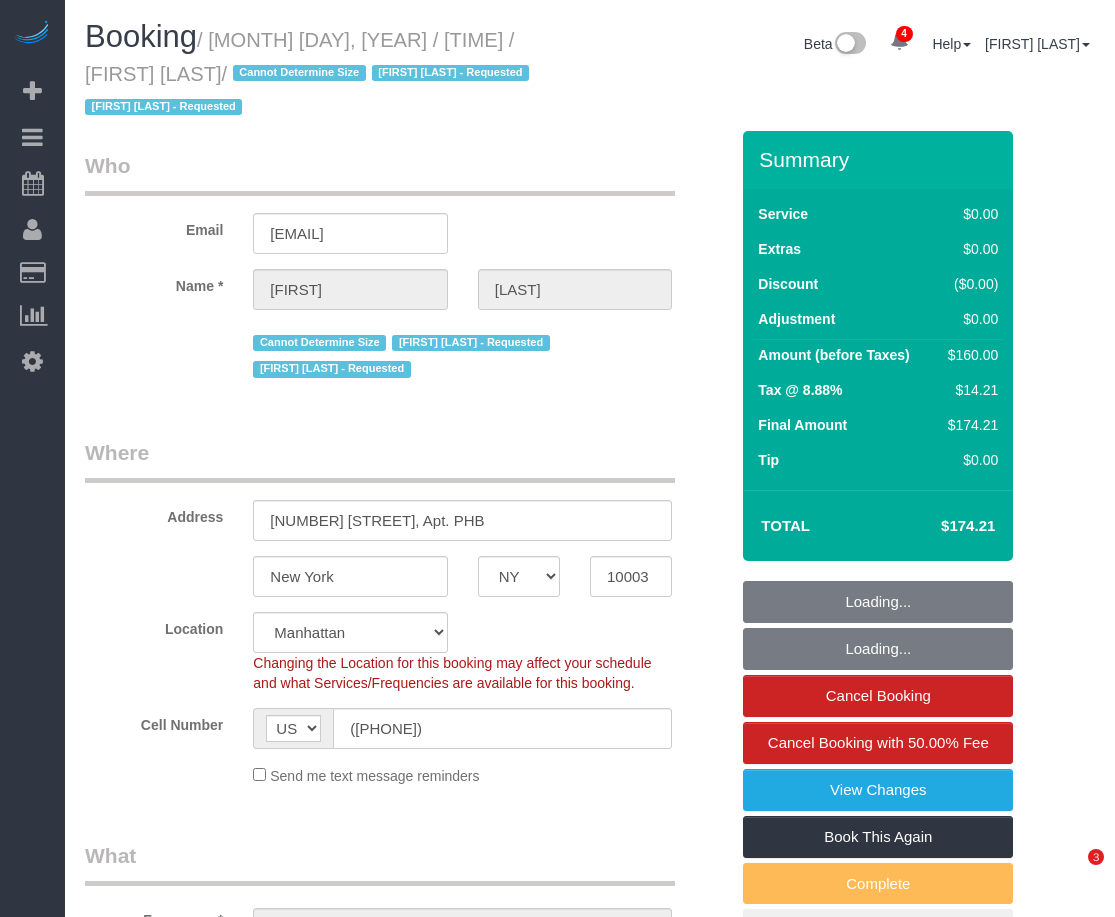 select on "NY" 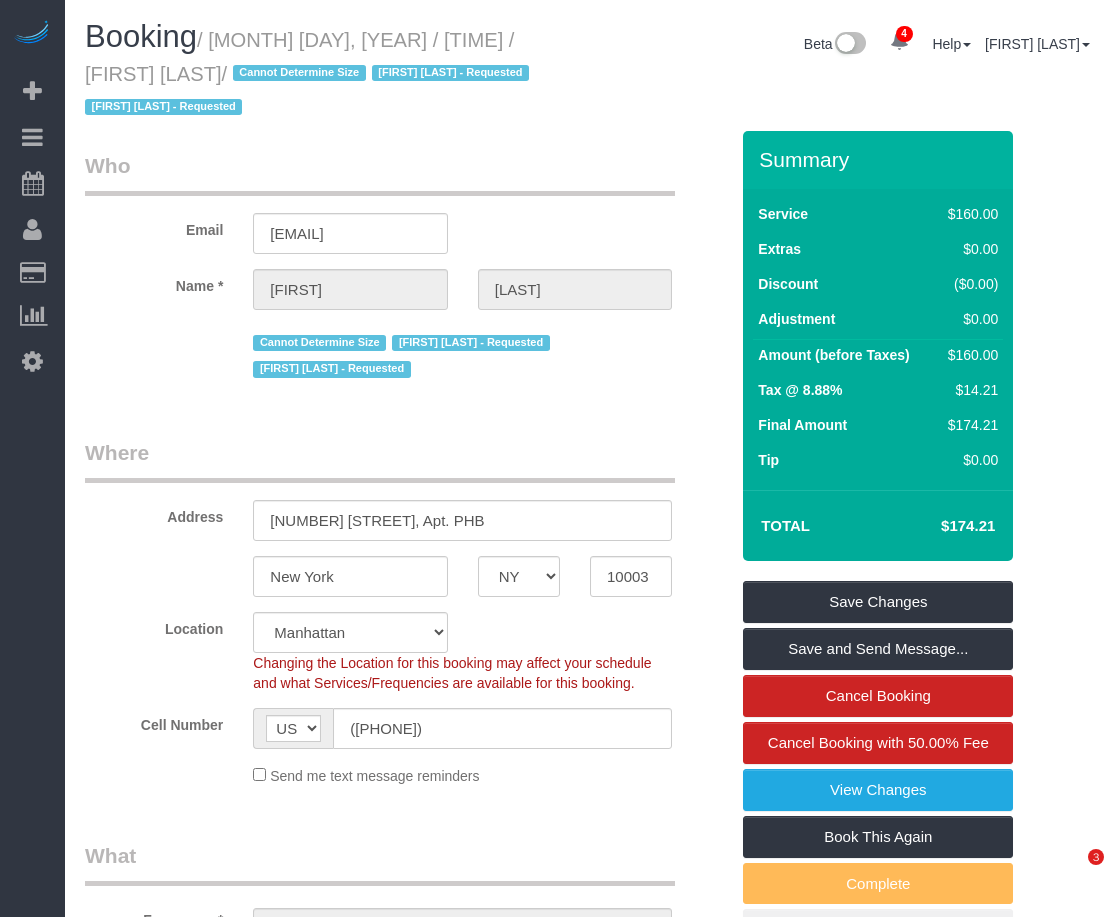 scroll, scrollTop: 0, scrollLeft: 0, axis: both 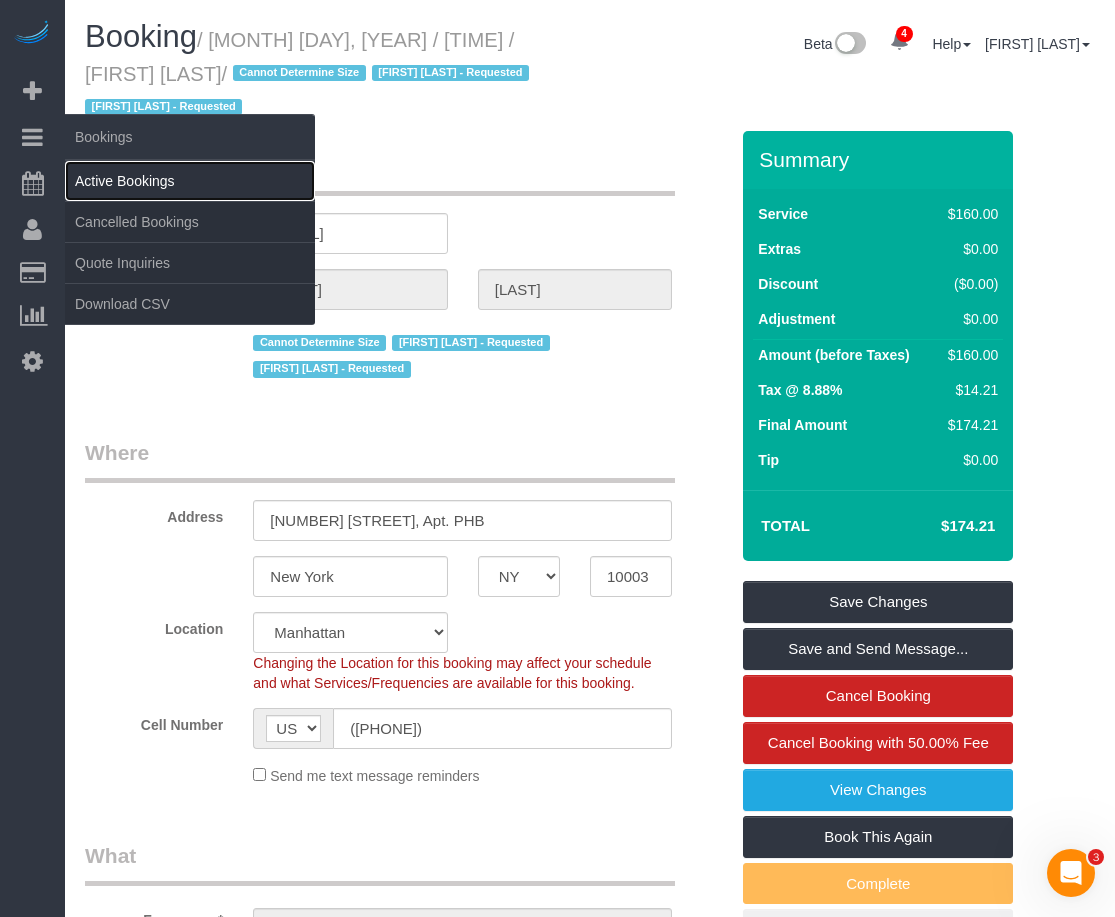 click on "Active Bookings" at bounding box center [190, 181] 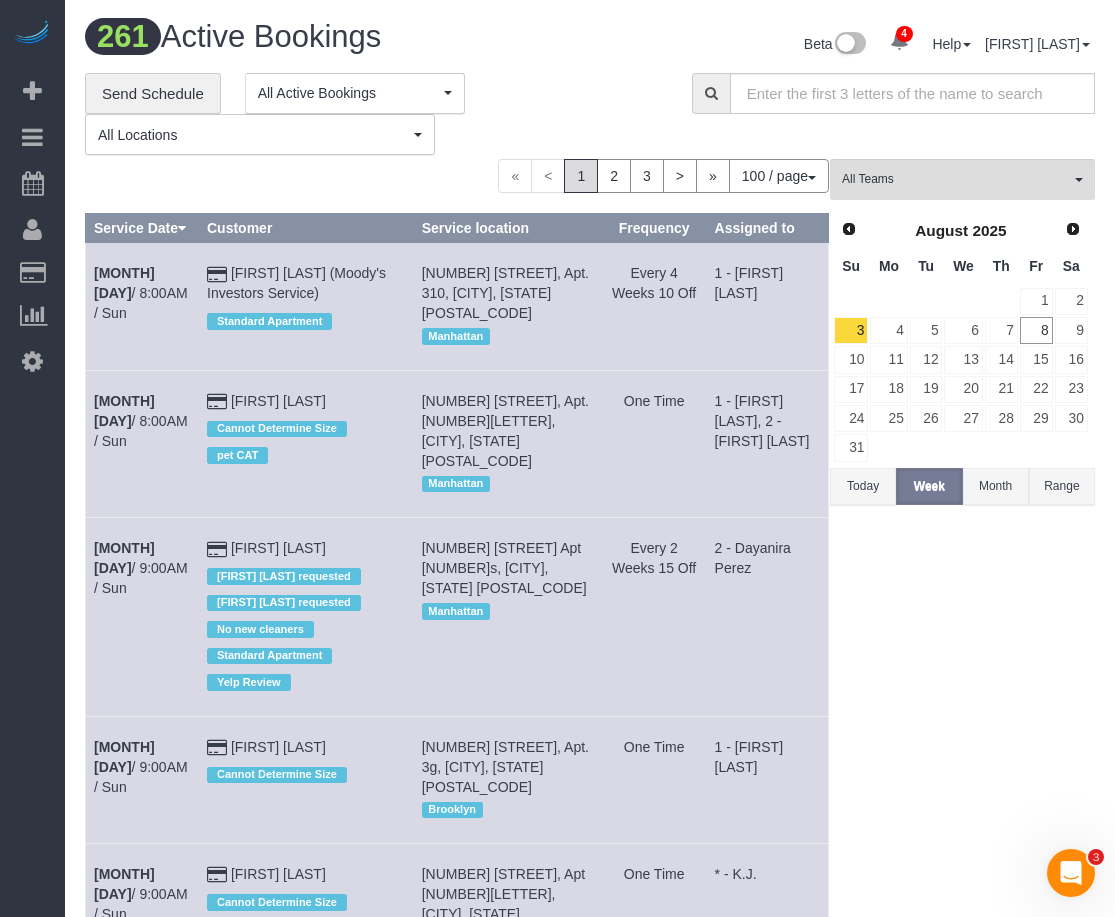 click on "Today" at bounding box center (863, 486) 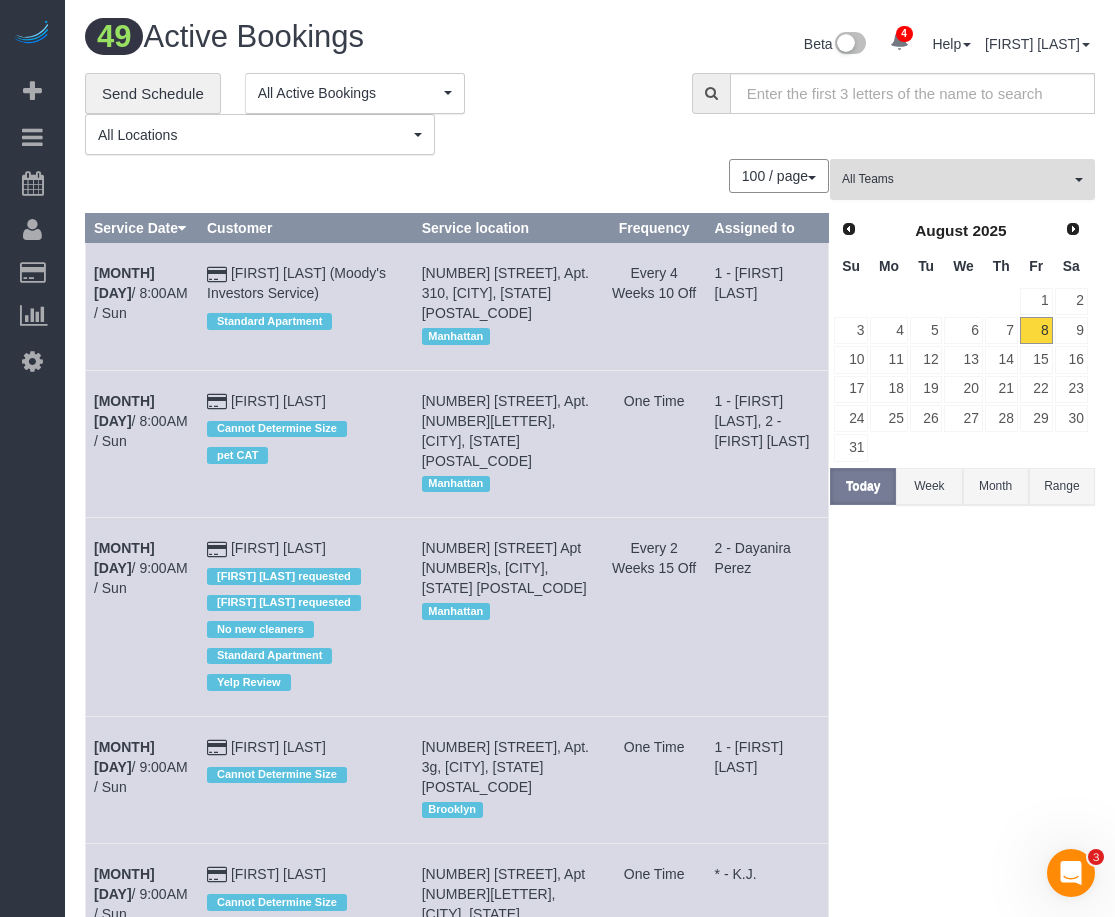 click on "All Teams" at bounding box center (962, 179) 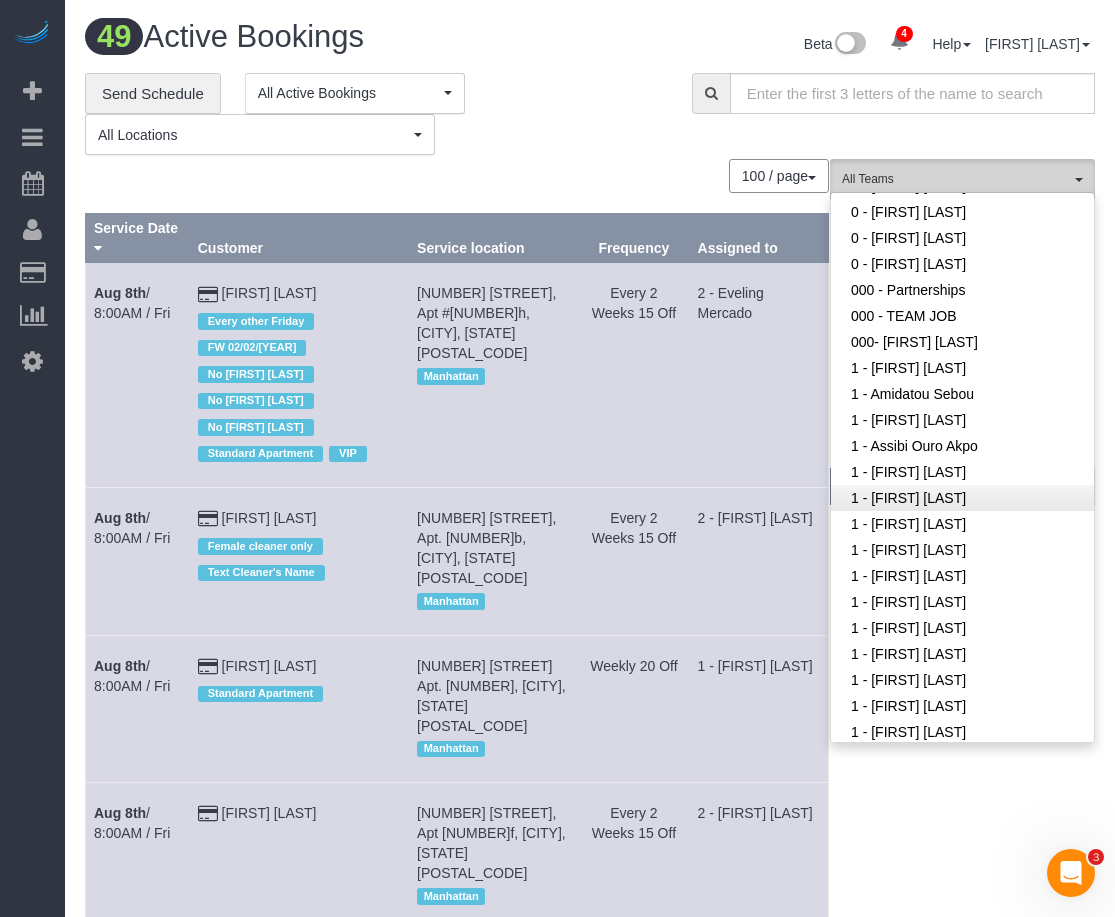 scroll, scrollTop: 375, scrollLeft: 0, axis: vertical 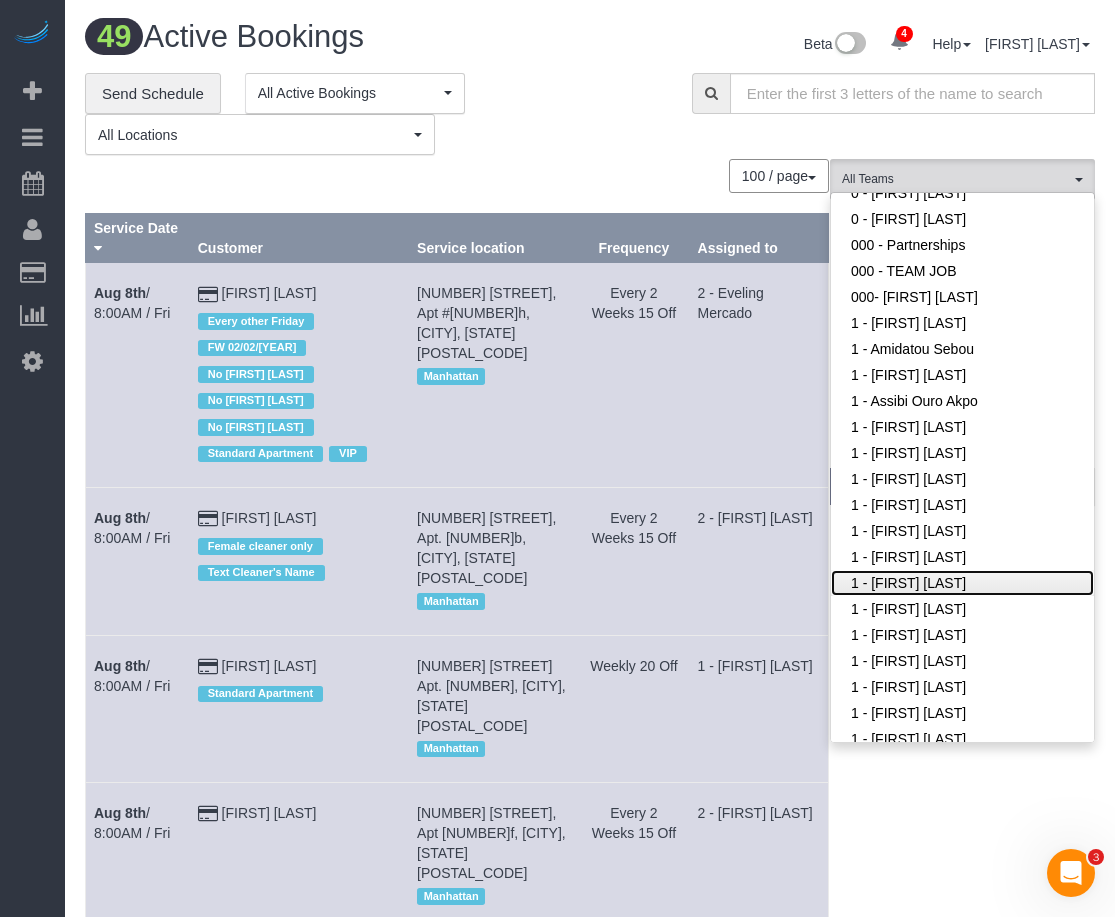 click on "1 - [FIRST] [LAST]" at bounding box center [962, 583] 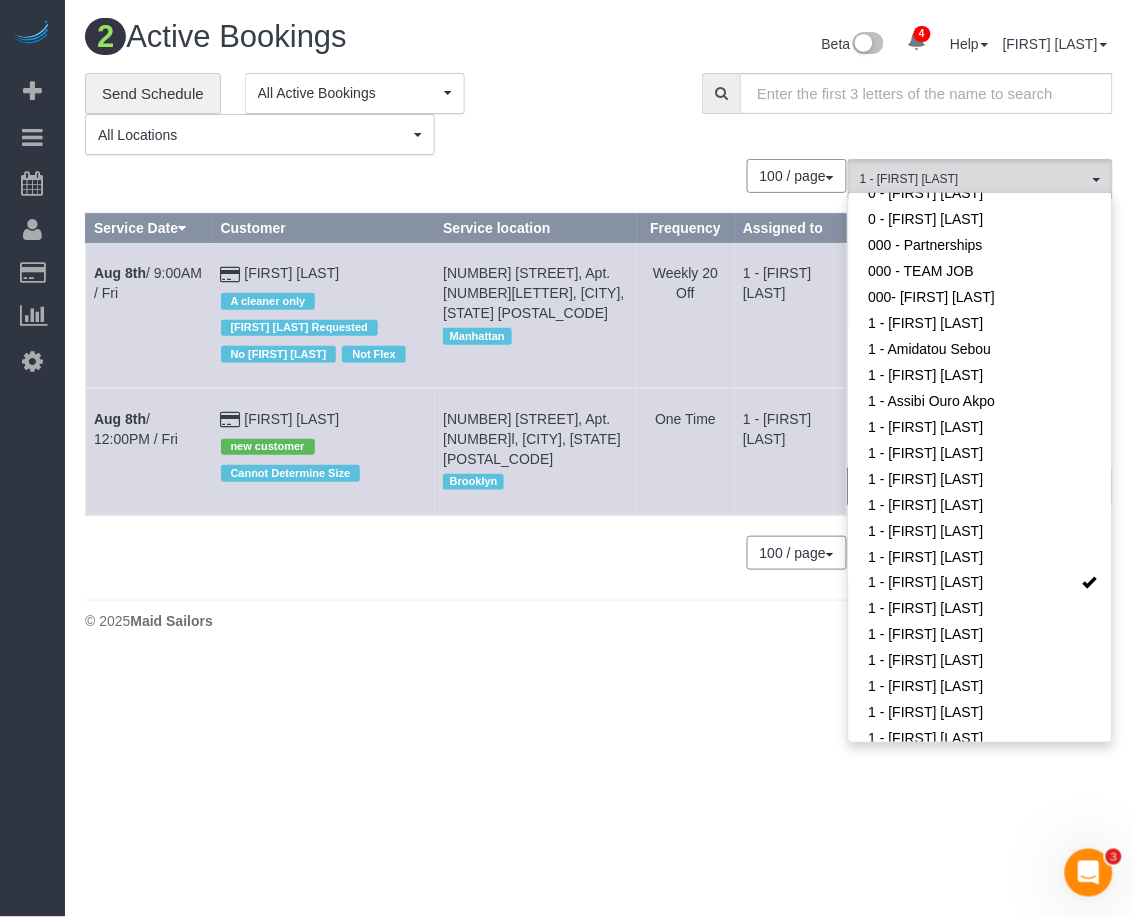 drag, startPoint x: 85, startPoint y: 271, endPoint x: 336, endPoint y: 281, distance: 251.19913 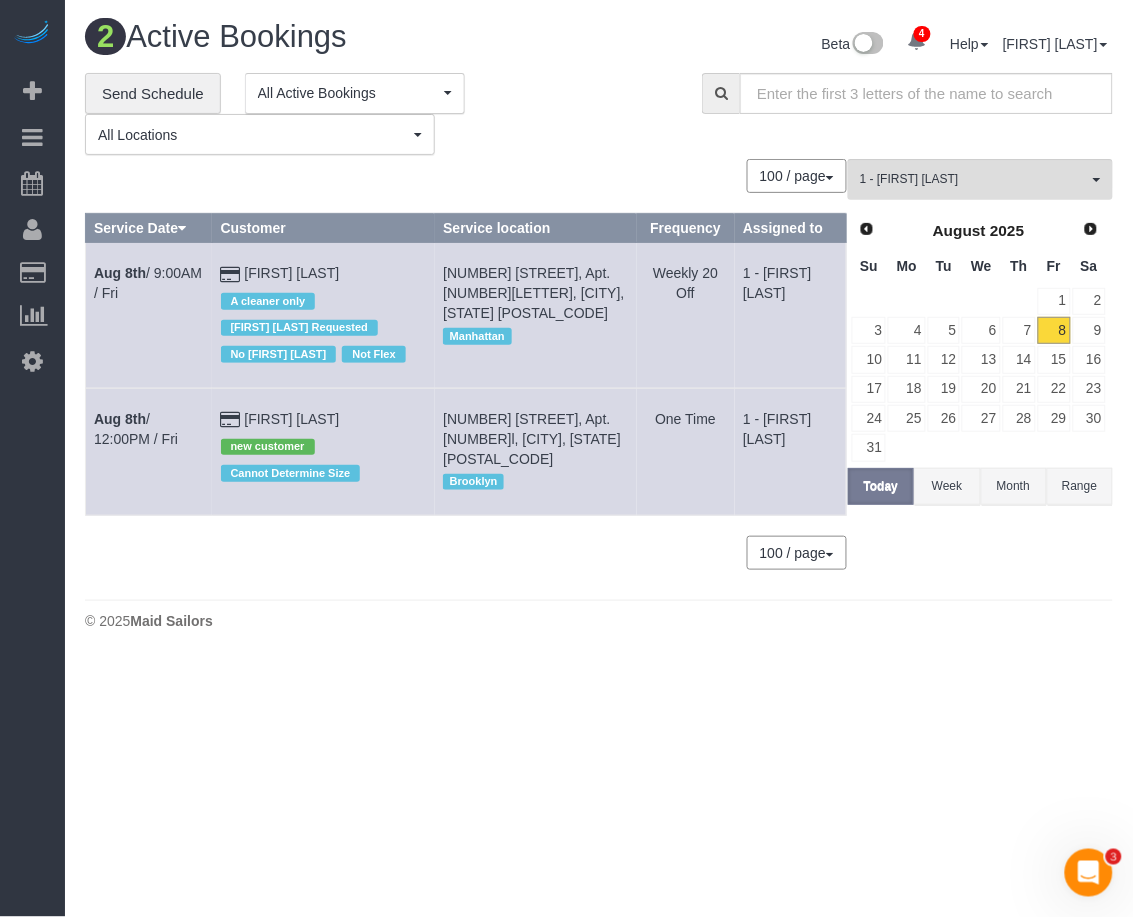 copy on "Aug 8th
/ 9:00AM / Fri
Mike Kowalski" 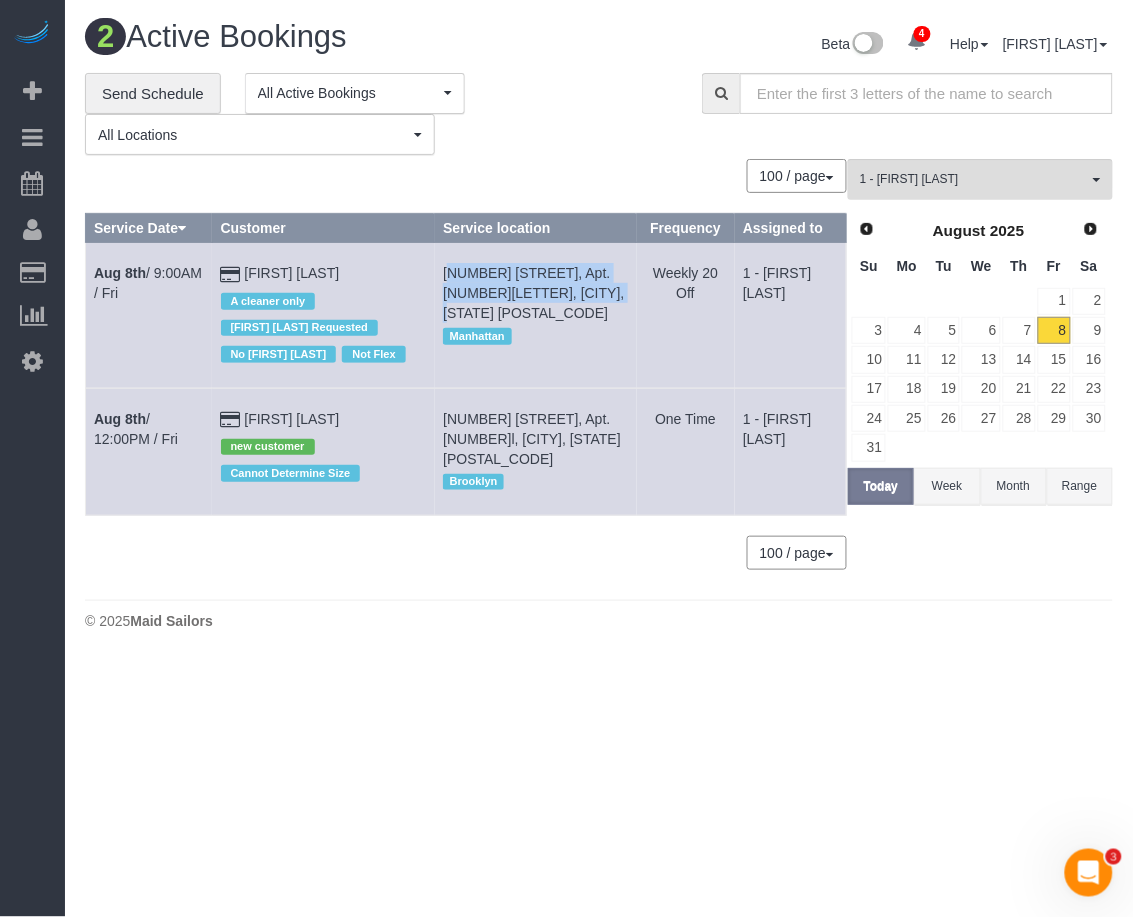 drag, startPoint x: 446, startPoint y: 262, endPoint x: 613, endPoint y: 296, distance: 170.42593 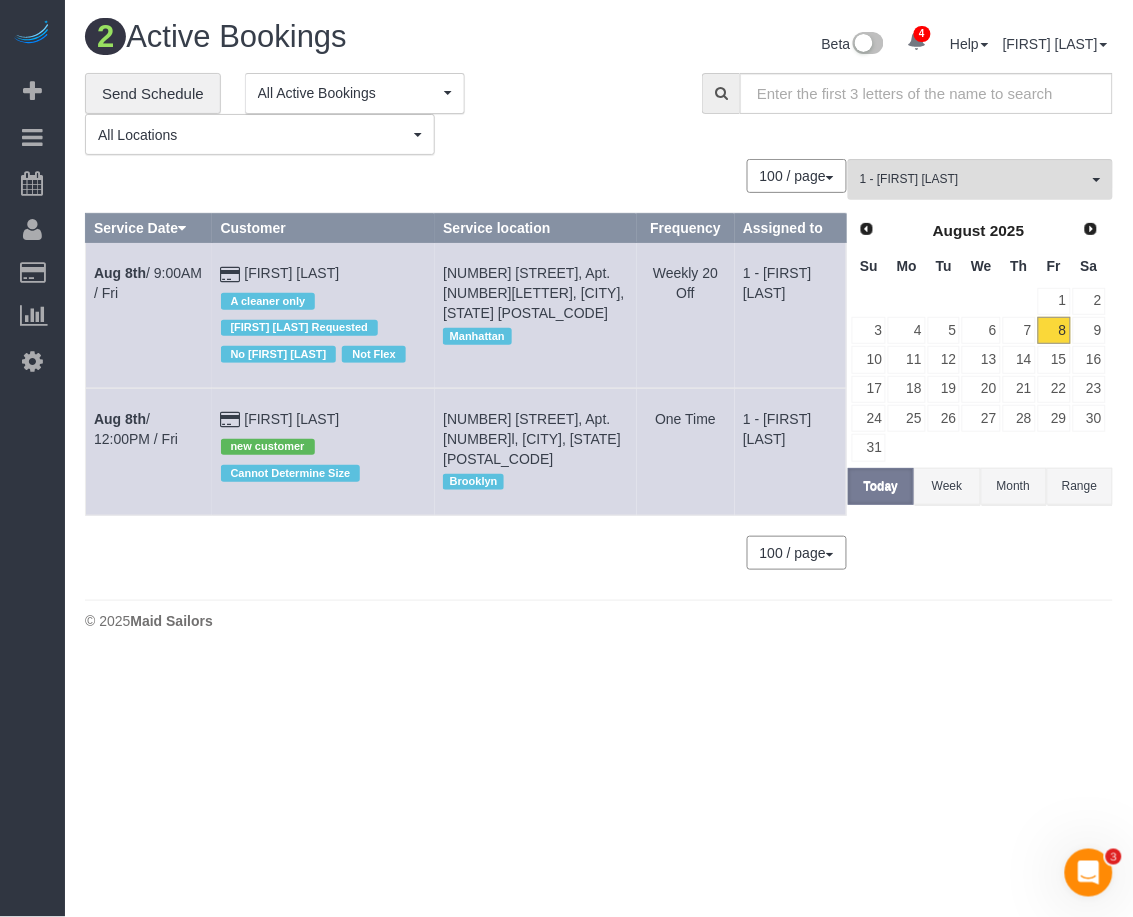 drag, startPoint x: 86, startPoint y: 412, endPoint x: 345, endPoint y: 422, distance: 259.193 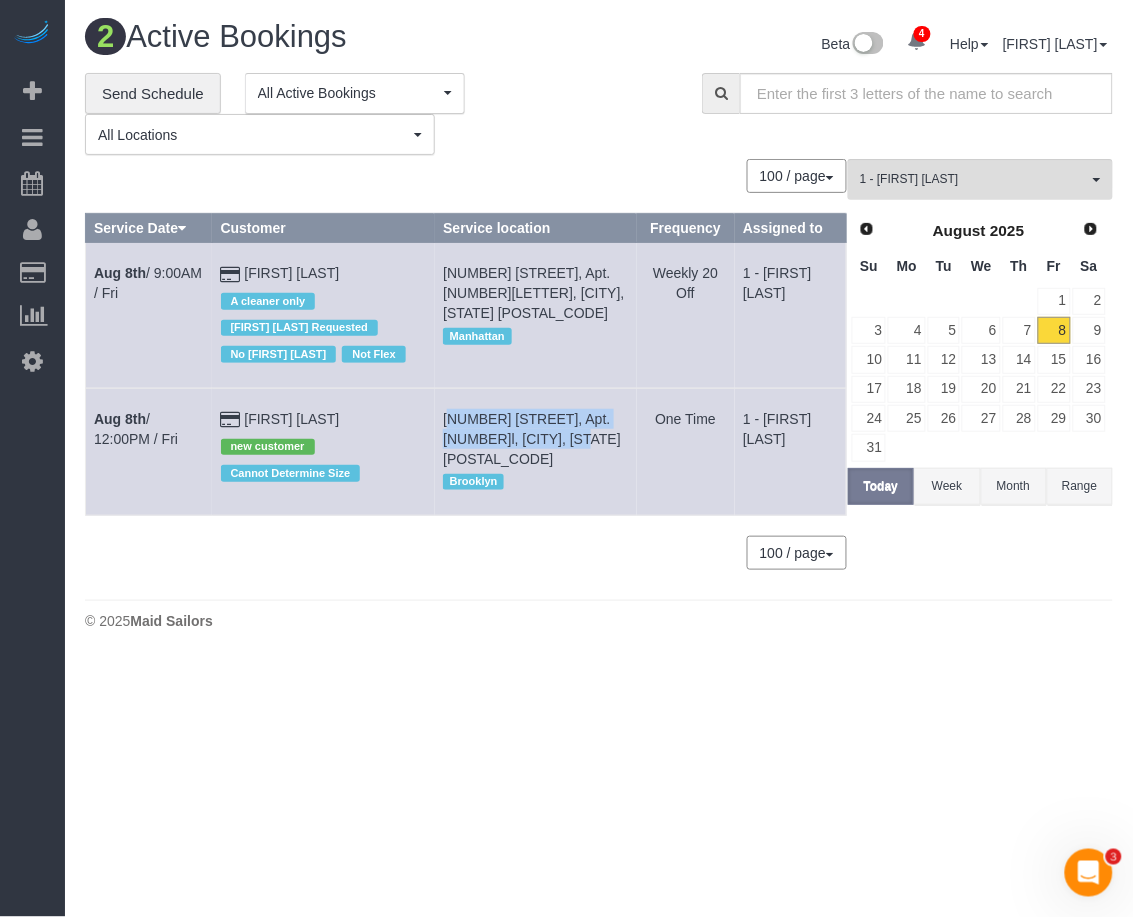 drag, startPoint x: 608, startPoint y: 441, endPoint x: 448, endPoint y: 418, distance: 161.64467 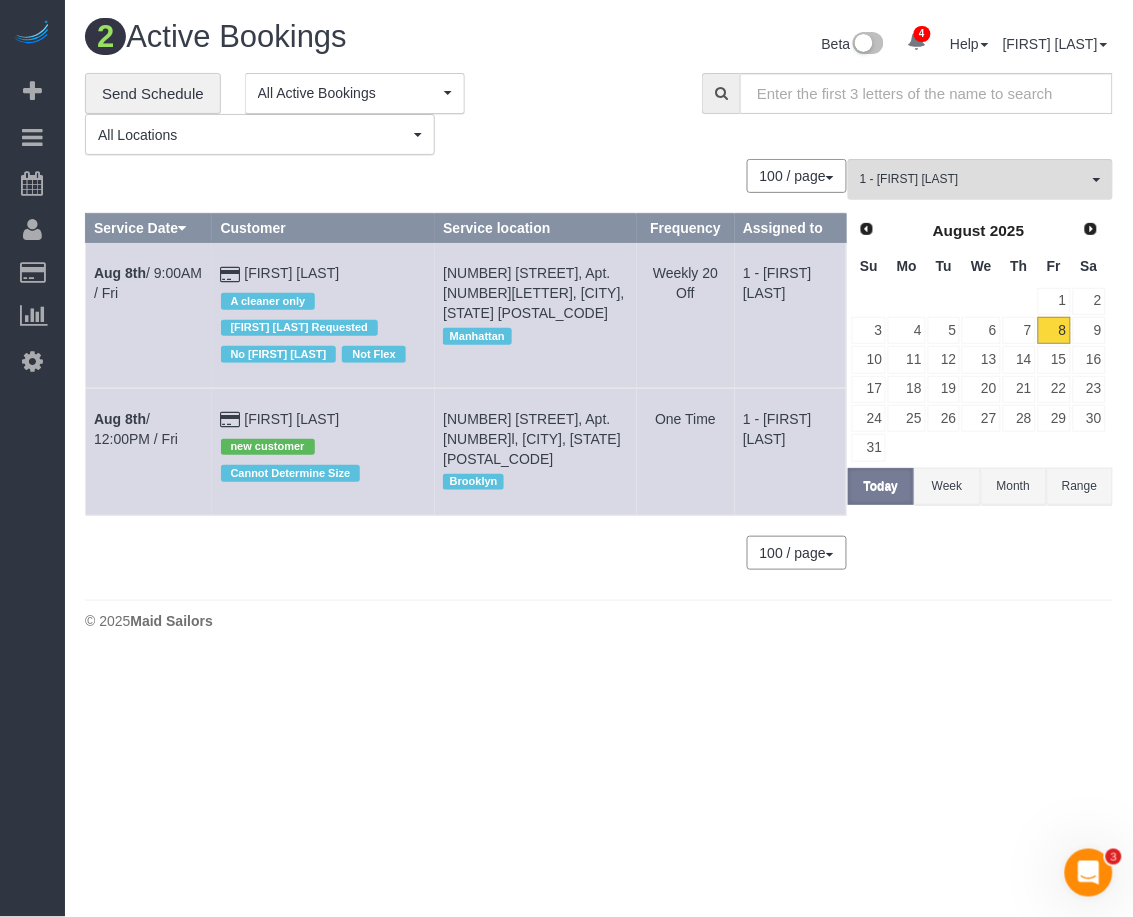 click on "Aug 8th
/ 12:00PM / Fri" at bounding box center [149, 451] 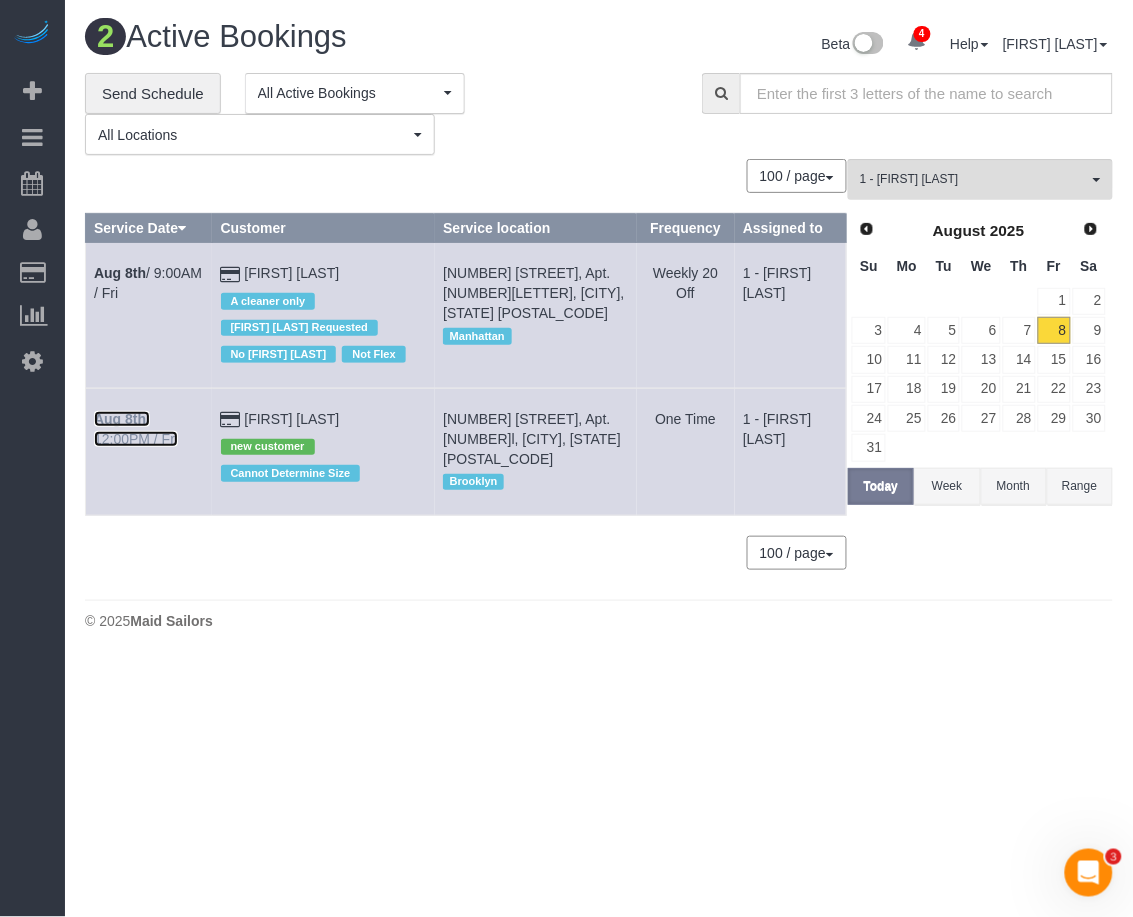 click on "Aug 8th" at bounding box center [120, 419] 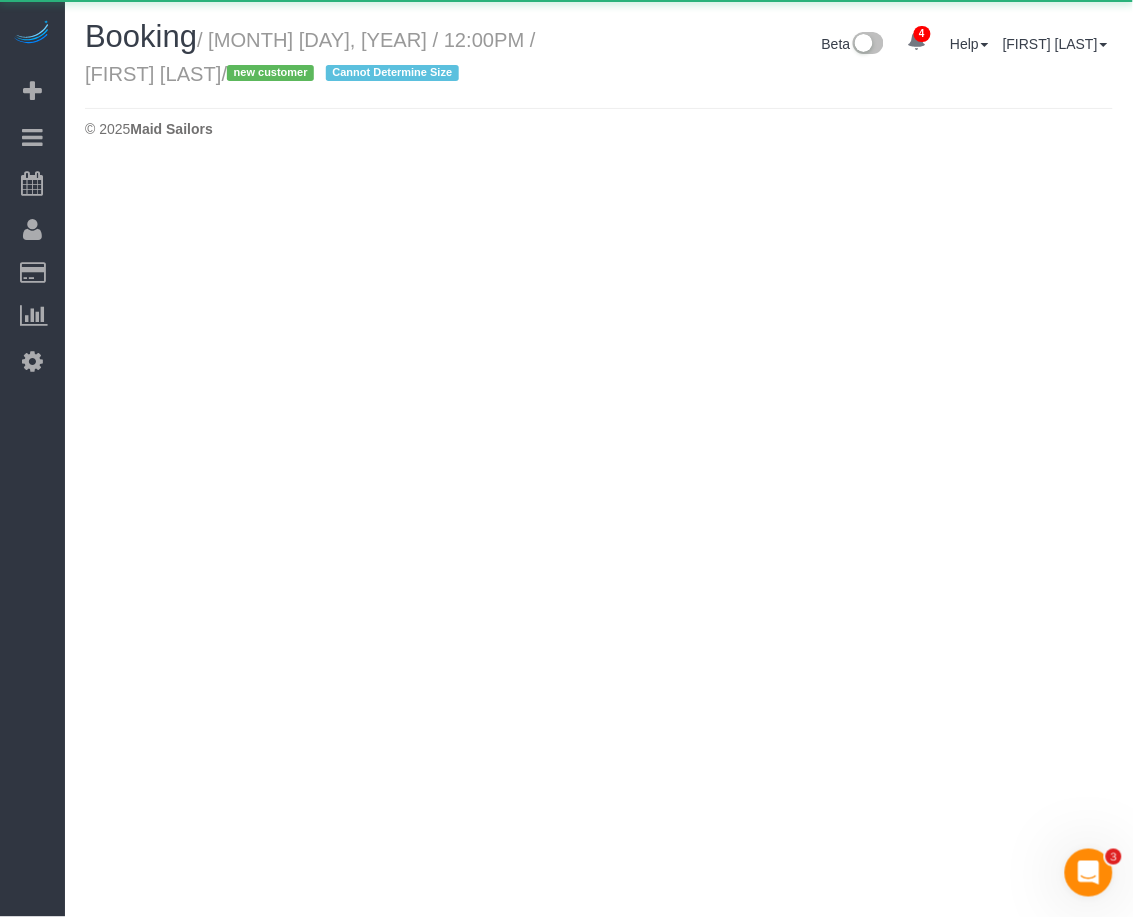 select on "NY" 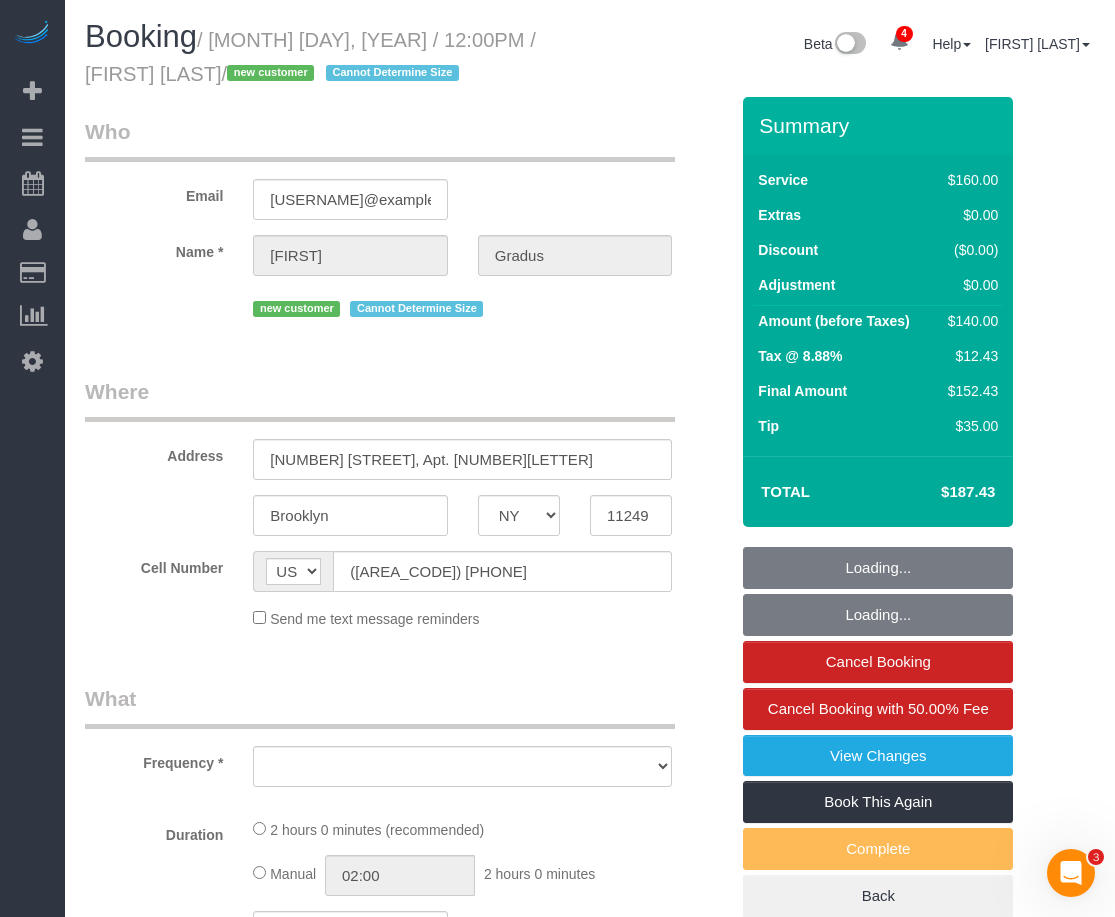 select on "object:5591" 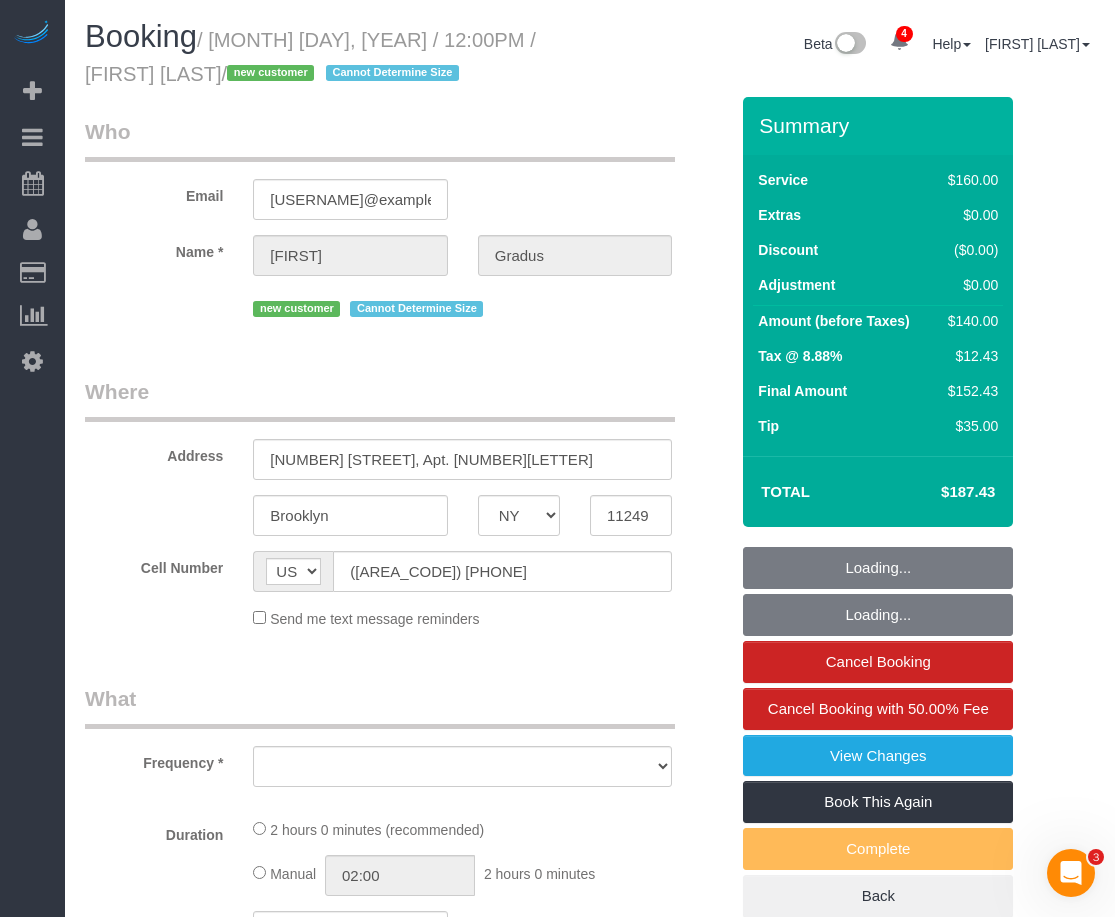 select on "string:stripe-pm_1Rs9w24VGloSiKo7TmBO4s0q" 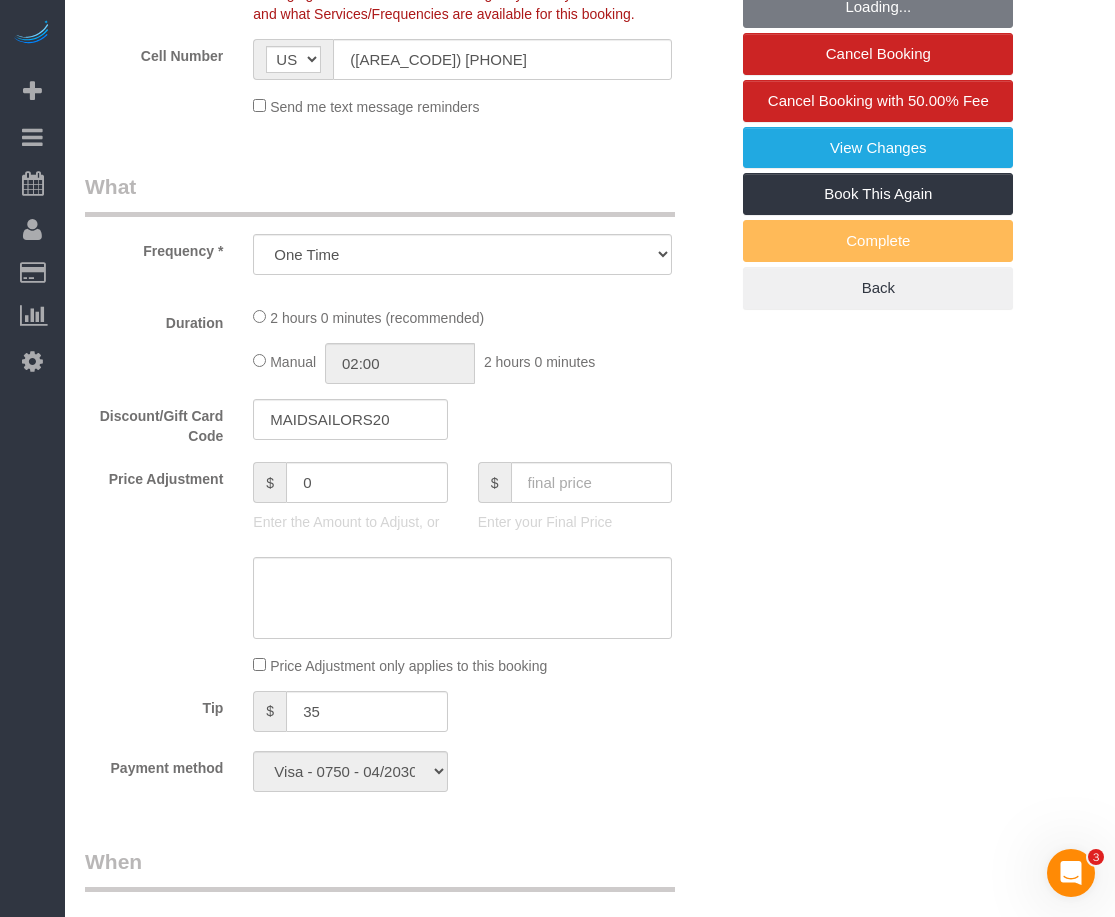 select on "object:5745" 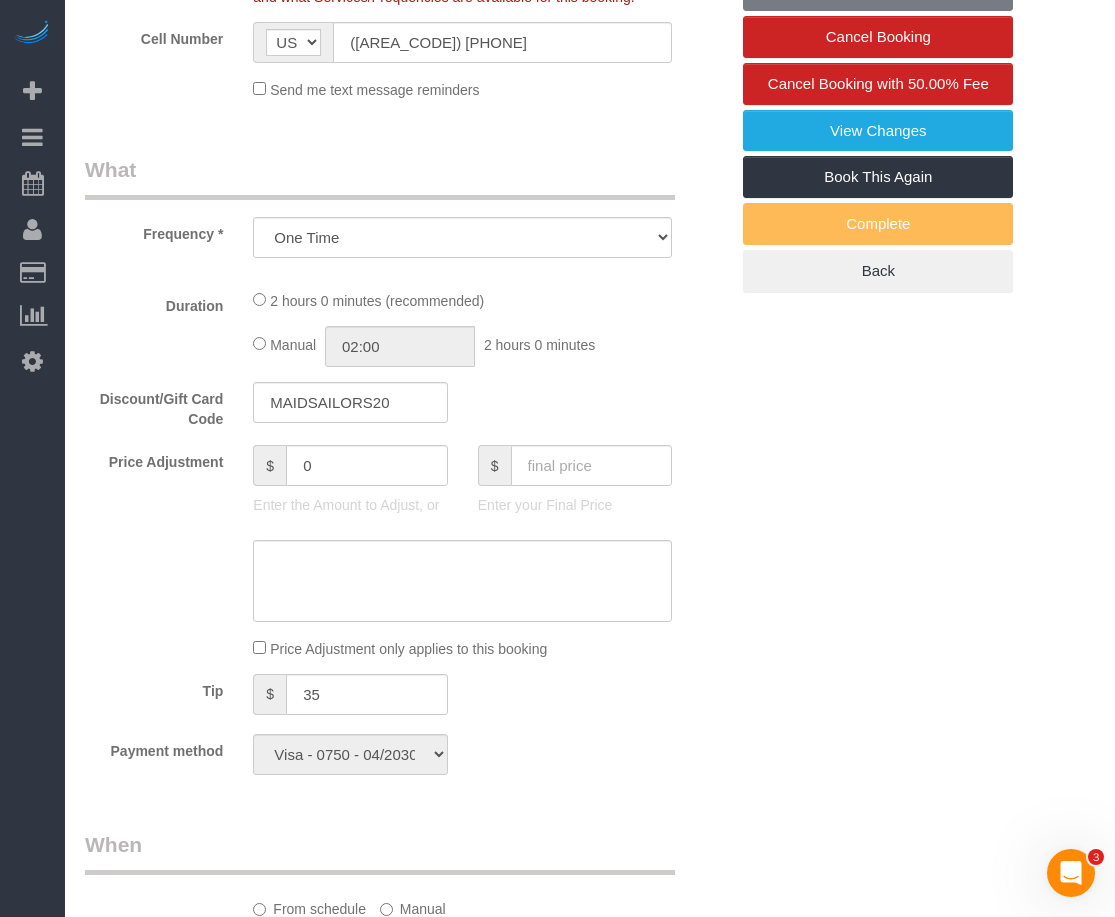 select on "spot6" 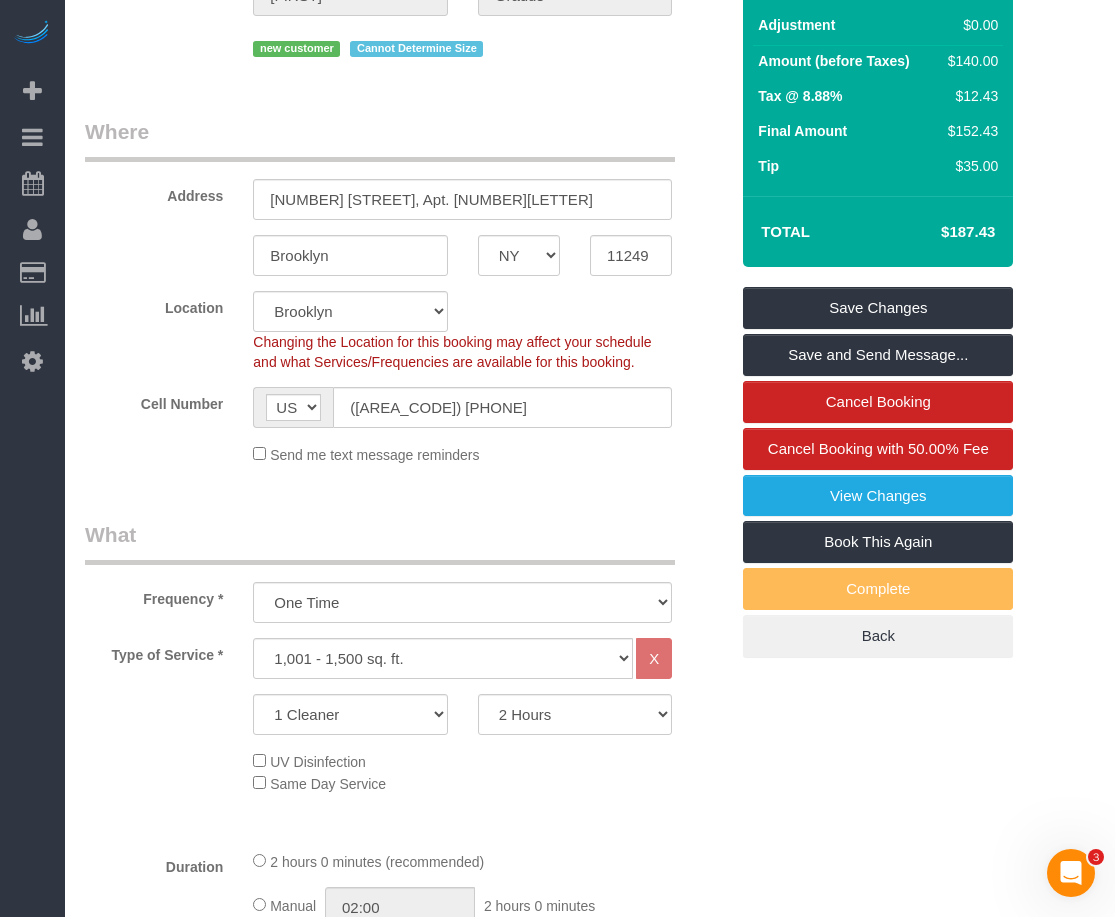 scroll, scrollTop: 0, scrollLeft: 0, axis: both 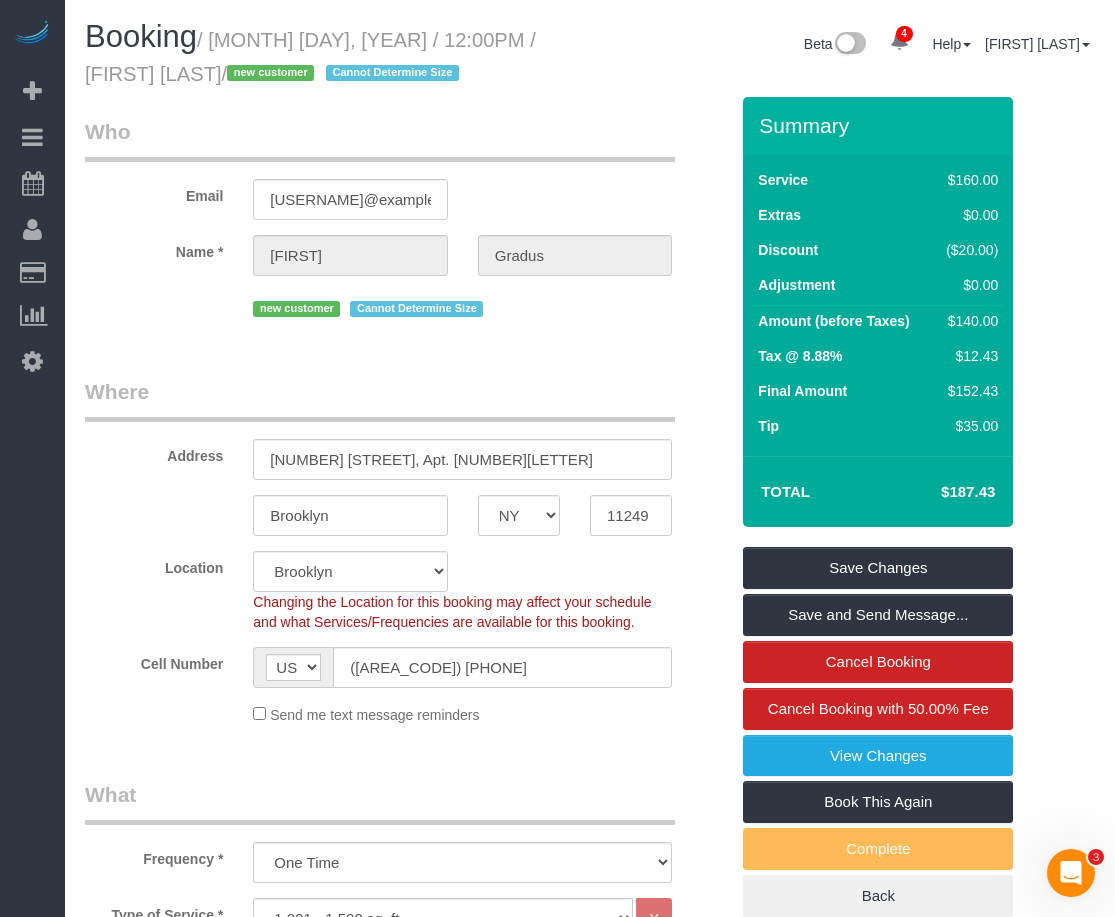 click on "What" at bounding box center [380, 802] 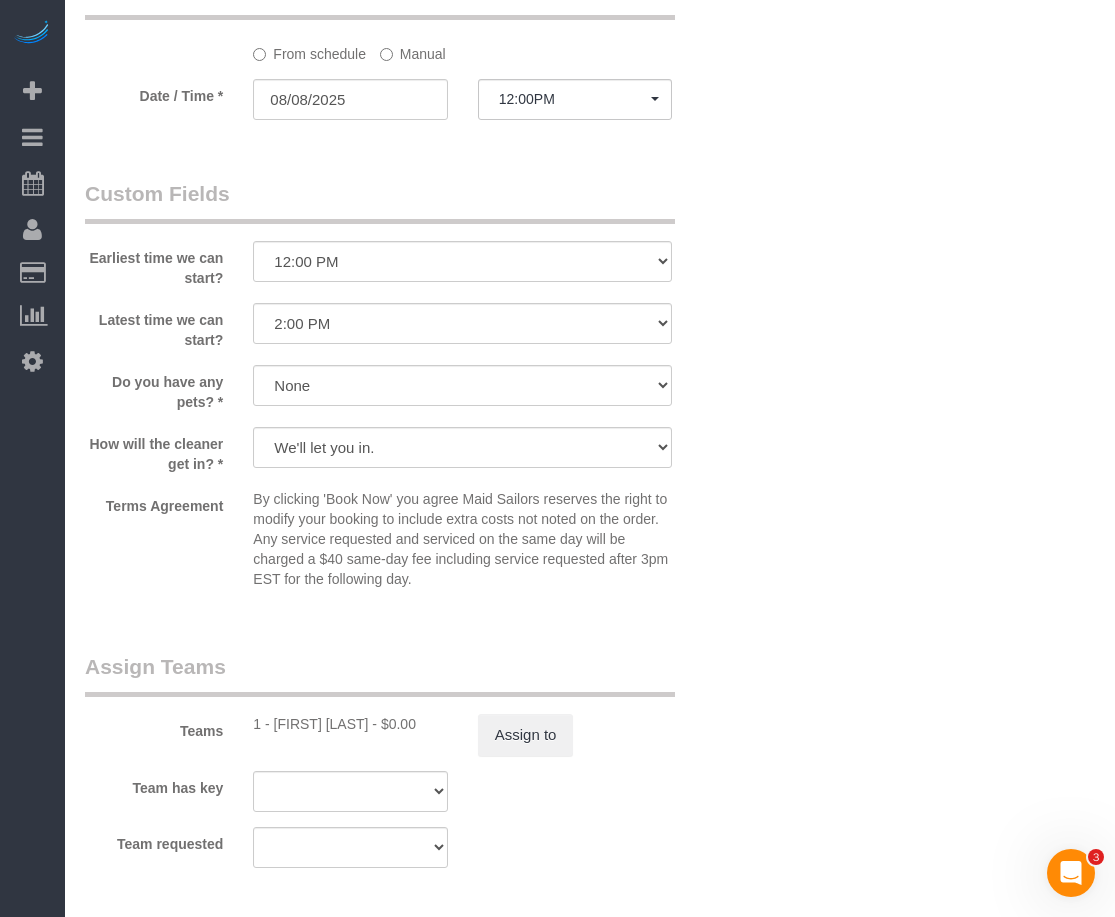 scroll, scrollTop: 1750, scrollLeft: 0, axis: vertical 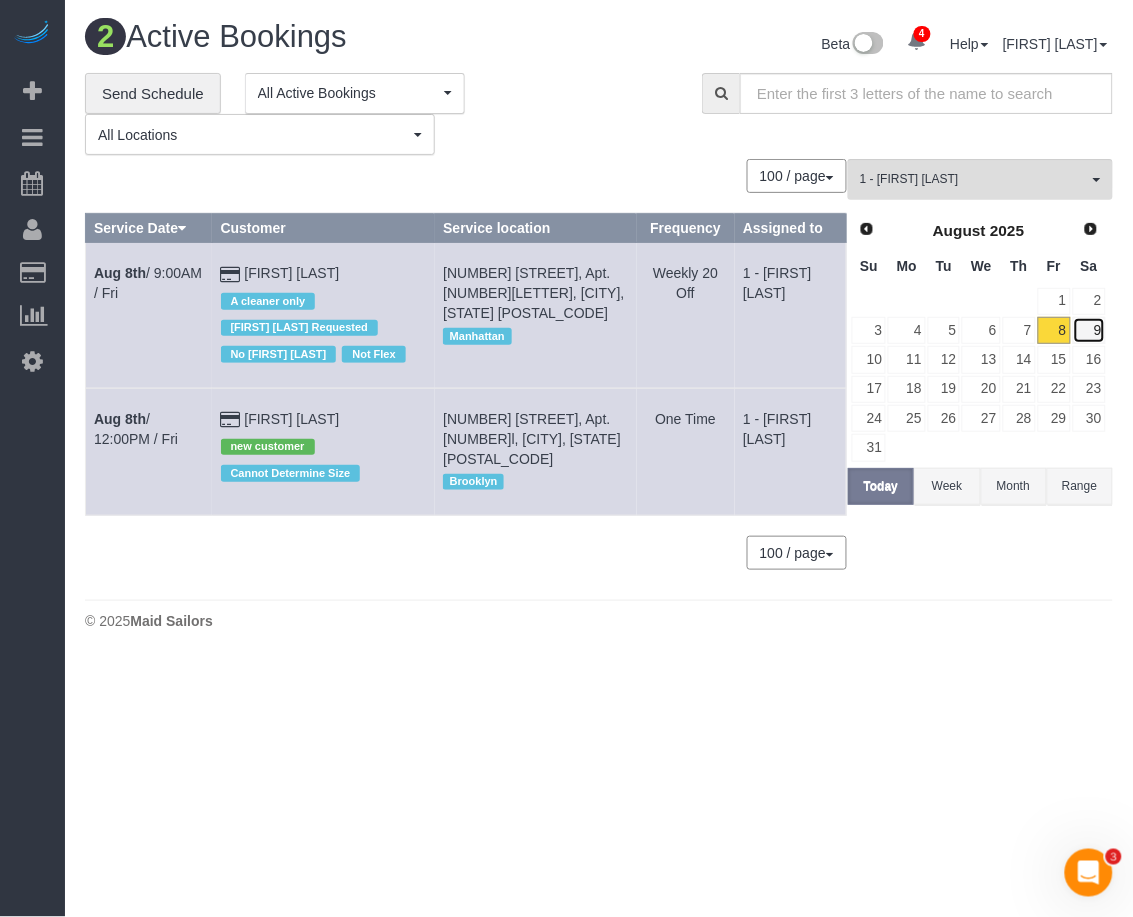 click on "9" at bounding box center [1089, 330] 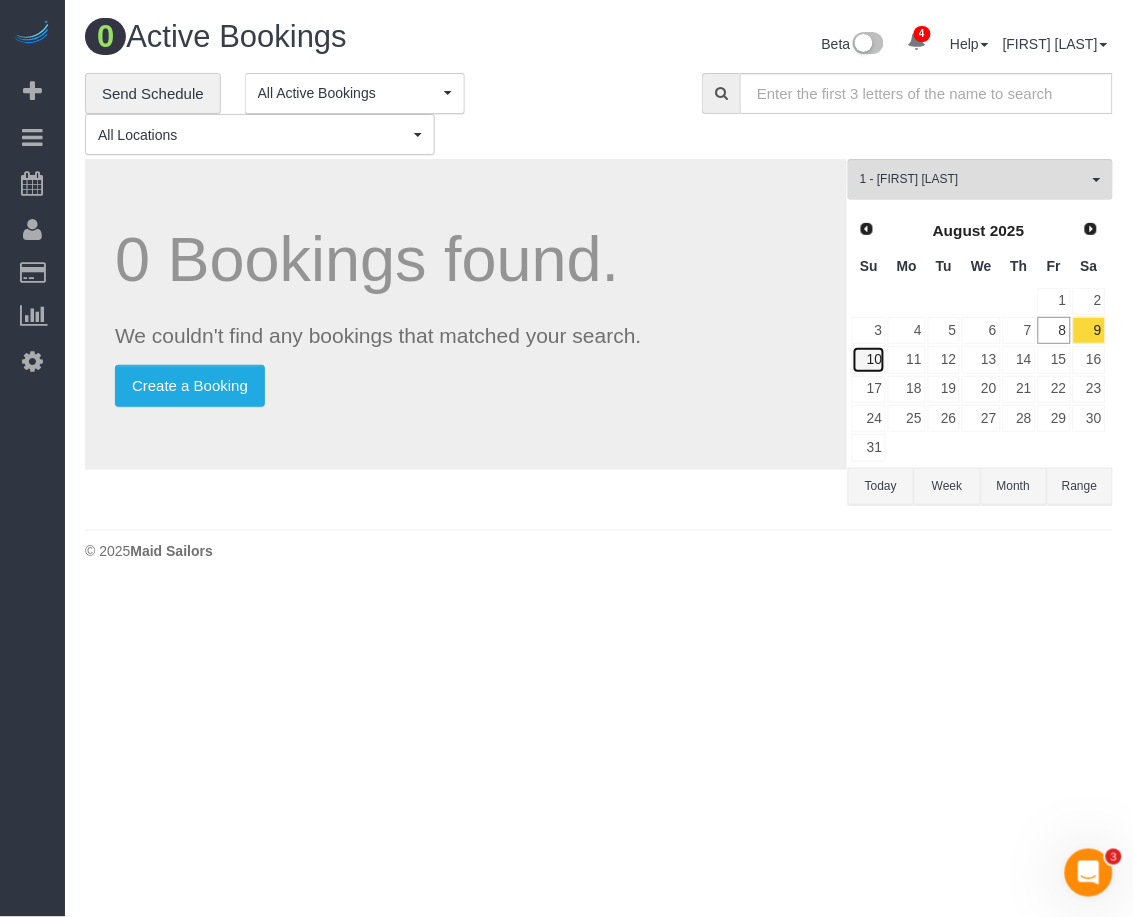 click on "10" at bounding box center (869, 359) 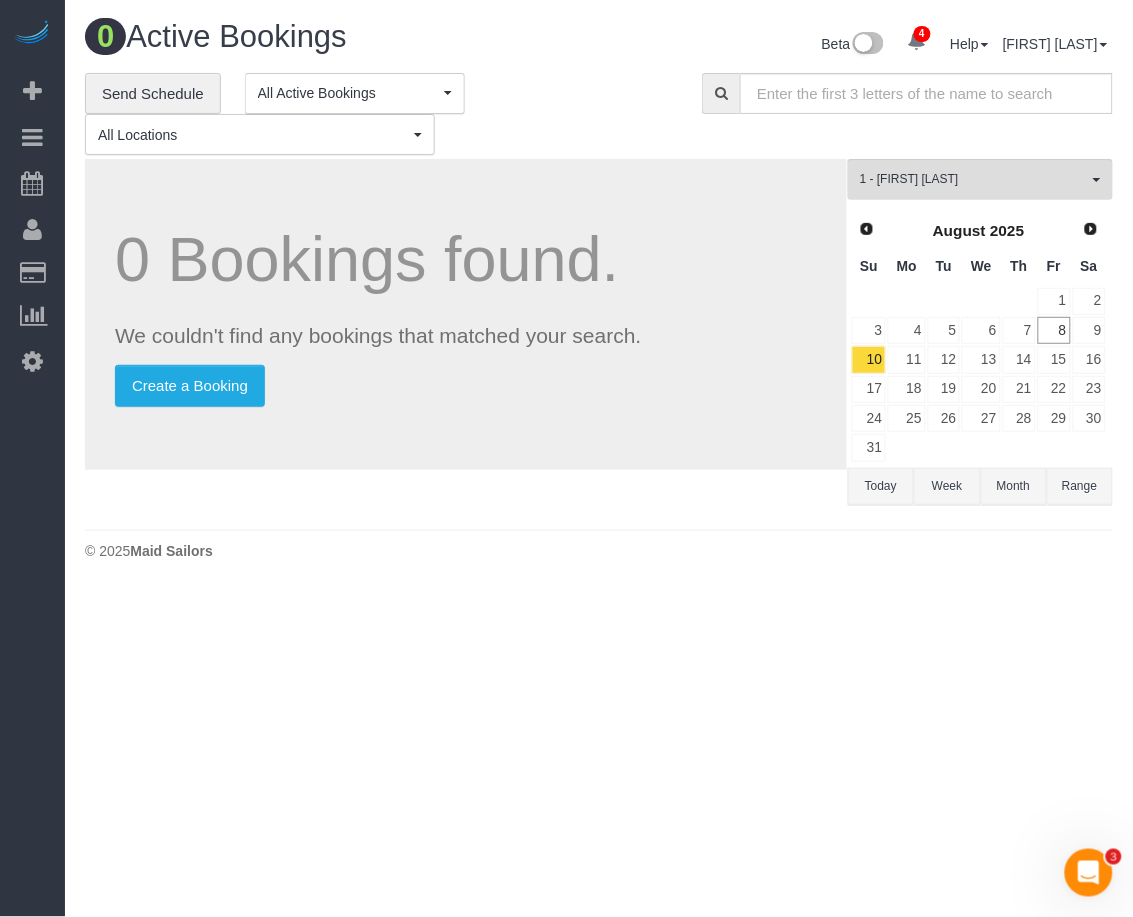 click on "4
Beta
Your Notifications
You have 0 alerts
×
You have 4  to charge for 08/07/2025
×
You have 2  to charge for 08/06/2025
×
You have 6  to charge for 08/05/2025
×" at bounding box center [566, 458] 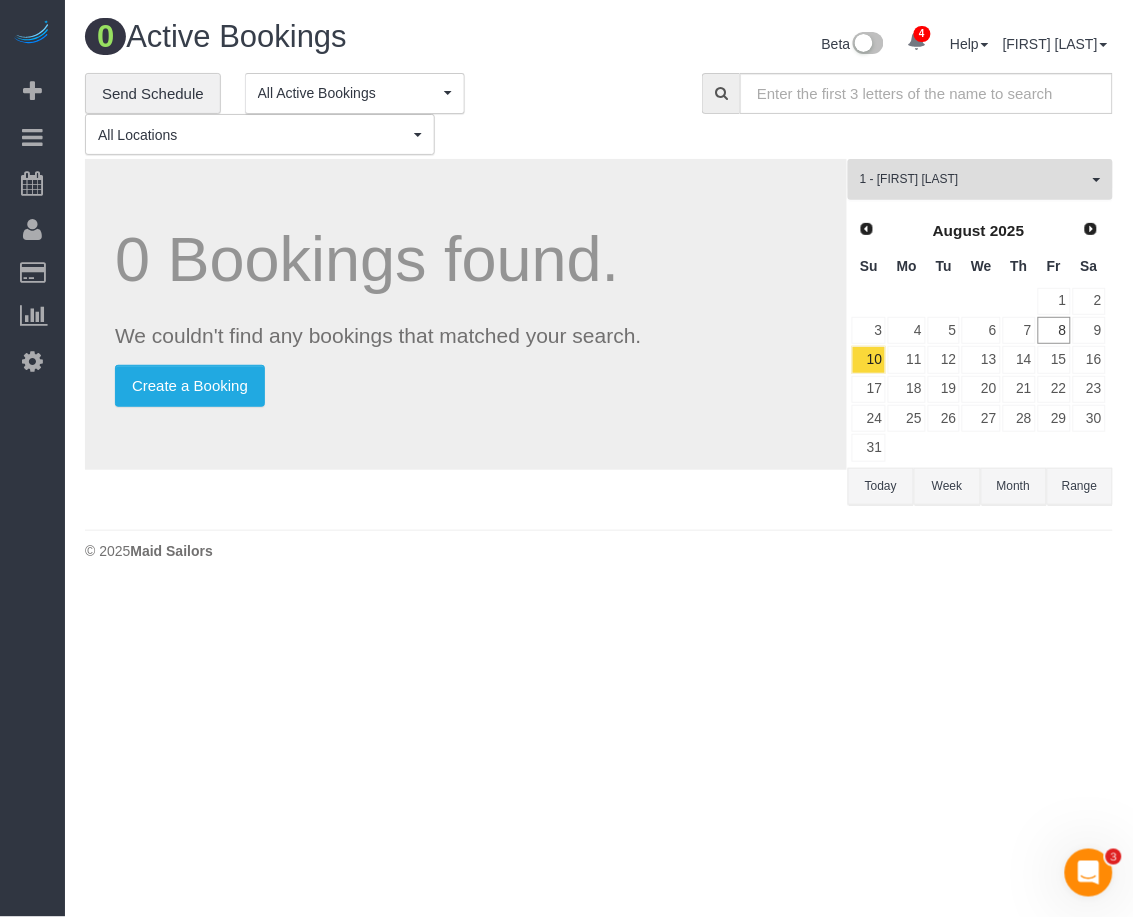 click on "1 - [FIRST] [LAST]" at bounding box center [974, 179] 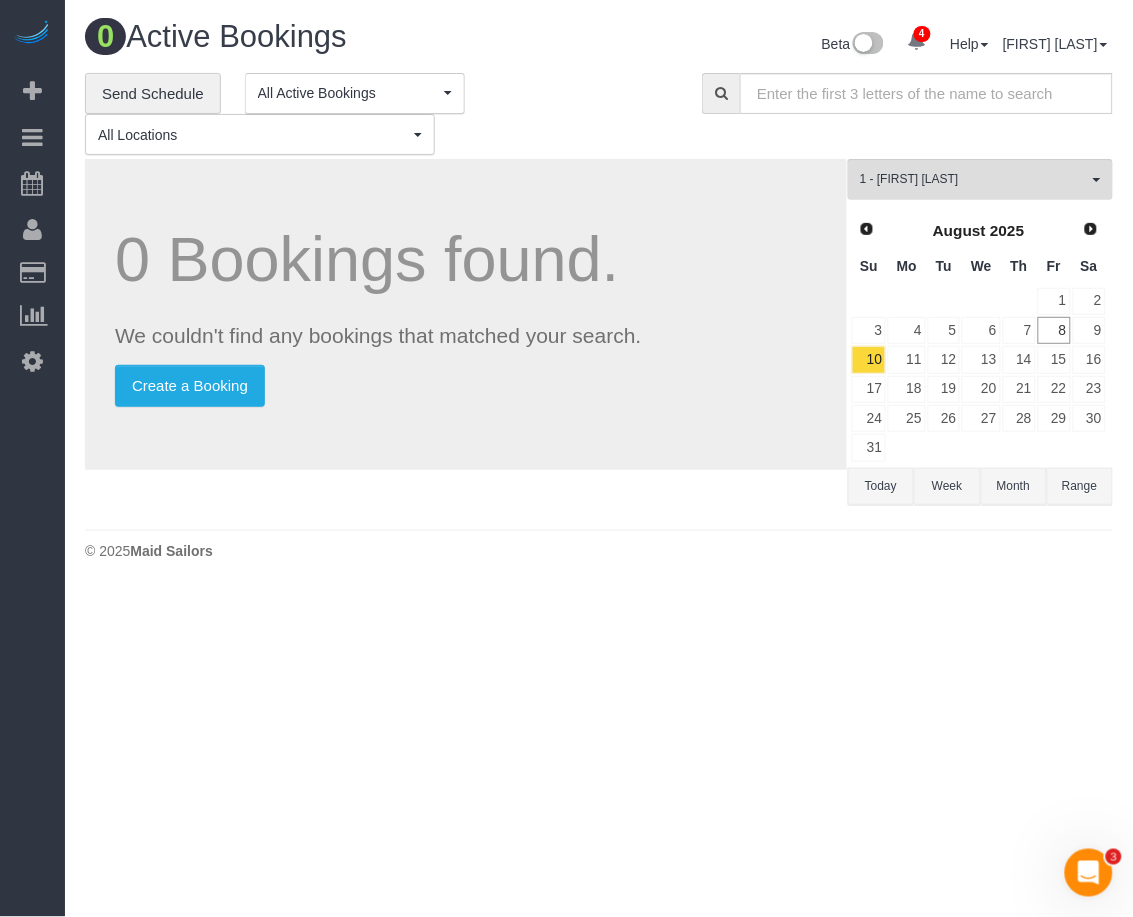 scroll, scrollTop: 530, scrollLeft: 0, axis: vertical 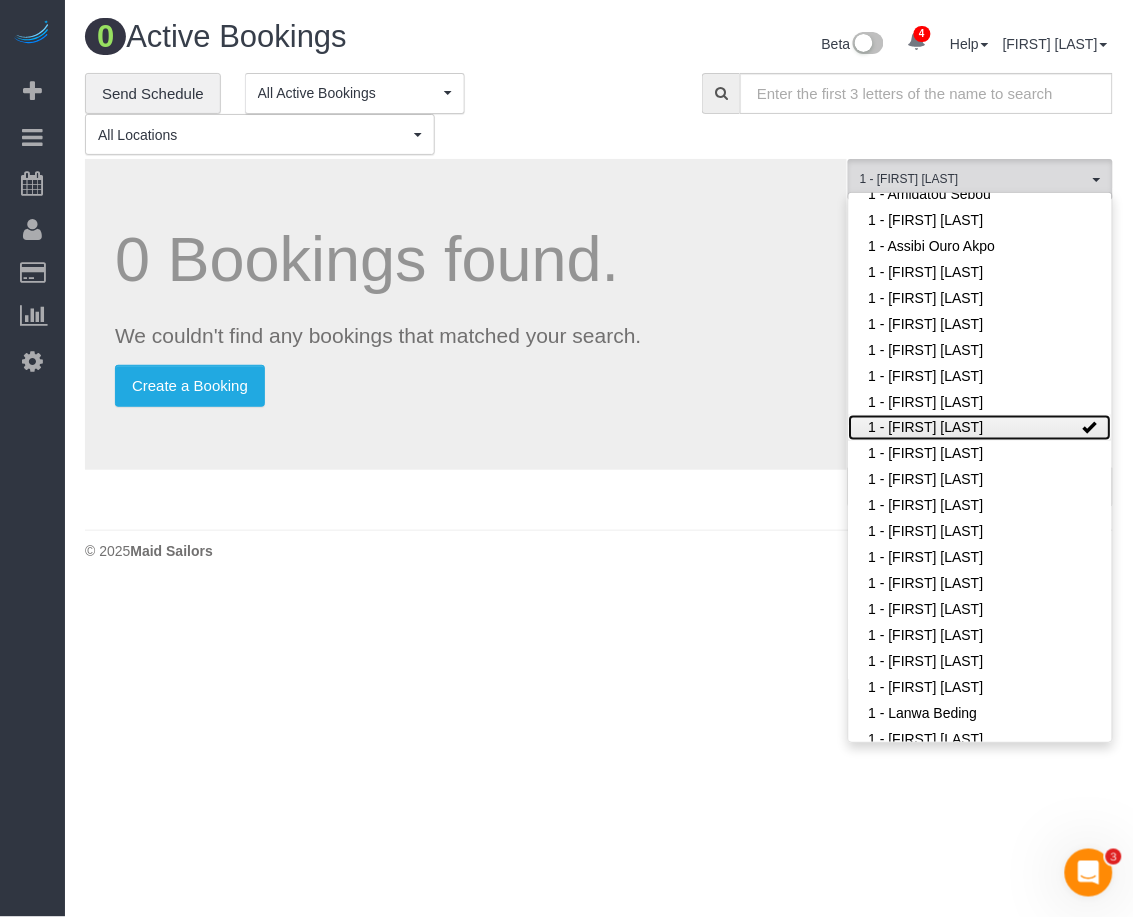 click at bounding box center (1090, 428) 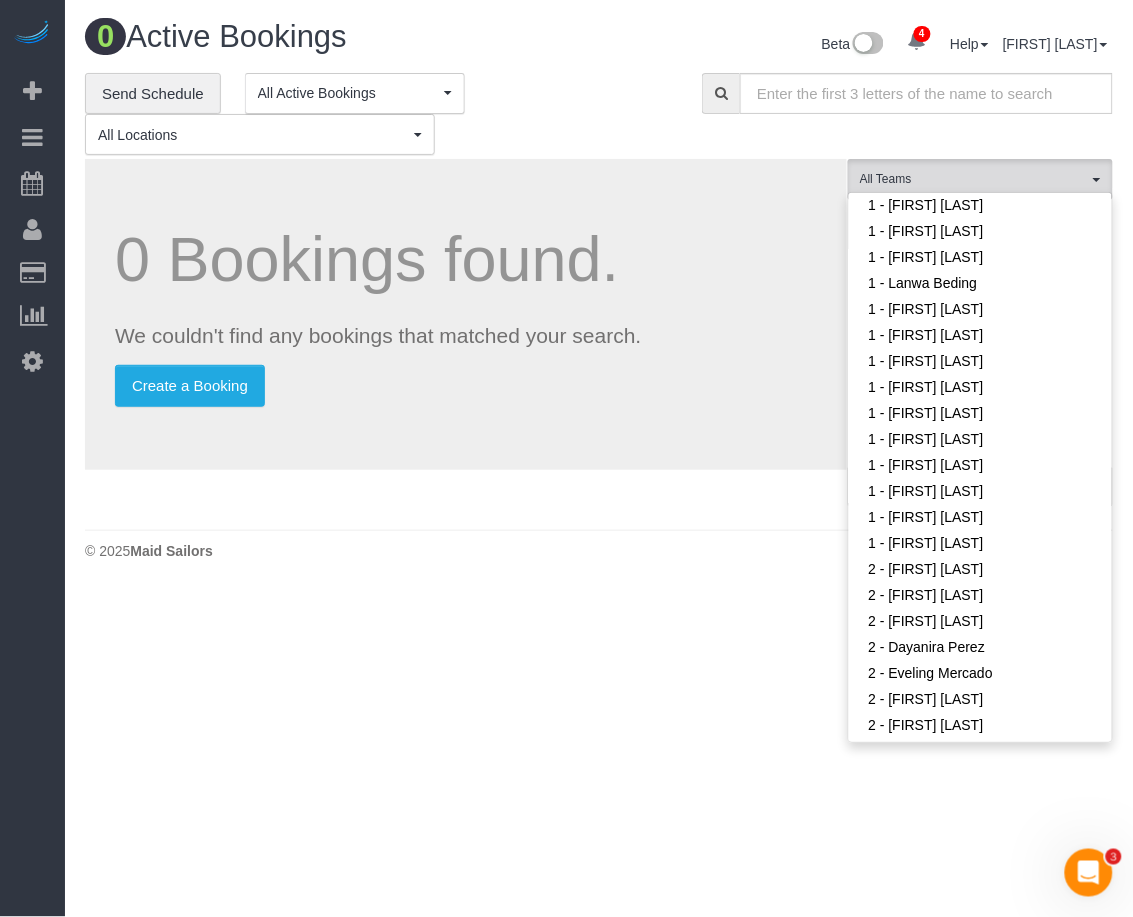 scroll, scrollTop: 1030, scrollLeft: 0, axis: vertical 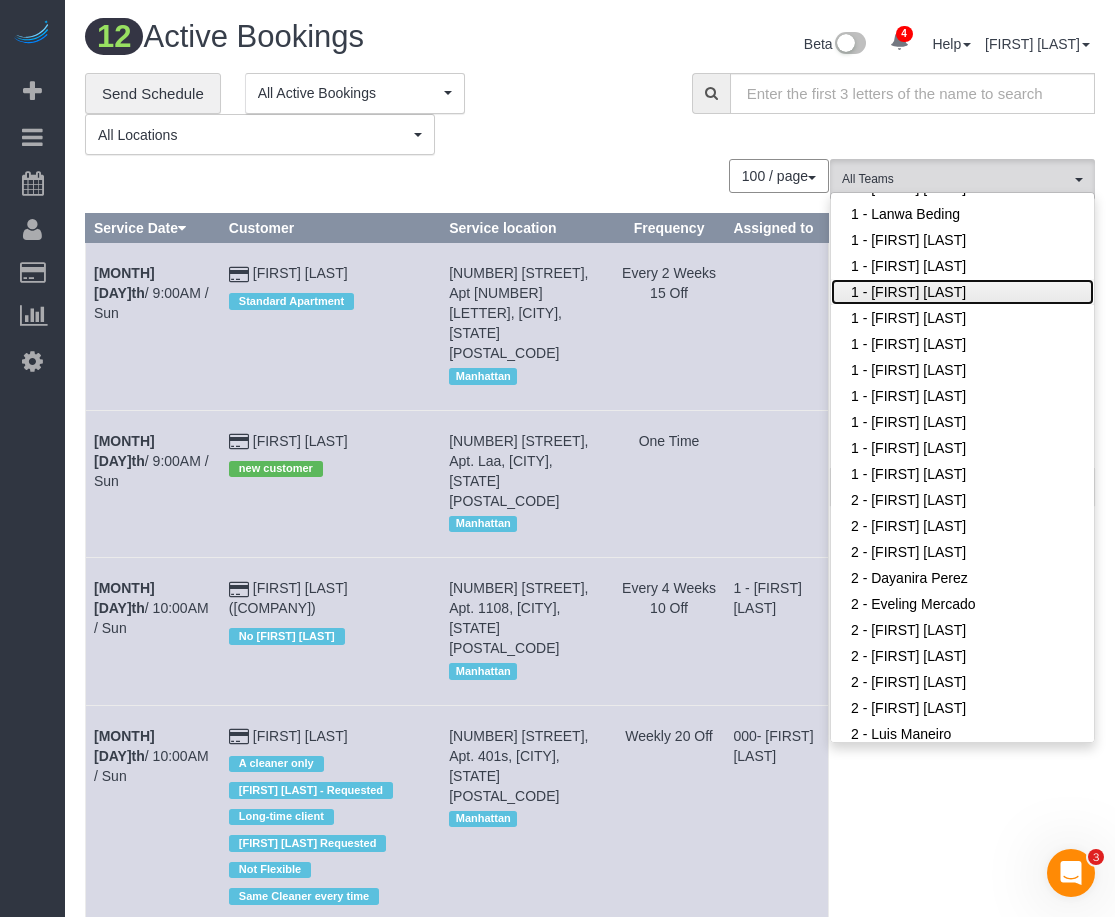 click on "[FIRST] [LAST]" at bounding box center [962, 292] 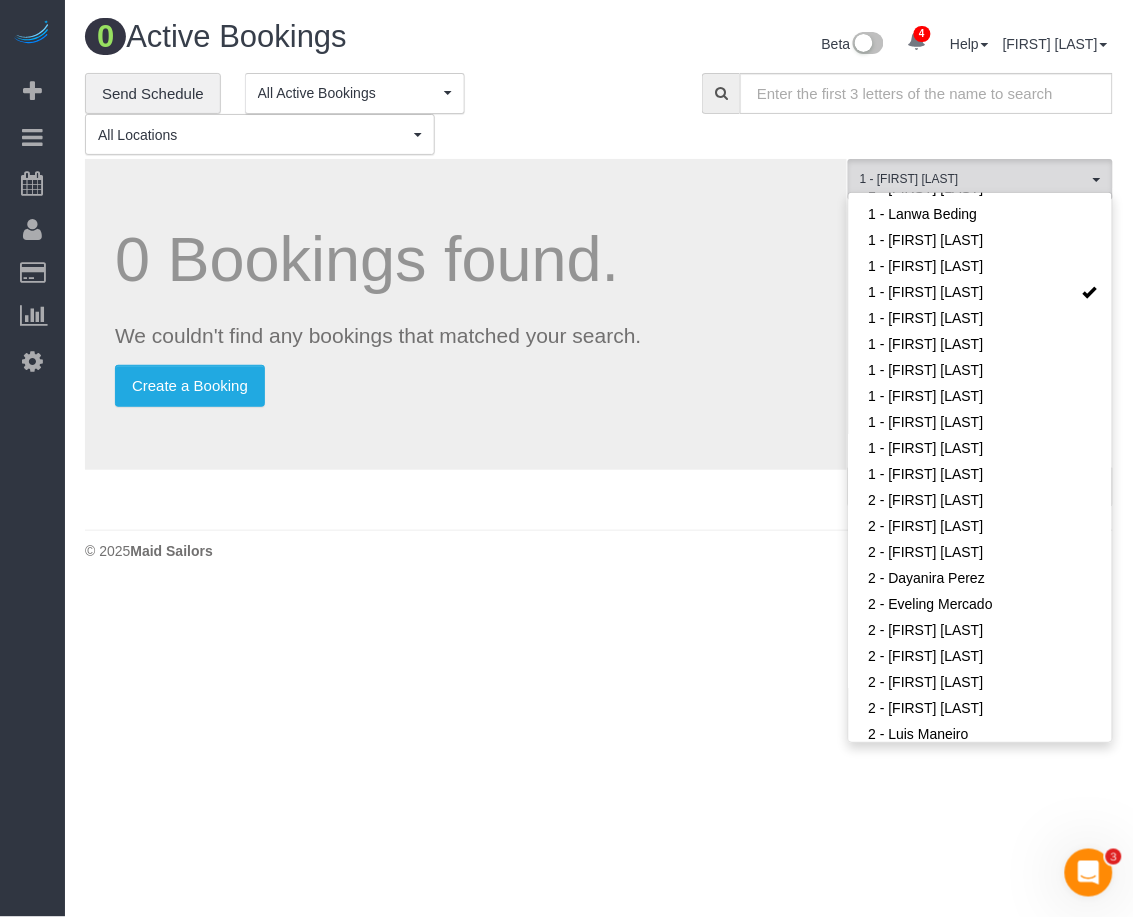 click on "**********" at bounding box center [378, 114] 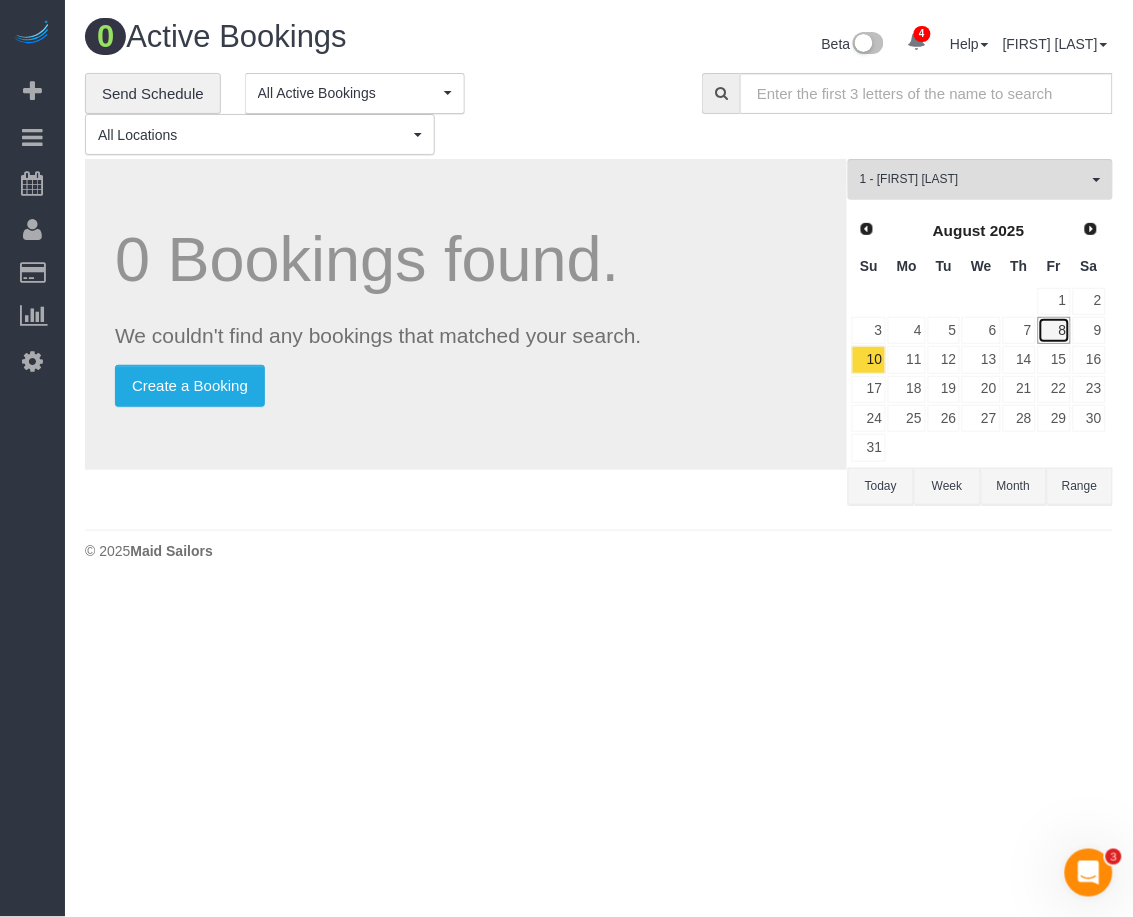click on "8" at bounding box center [1054, 330] 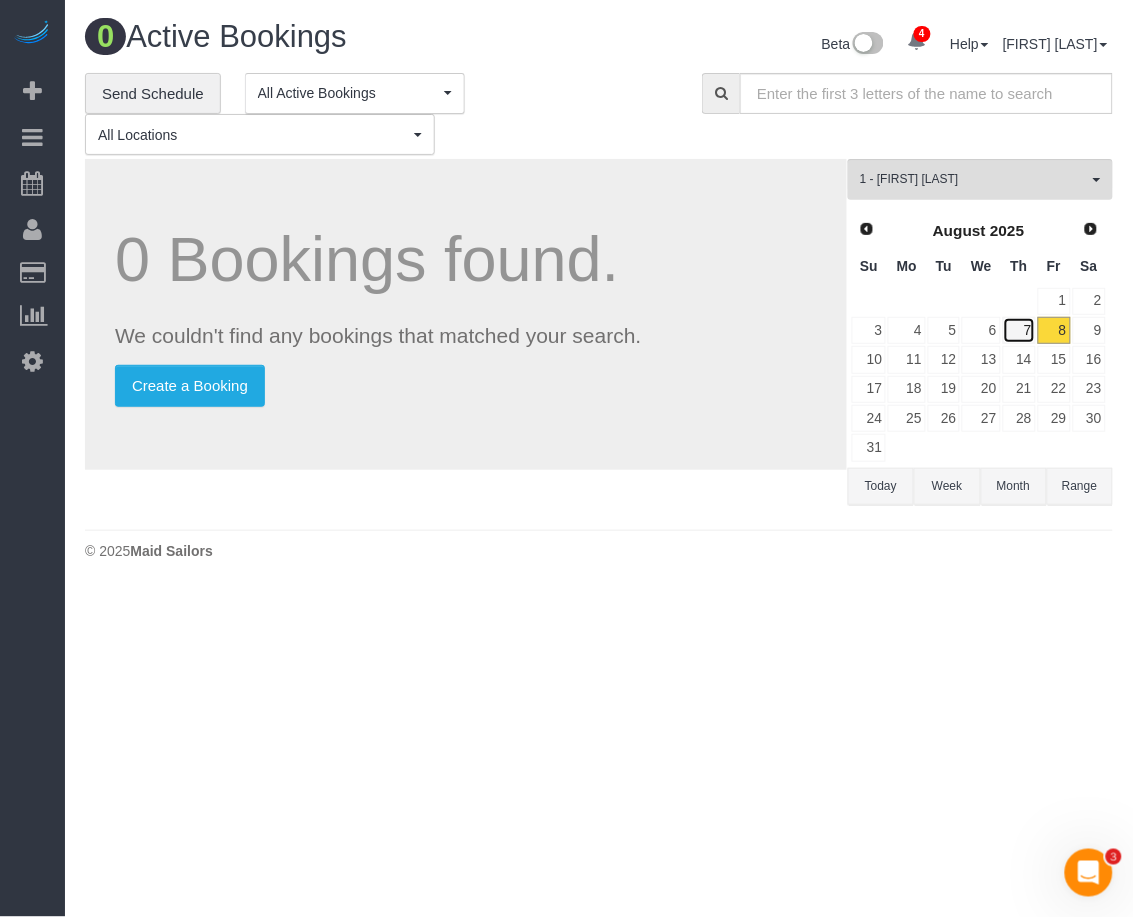 click on "7" at bounding box center [1019, 330] 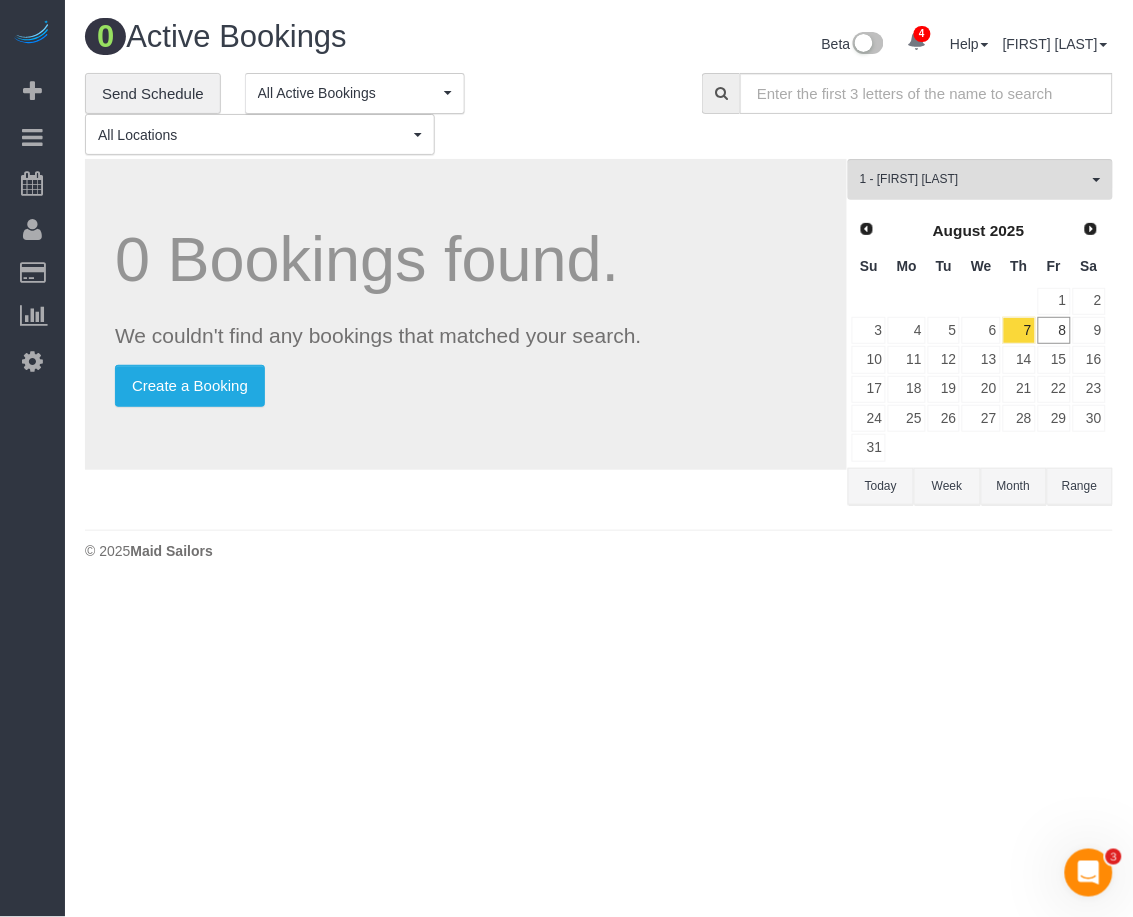 click on "0 Bookings found.
We couldn't find any bookings that matched your search.
Create a Booking" at bounding box center (466, 314) 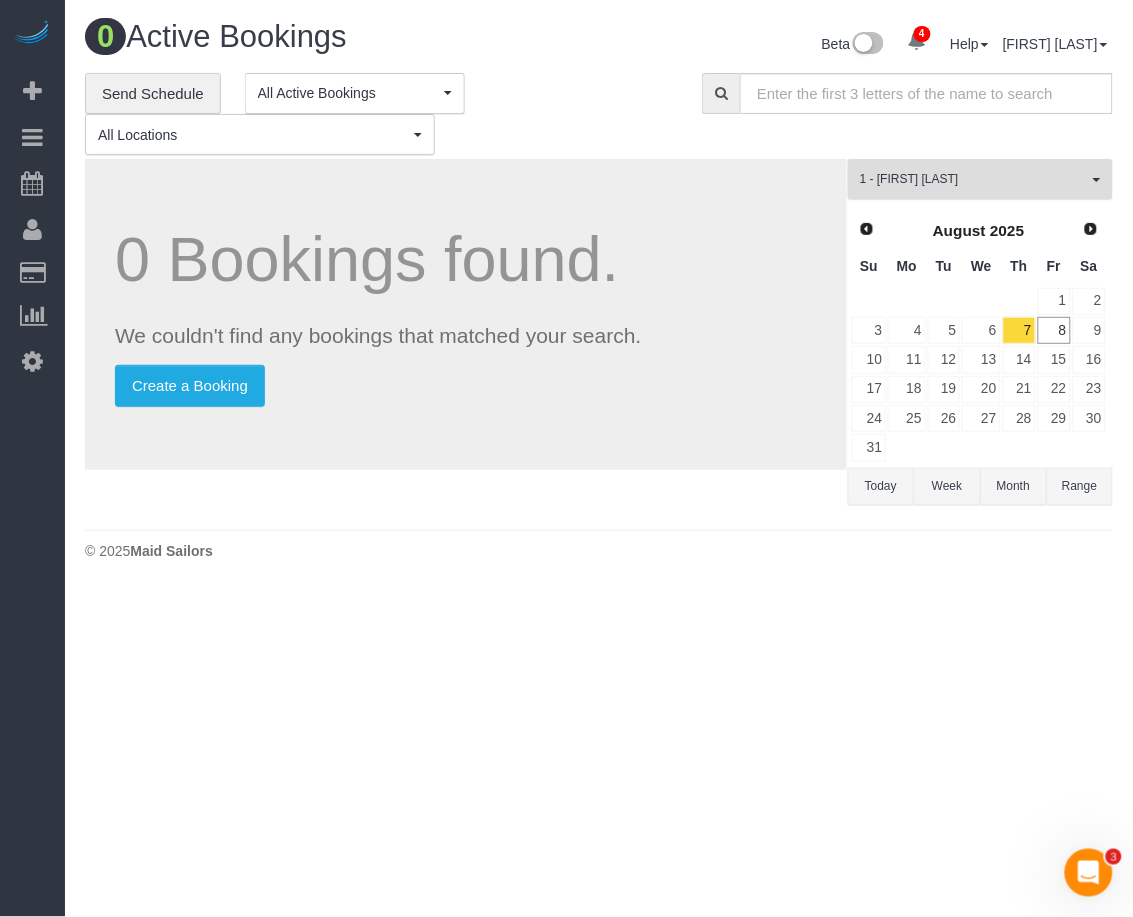 click on "1 - Mariatou Diallo
All Teams" at bounding box center (980, 179) 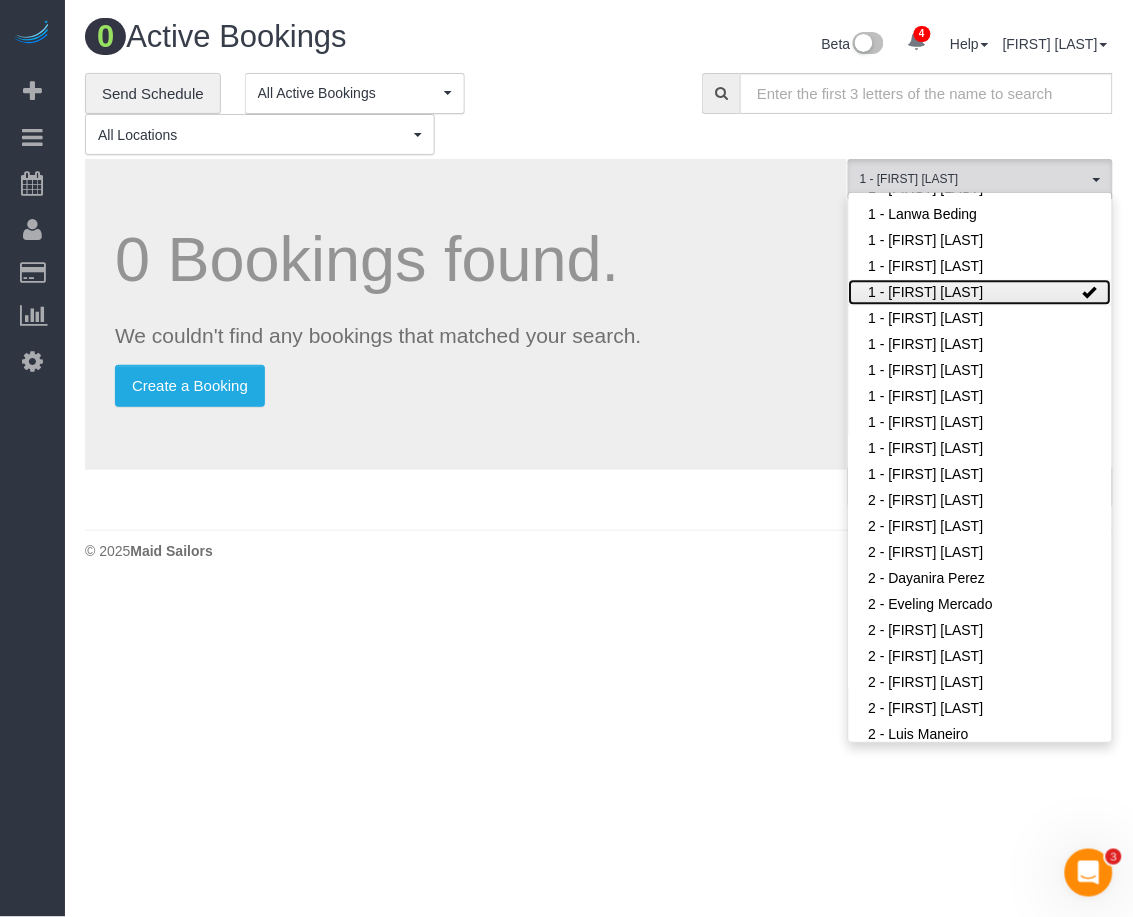 click at bounding box center (1090, 292) 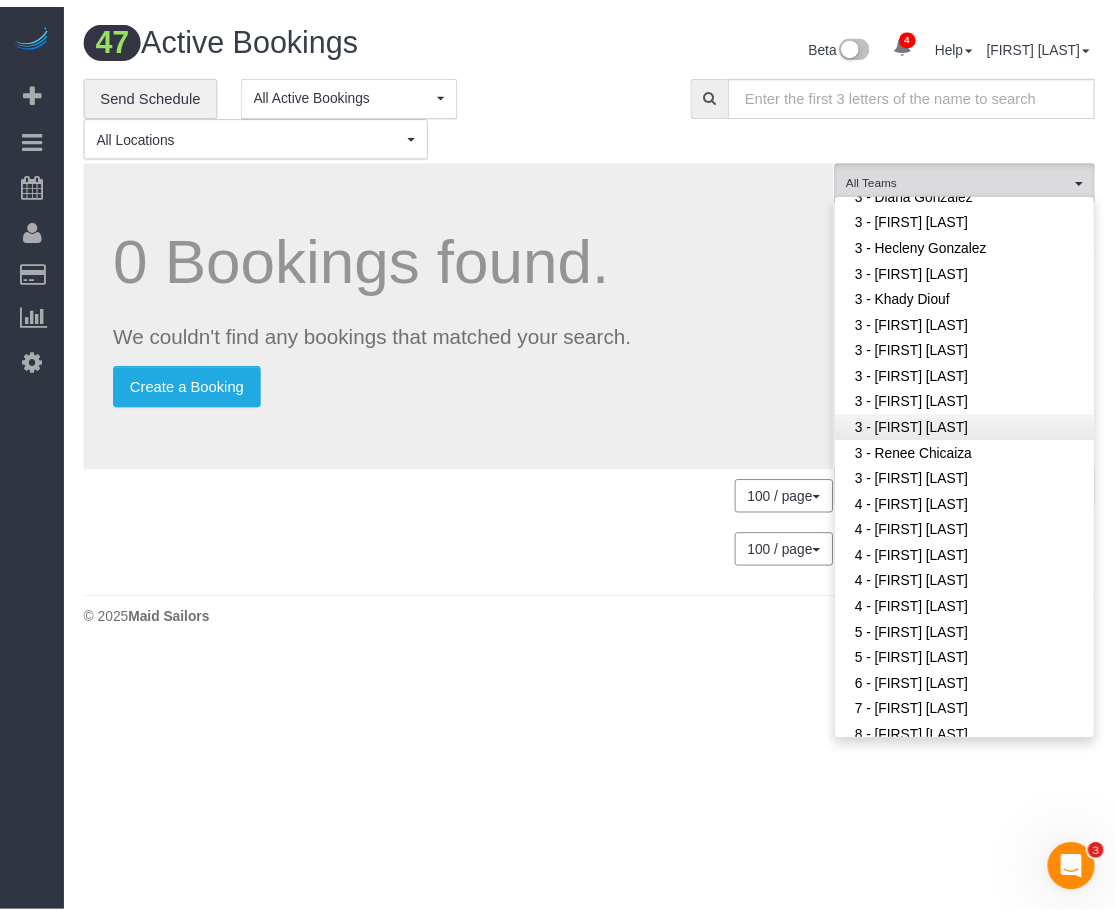 scroll, scrollTop: 1780, scrollLeft: 0, axis: vertical 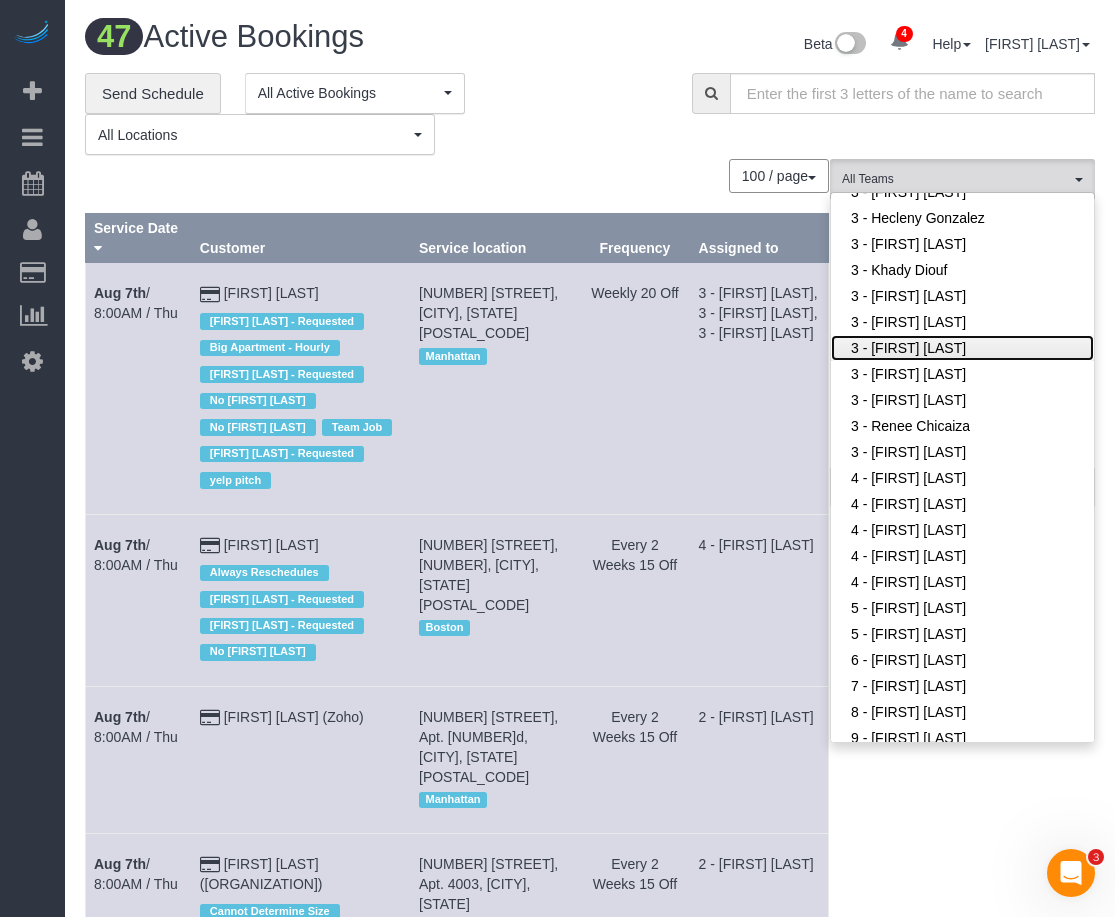 click on "[NUMBER] - [FIRST] [LAST]" at bounding box center [962, 348] 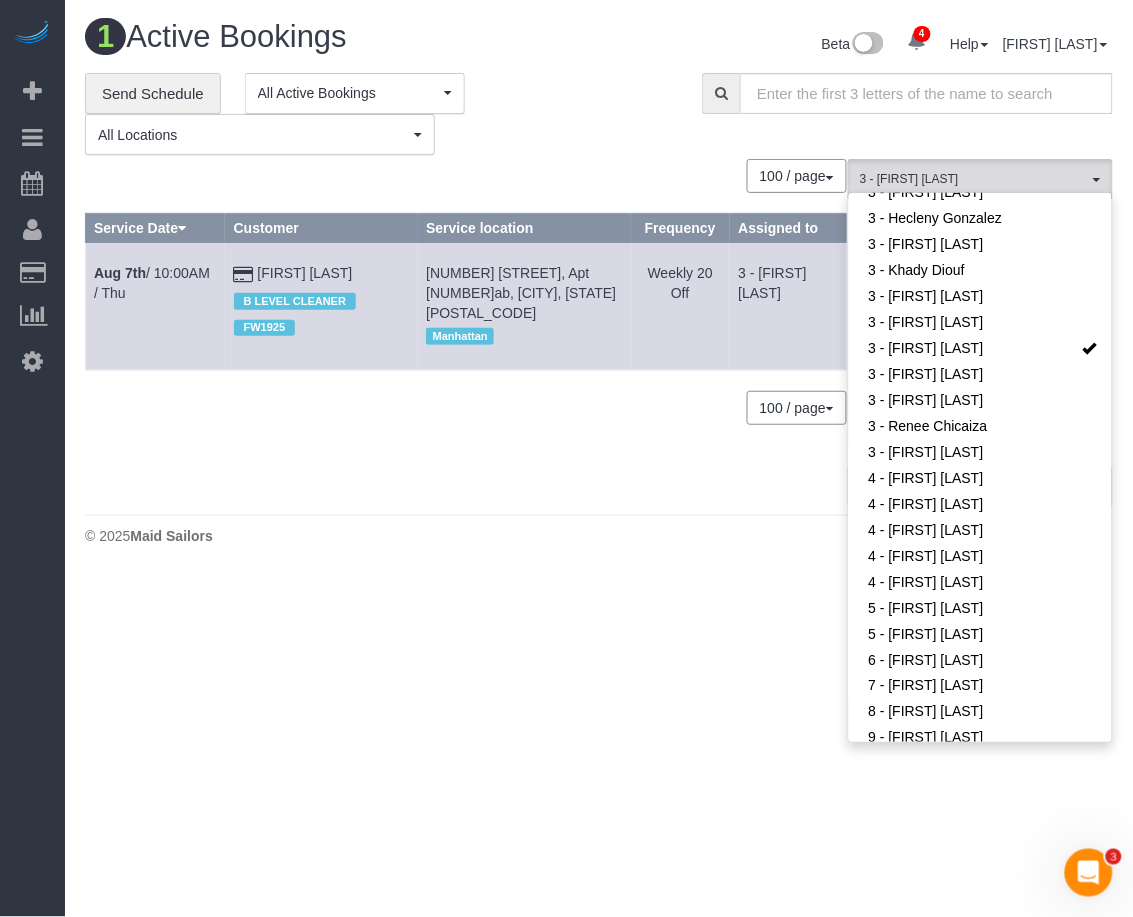 click on "**********" at bounding box center [378, 114] 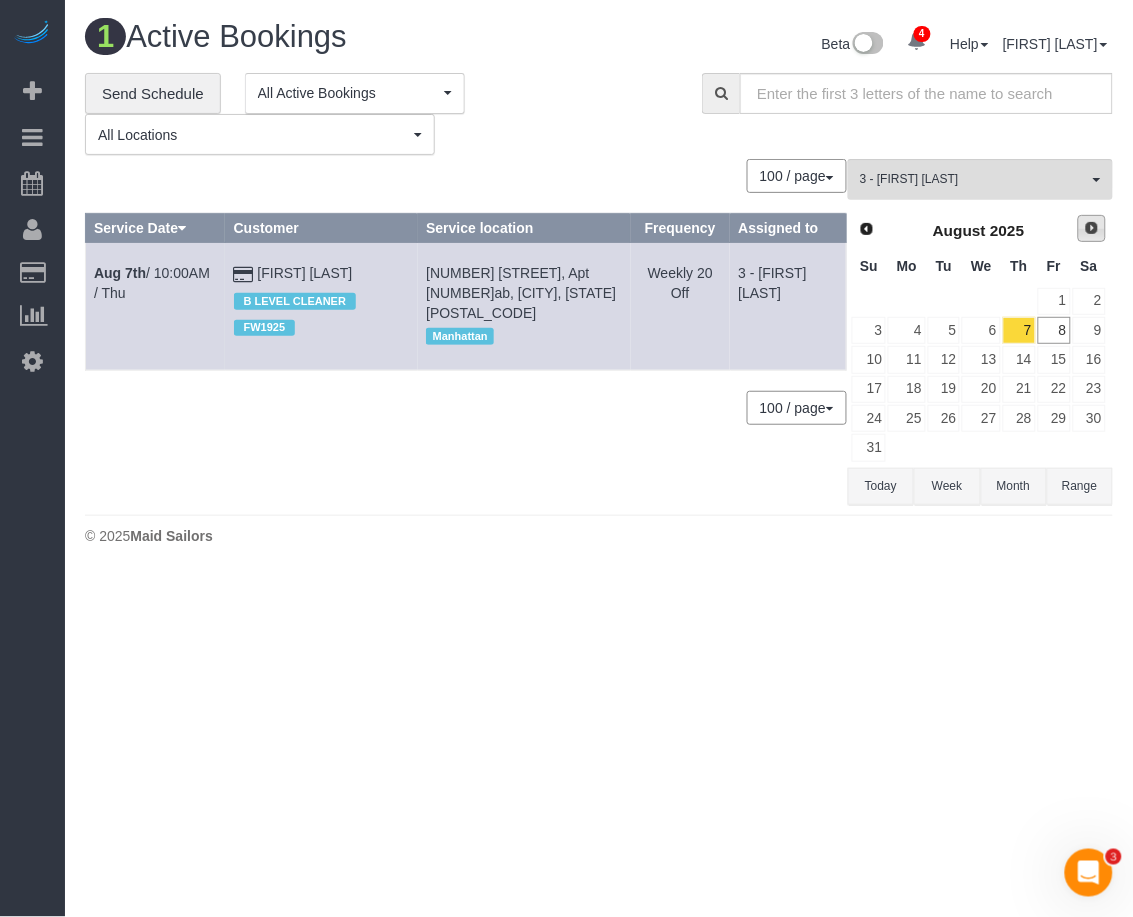 click on "Next" at bounding box center (1092, 228) 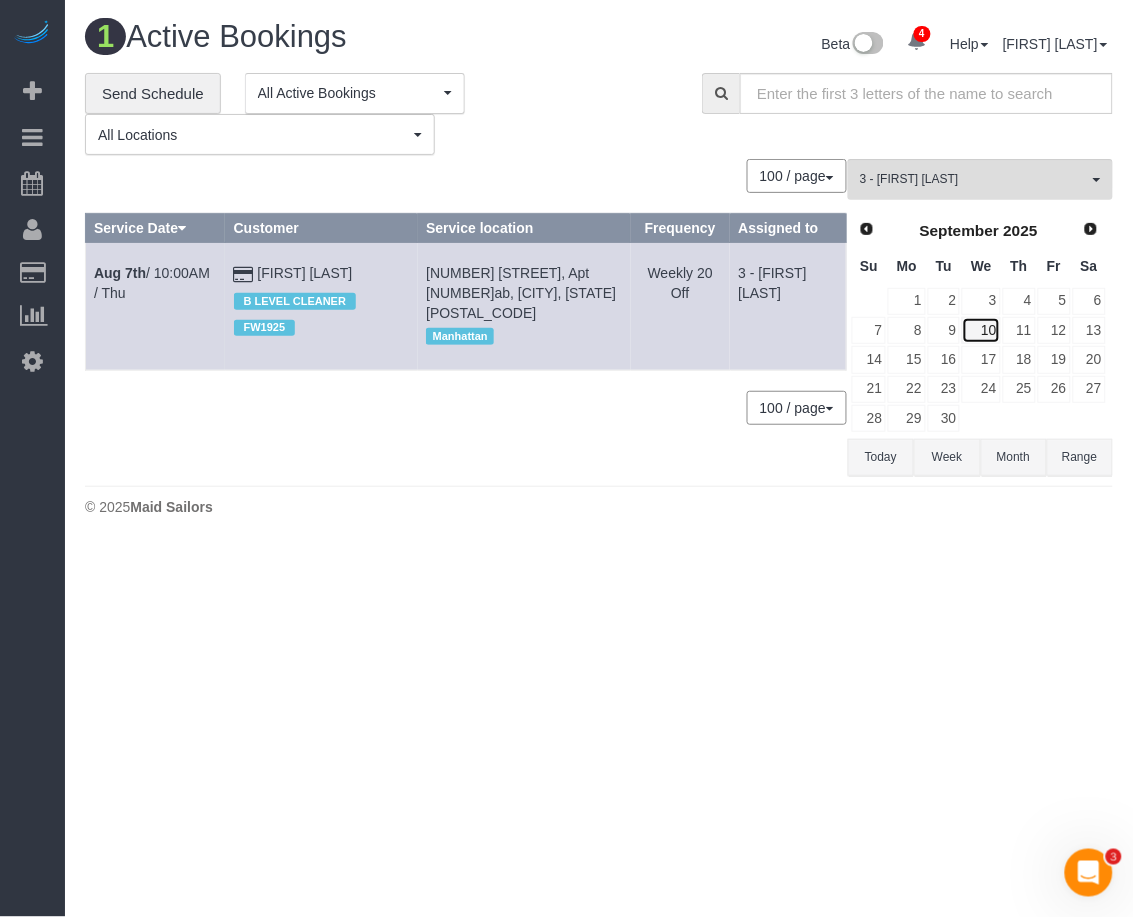 click on "10" at bounding box center [981, 330] 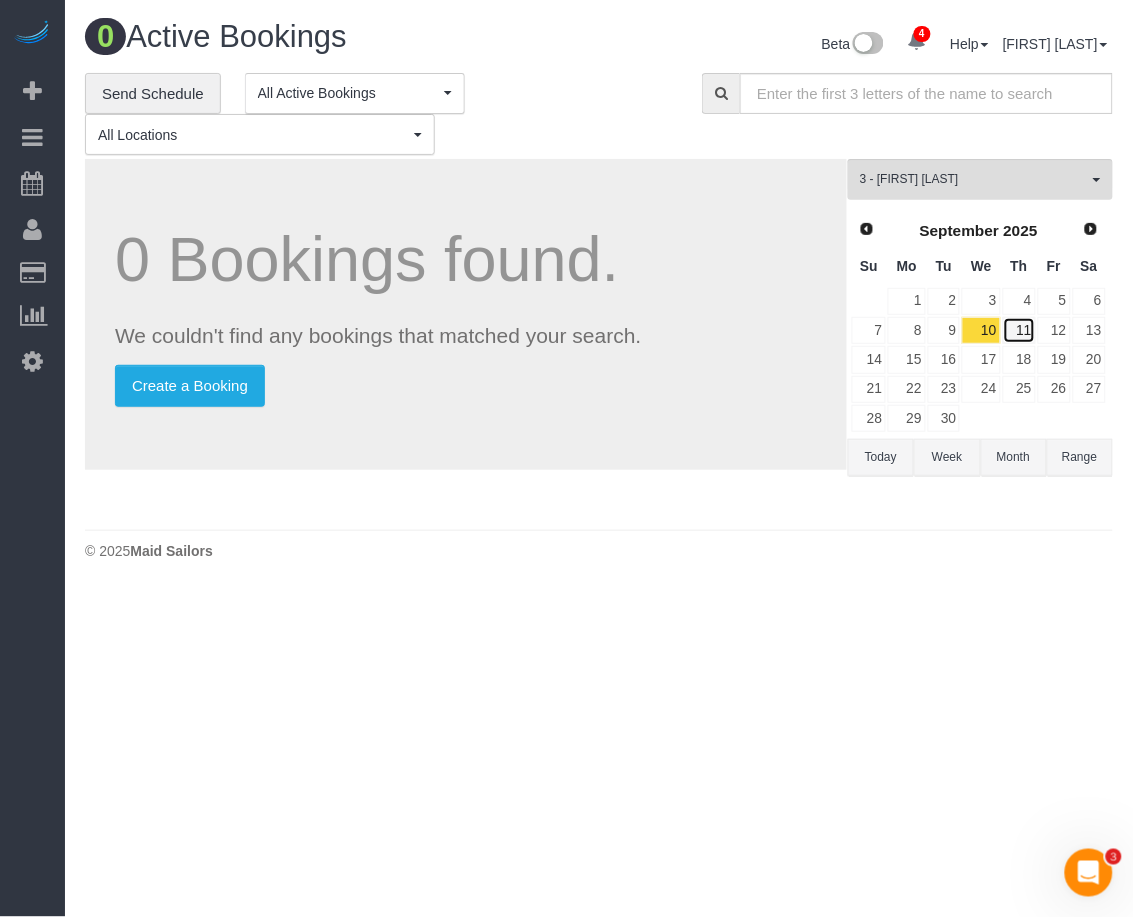 click on "11" at bounding box center [1019, 330] 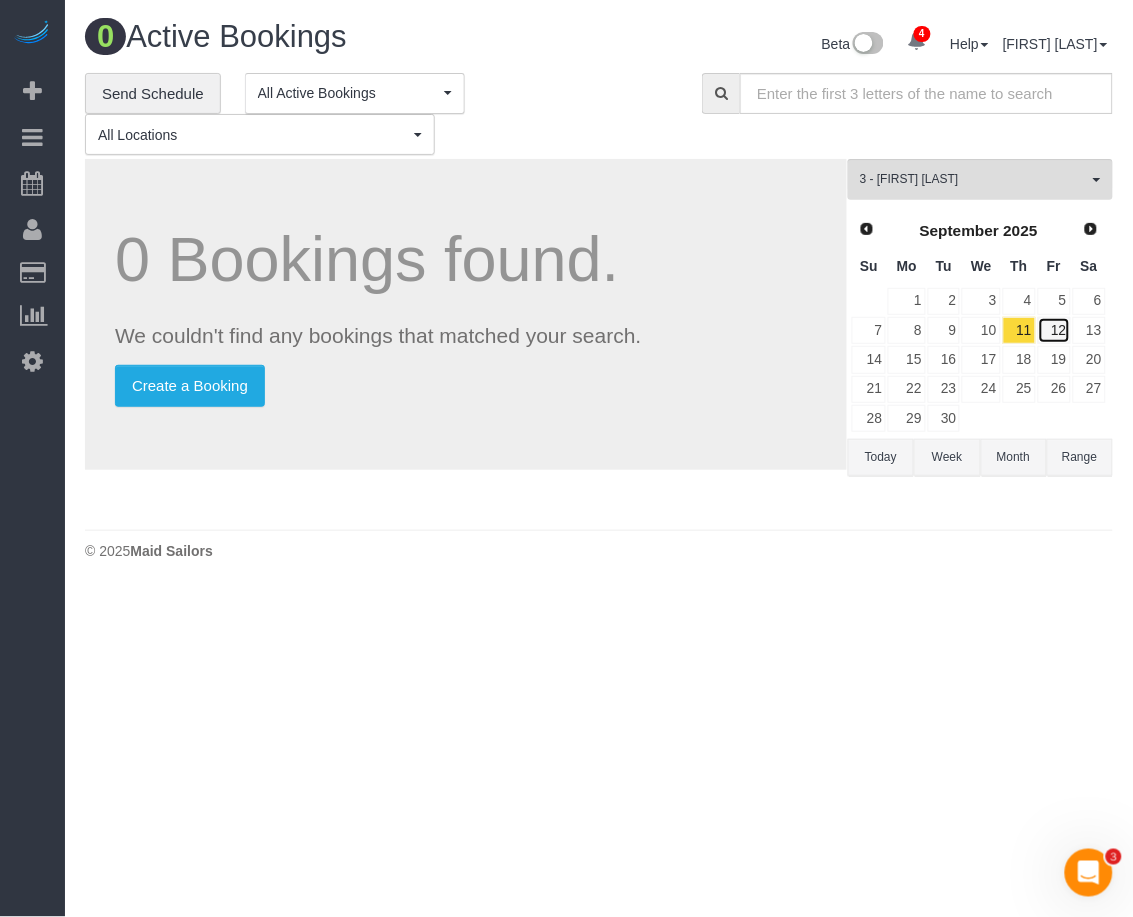 click on "12" at bounding box center [1054, 330] 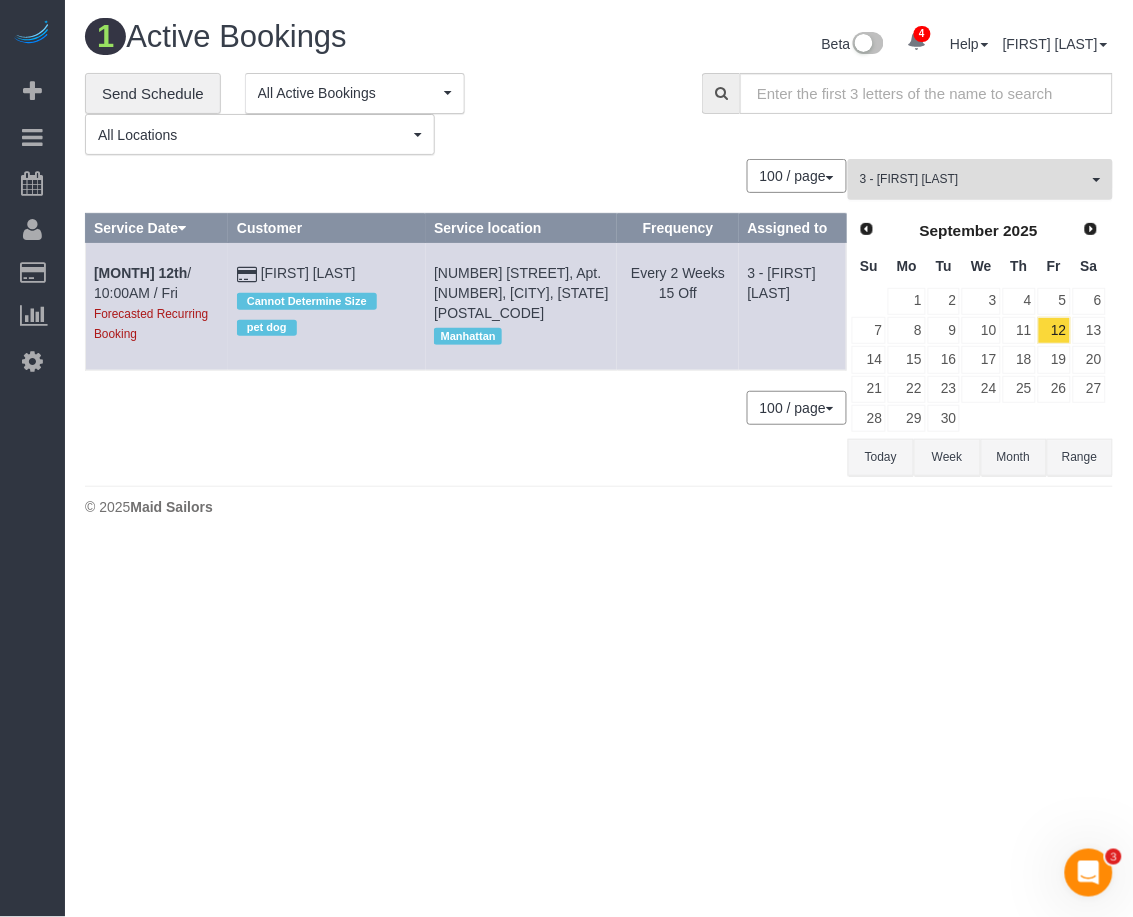click on "[NUMBER] - [FIRST] [LAST]" at bounding box center [974, 179] 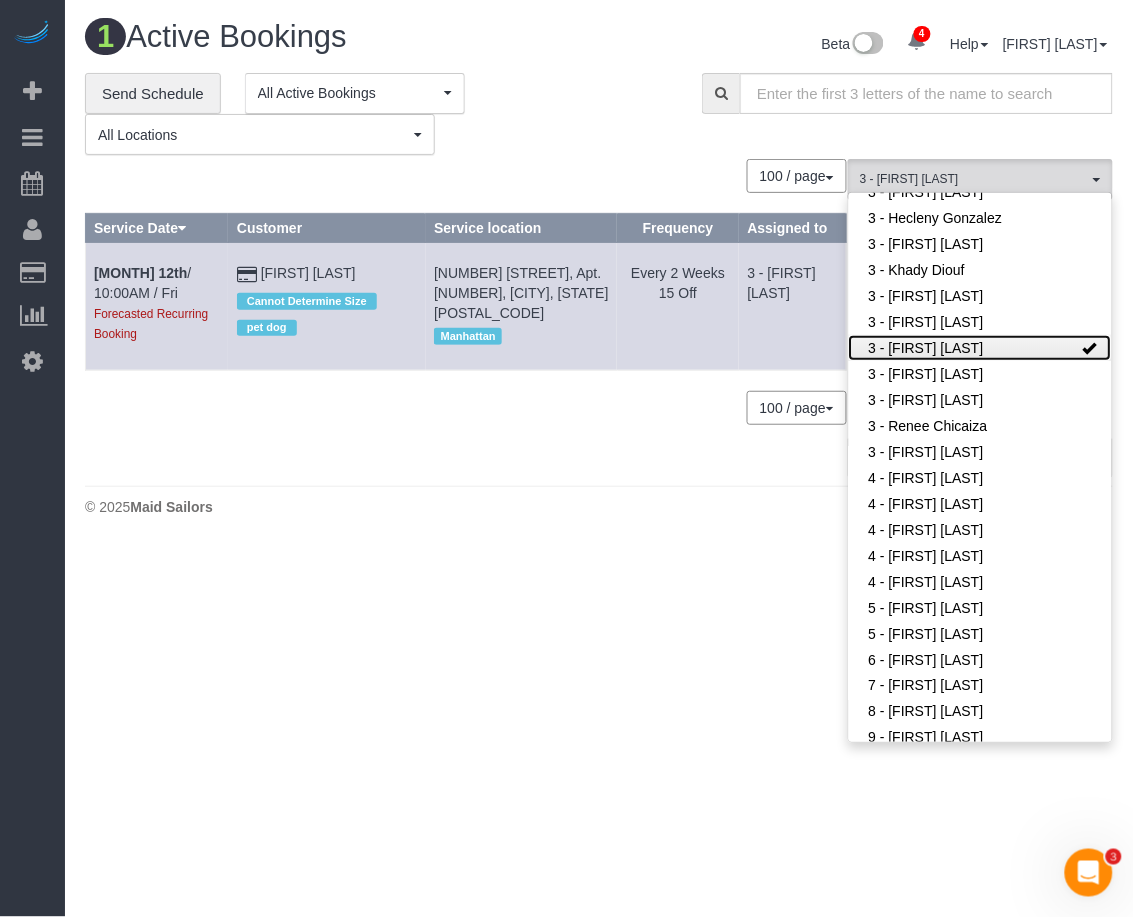 click on "[NUMBER] - [FIRST] [LAST]" at bounding box center (980, 348) 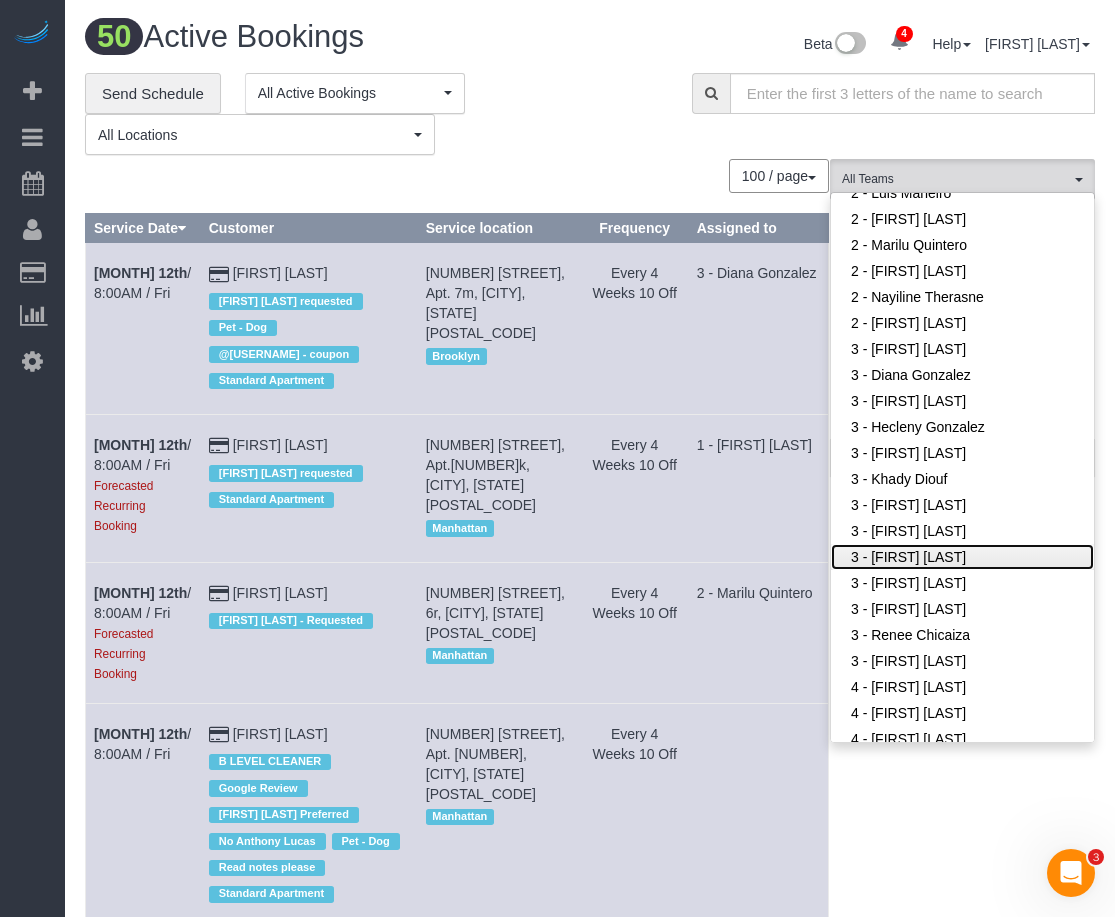 scroll, scrollTop: 1530, scrollLeft: 0, axis: vertical 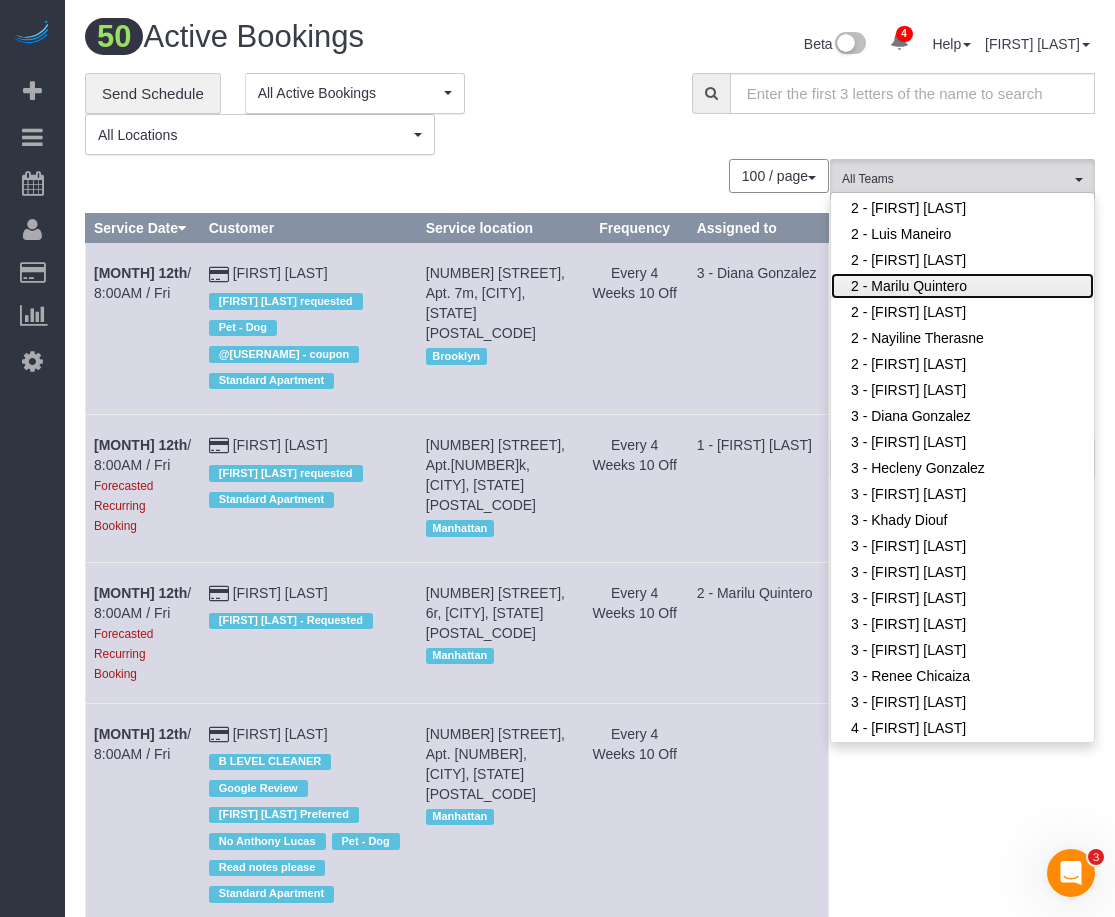 click on "2 - Marilu Quintero" at bounding box center [962, 286] 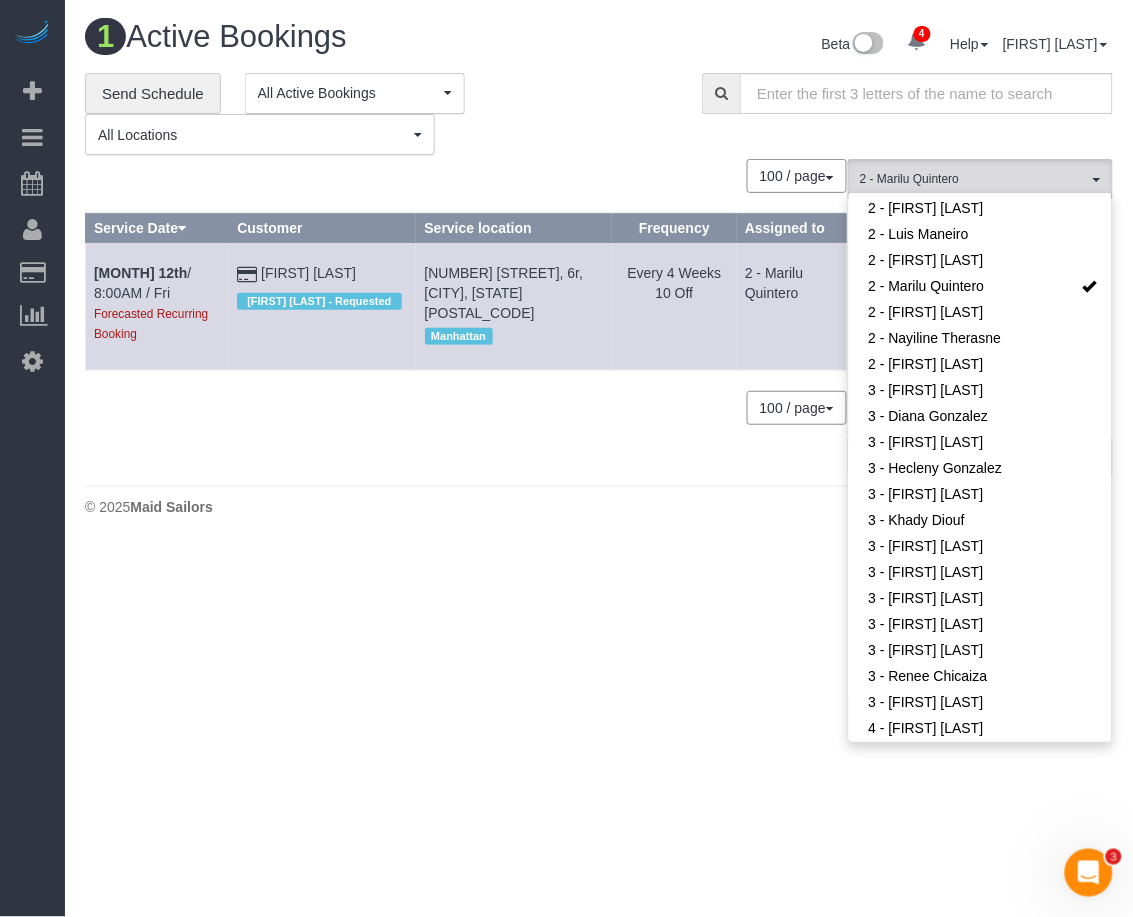 click on "**********" at bounding box center [378, 114] 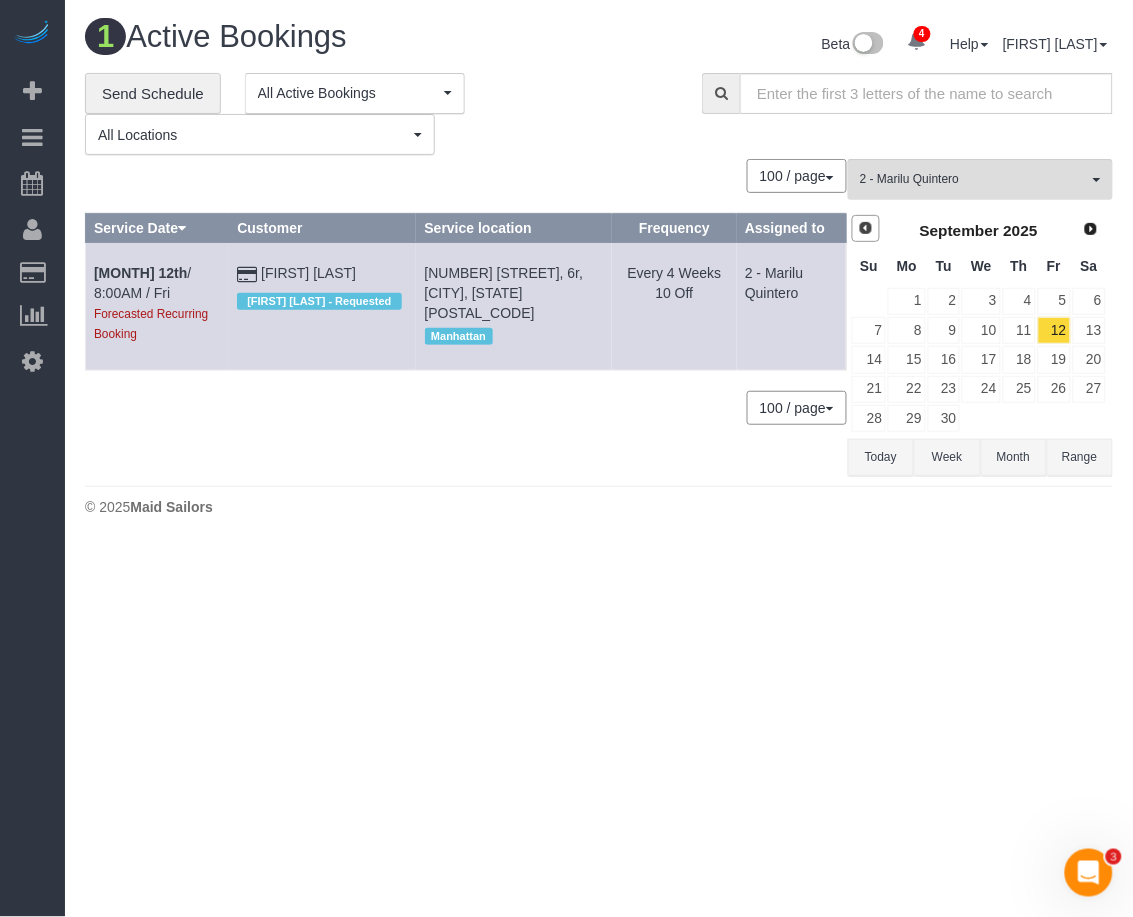 click on "Prev" at bounding box center (866, 228) 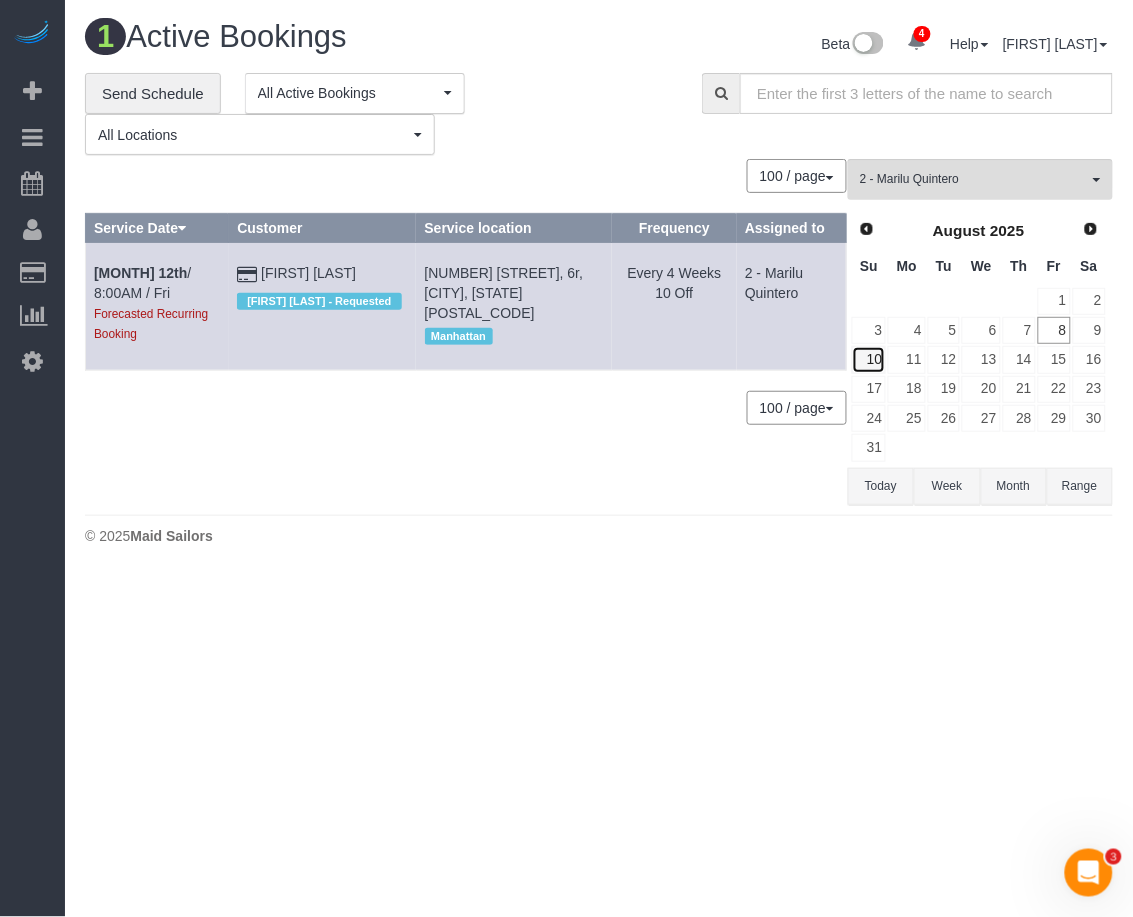 click on "10" at bounding box center (869, 359) 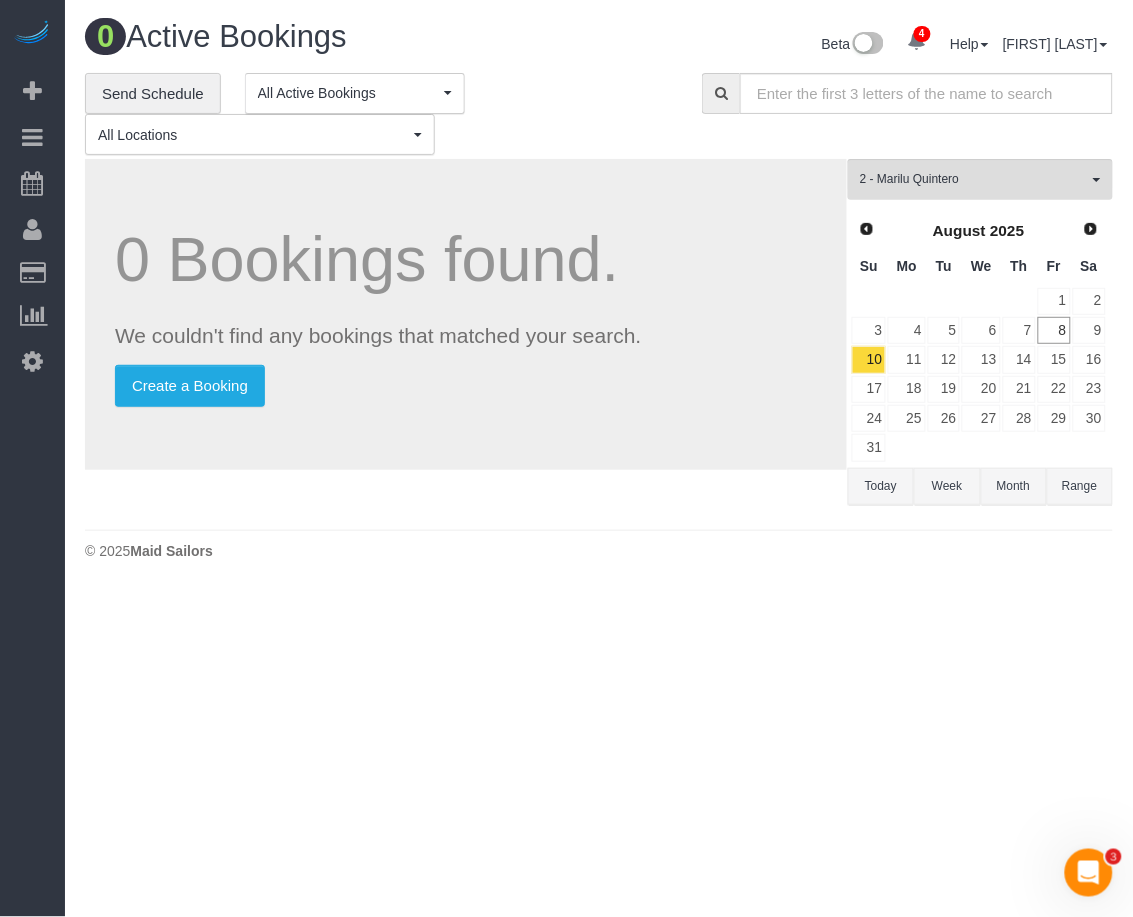 click on "4
Beta
Your Notifications
You have 0 alerts
×
You have 4  to charge for 08/07/2025
×
You have 2  to charge for 08/06/2025
×
You have 6  to charge for 08/05/2025
×" at bounding box center [566, 458] 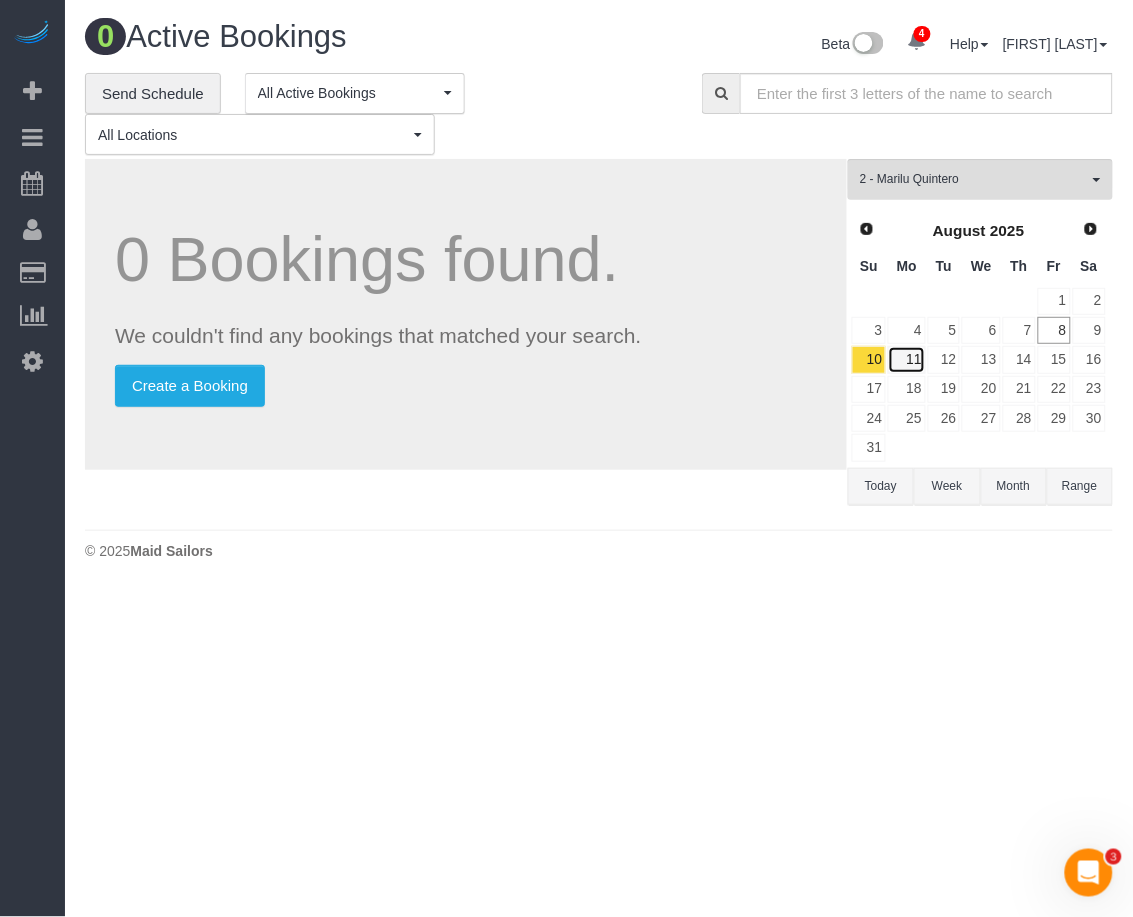 click on "11" at bounding box center (906, 359) 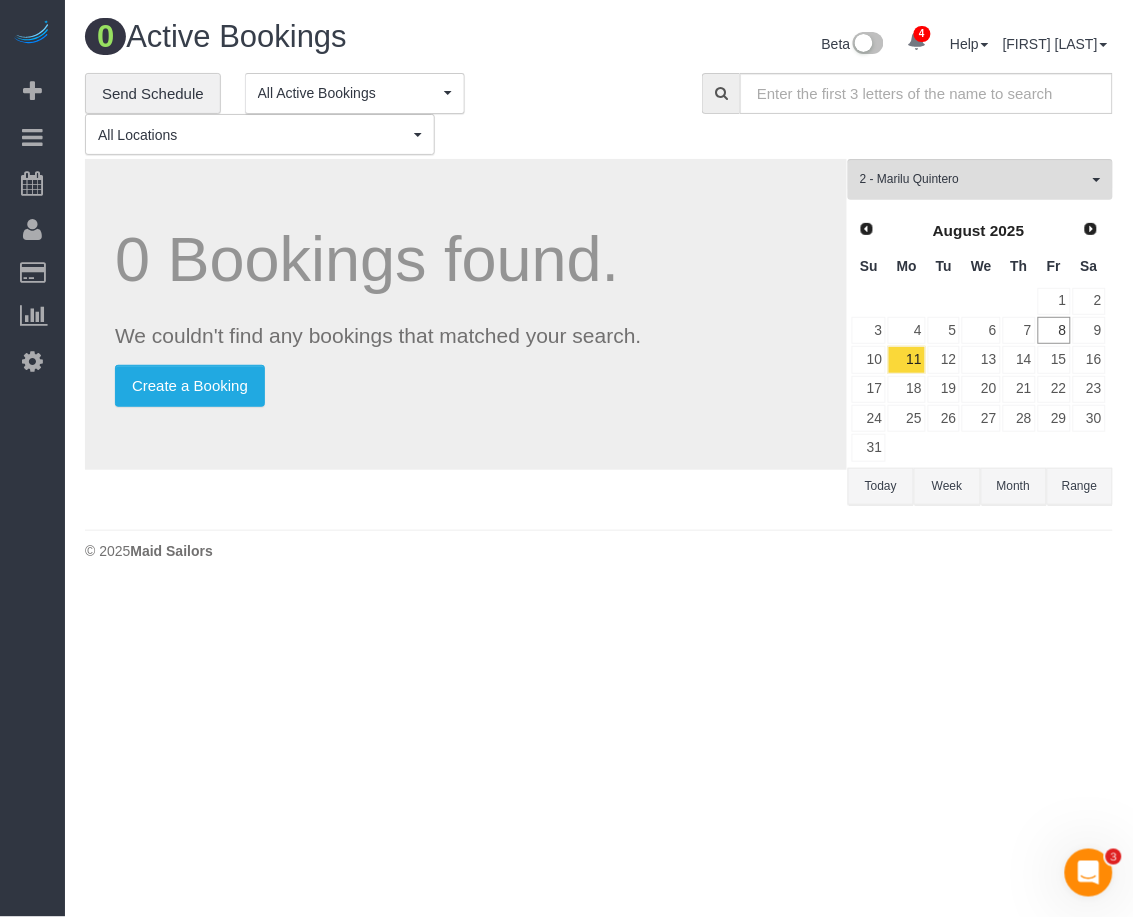 click on "4
Beta
Your Notifications
You have 0 alerts
×
You have 4  to charge for 08/07/2025
×
You have 2  to charge for 08/06/2025
×
You have 6  to charge for 08/05/2025
×" at bounding box center (566, 458) 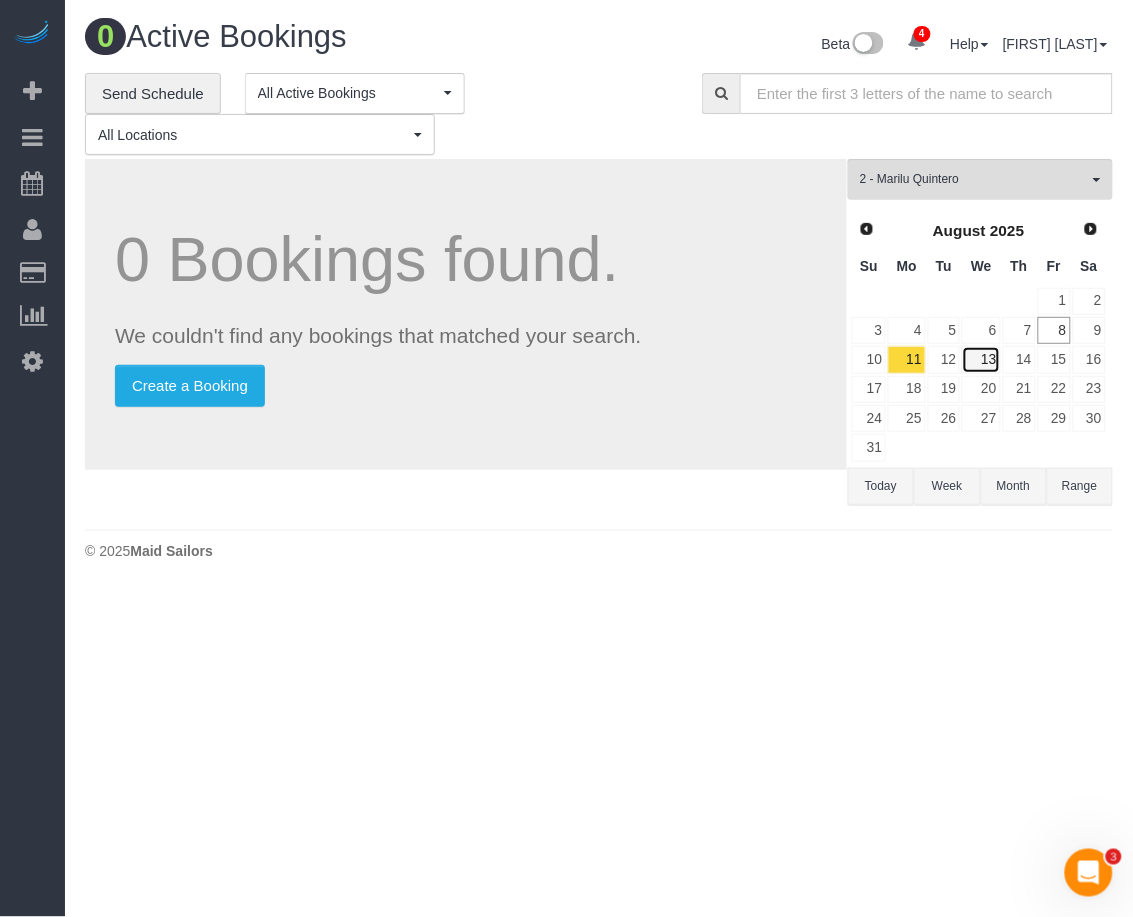 click on "13" at bounding box center [981, 359] 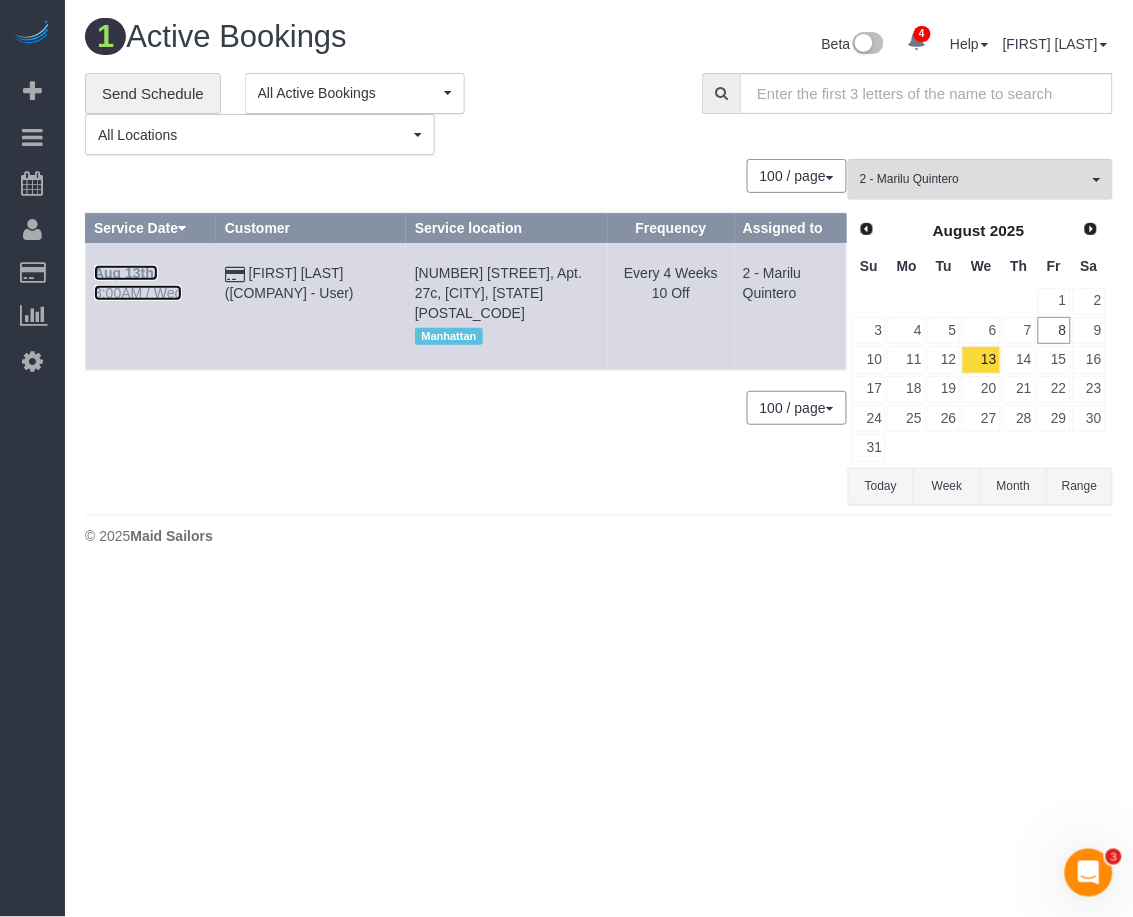 click on "Aug 13th
/ 8:00AM / Wed" at bounding box center (138, 283) 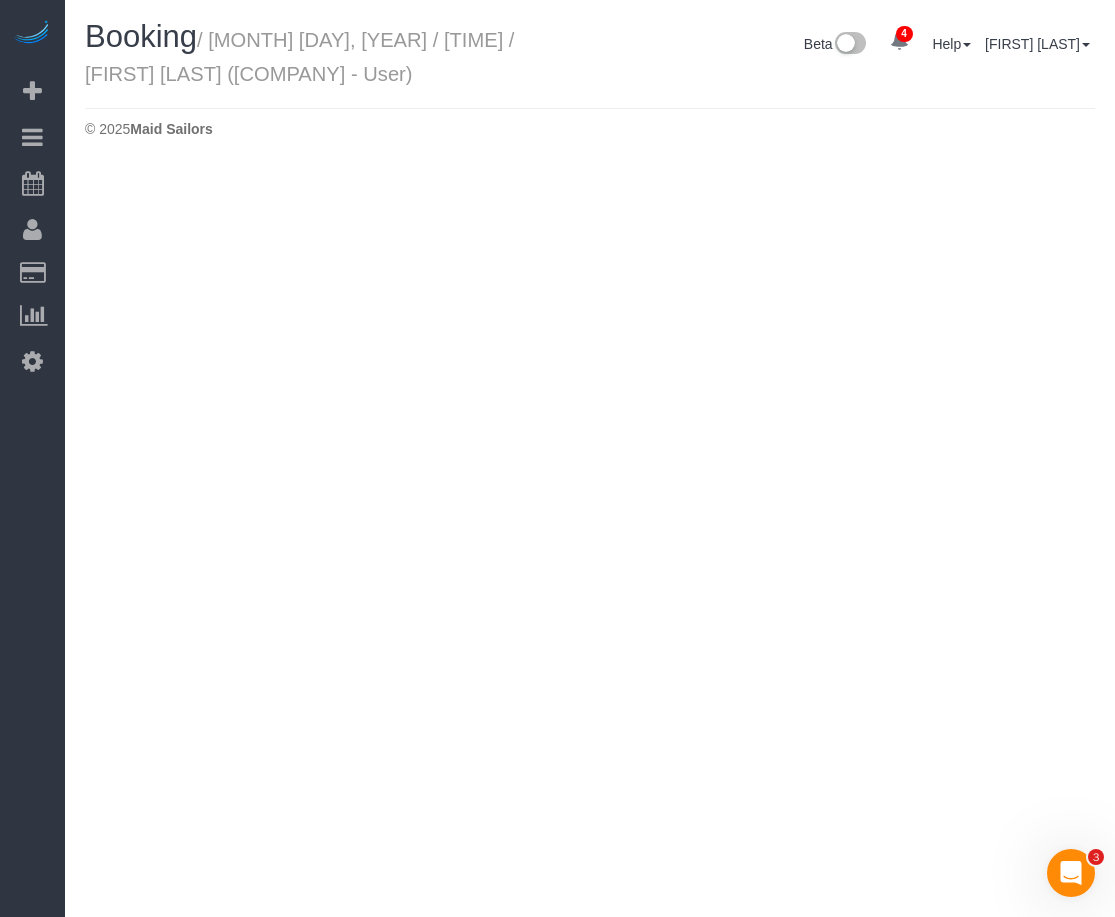 select on "NY" 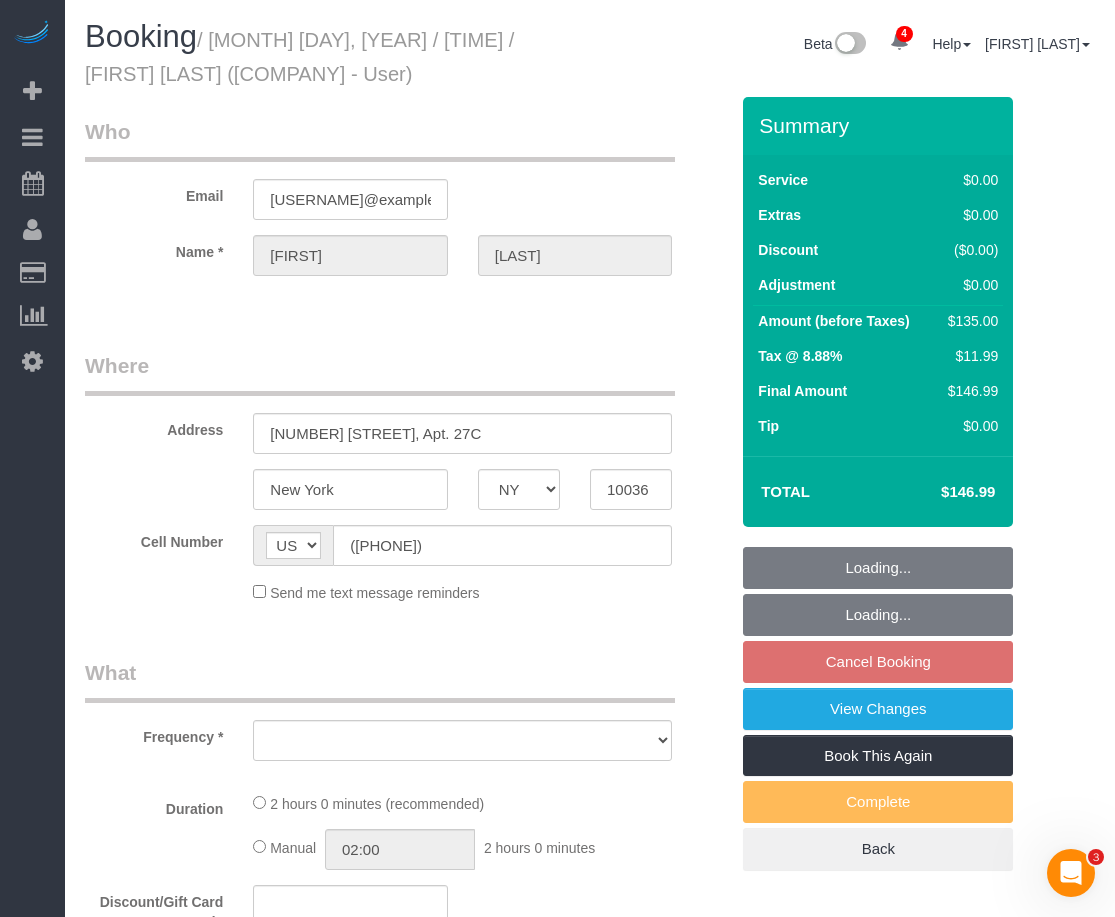 select on "string:stripe-pm_1K45wU4VGloSiKo7WmL9HwBH" 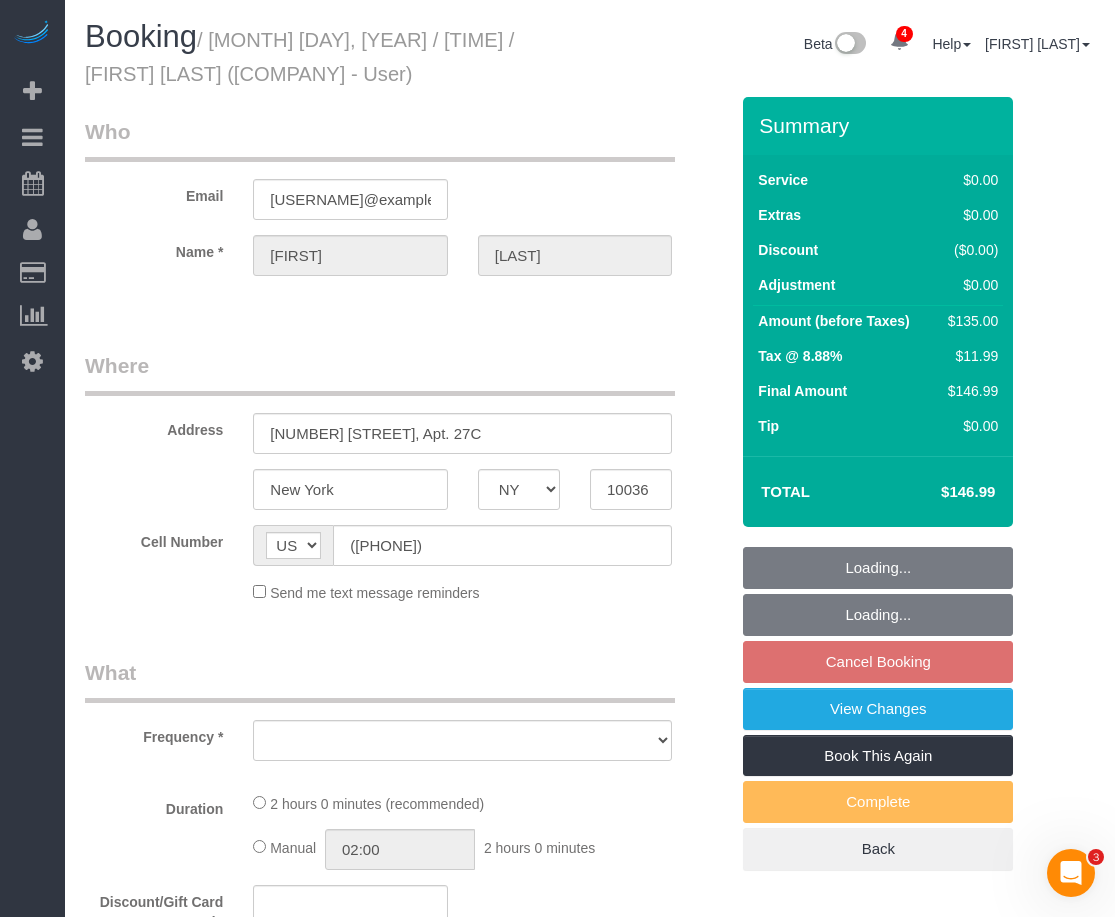 select on "1" 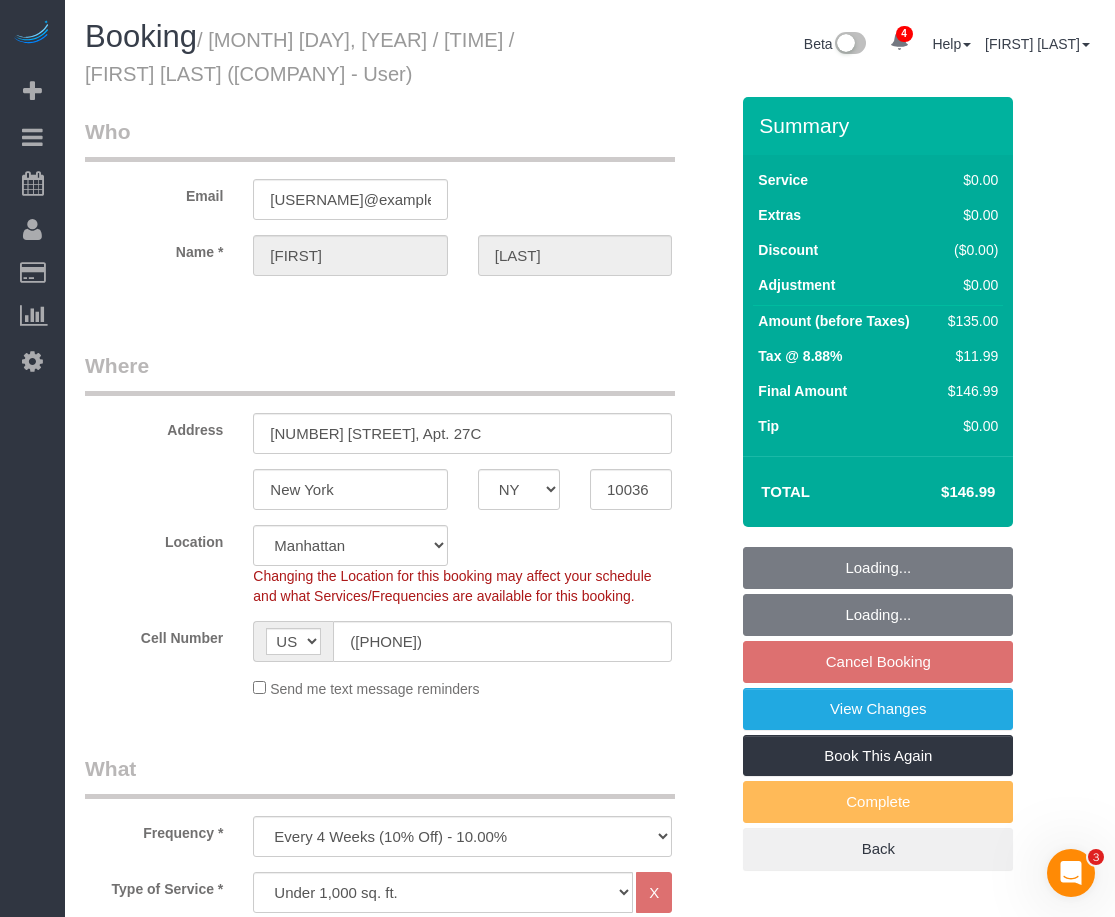 select on "object:10327" 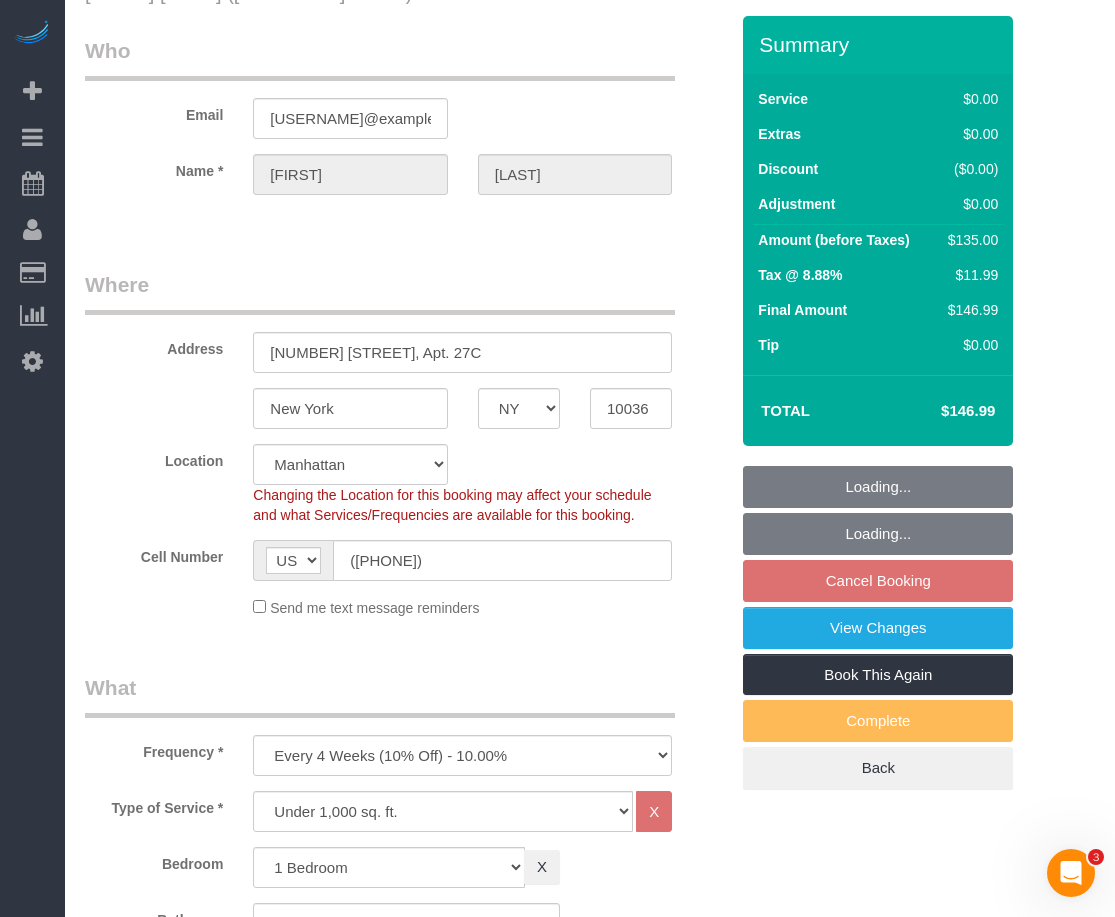 select on "1" 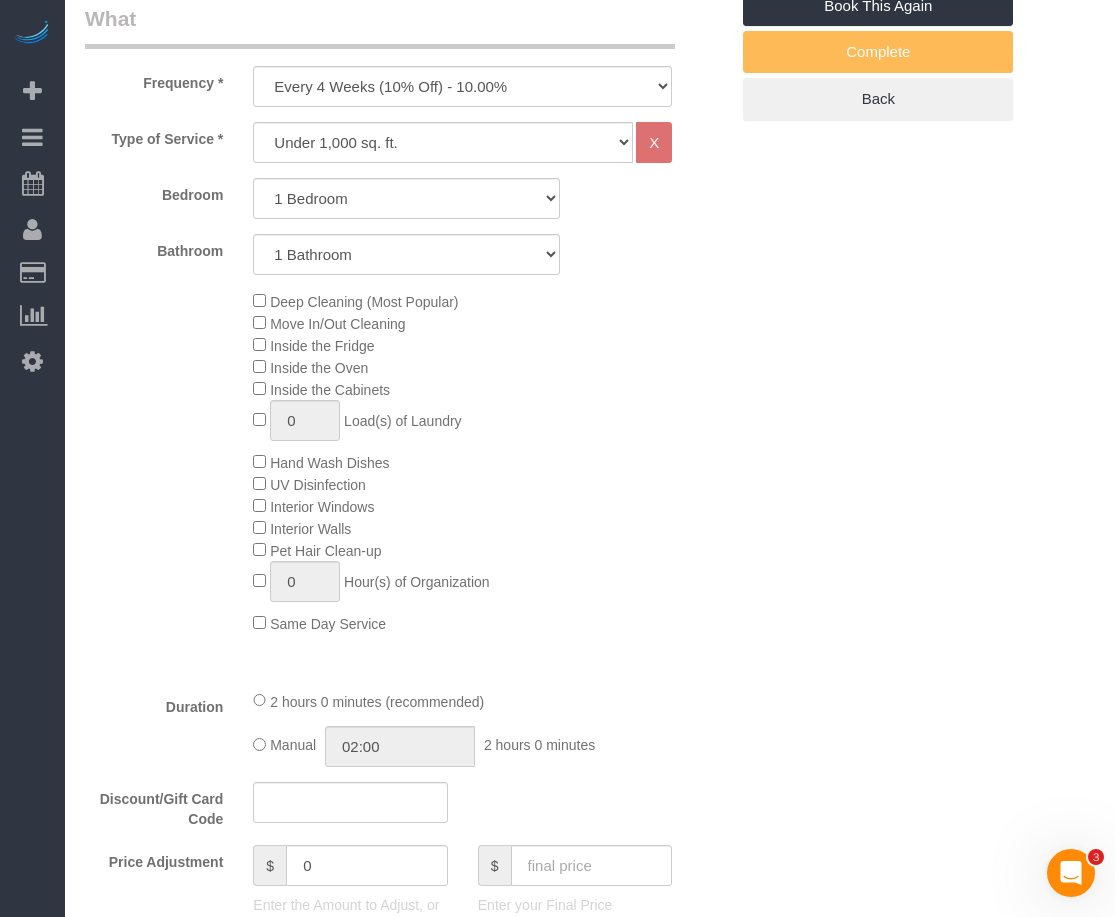 scroll, scrollTop: 0, scrollLeft: 0, axis: both 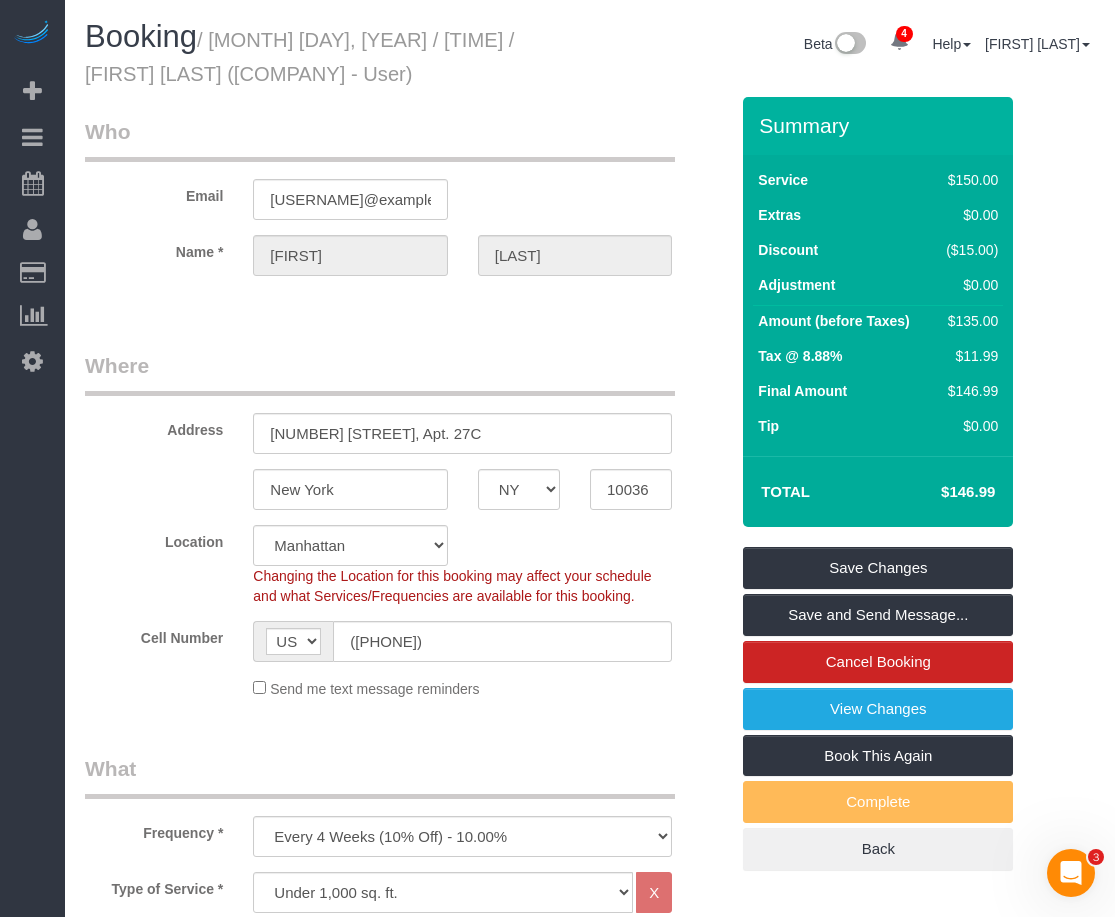 drag, startPoint x: 595, startPoint y: 742, endPoint x: 550, endPoint y: 618, distance: 131.91286 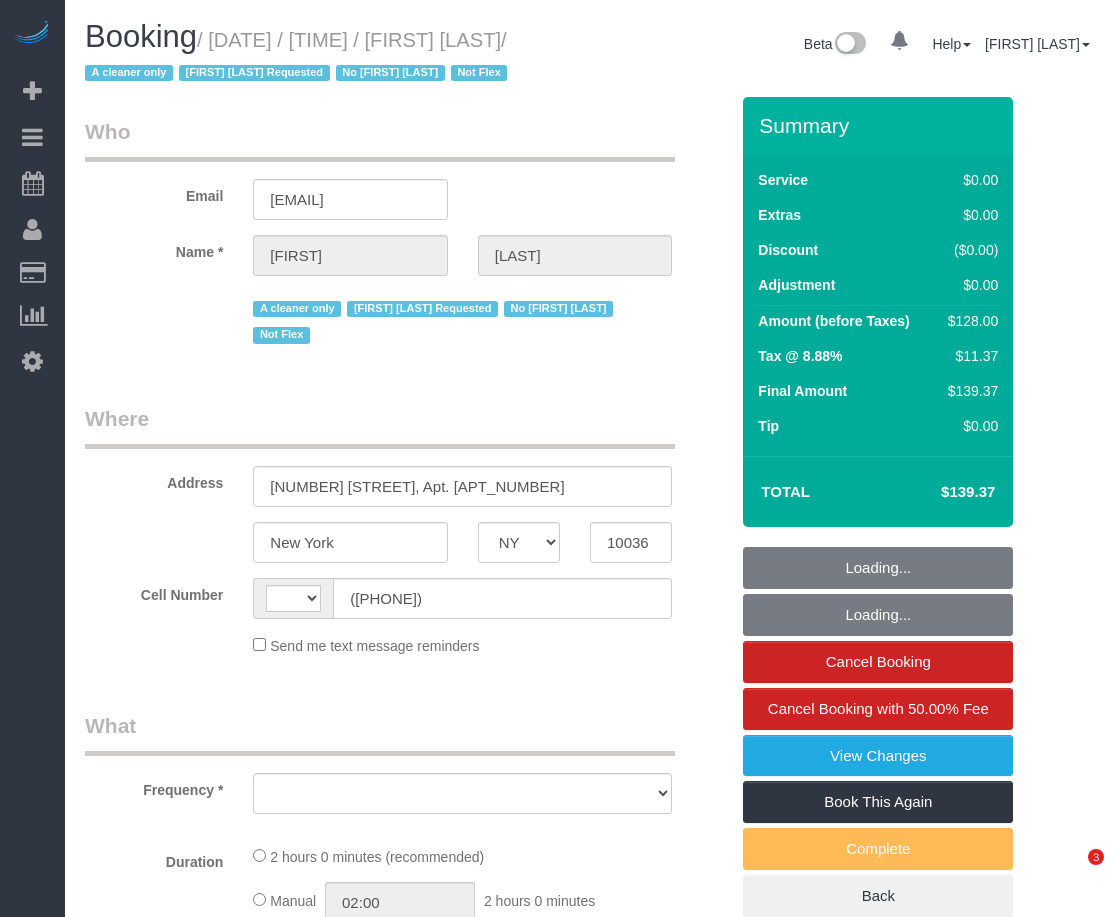 select on "NY" 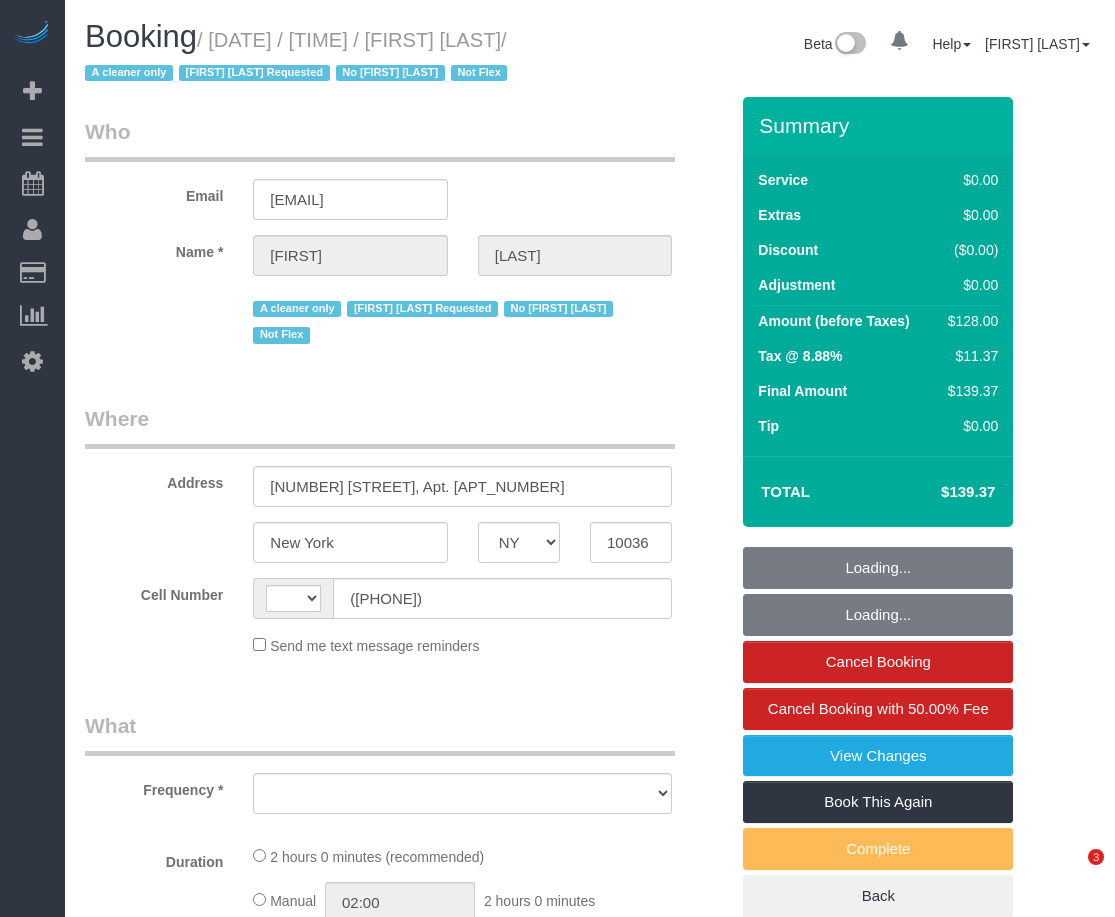 scroll, scrollTop: 0, scrollLeft: 0, axis: both 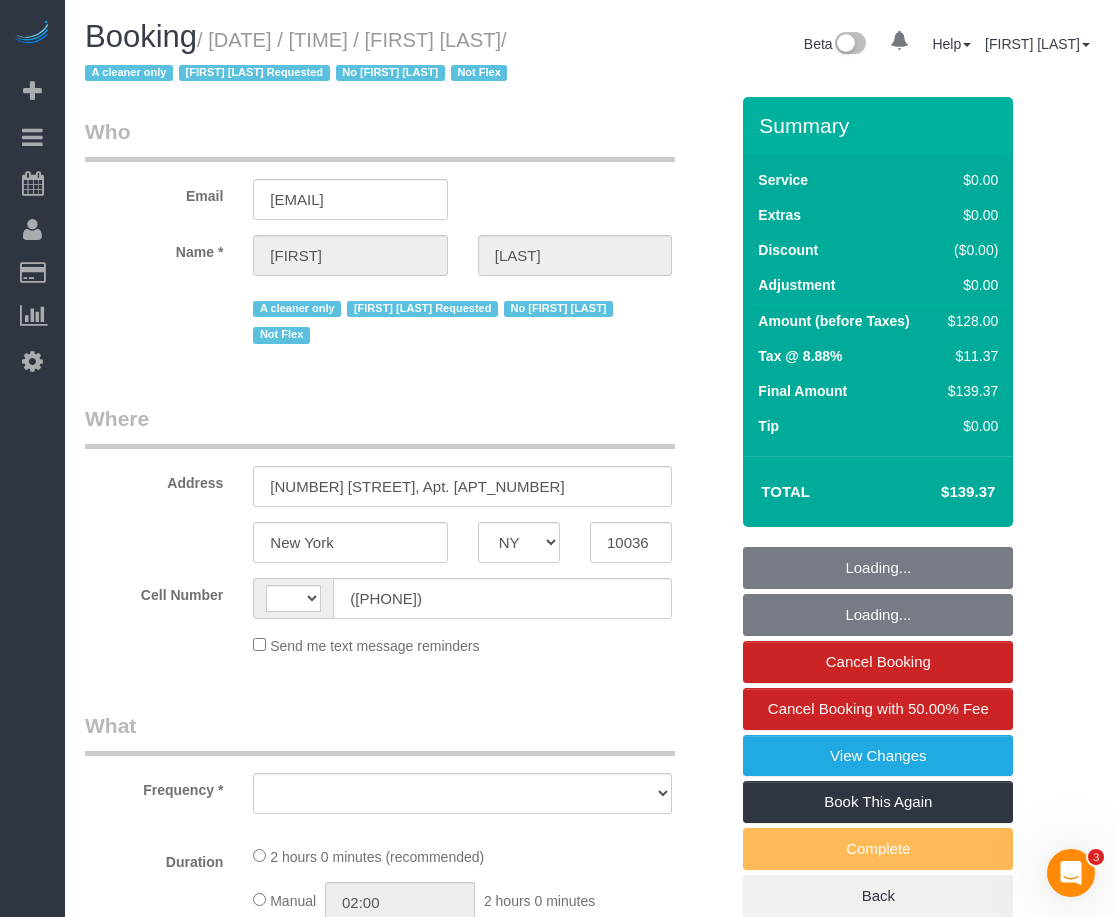 select on "1" 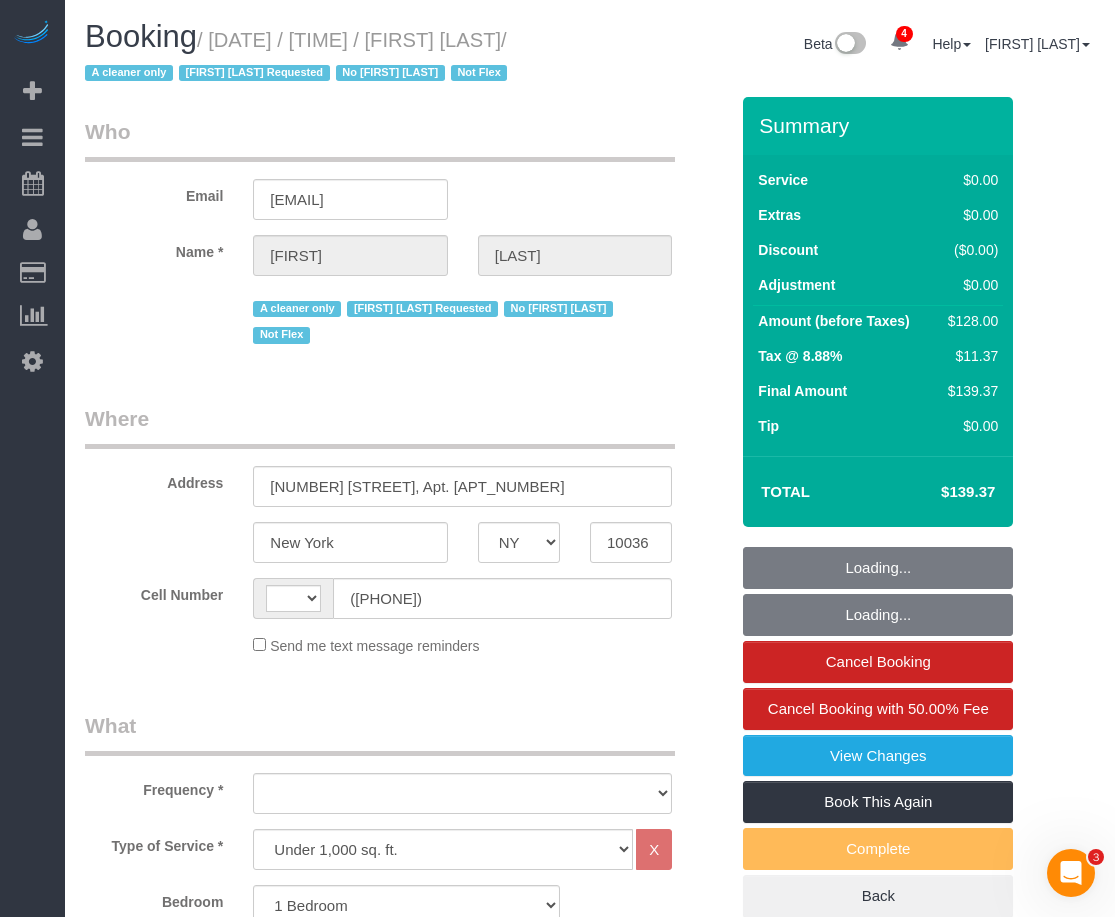 select on "string:US" 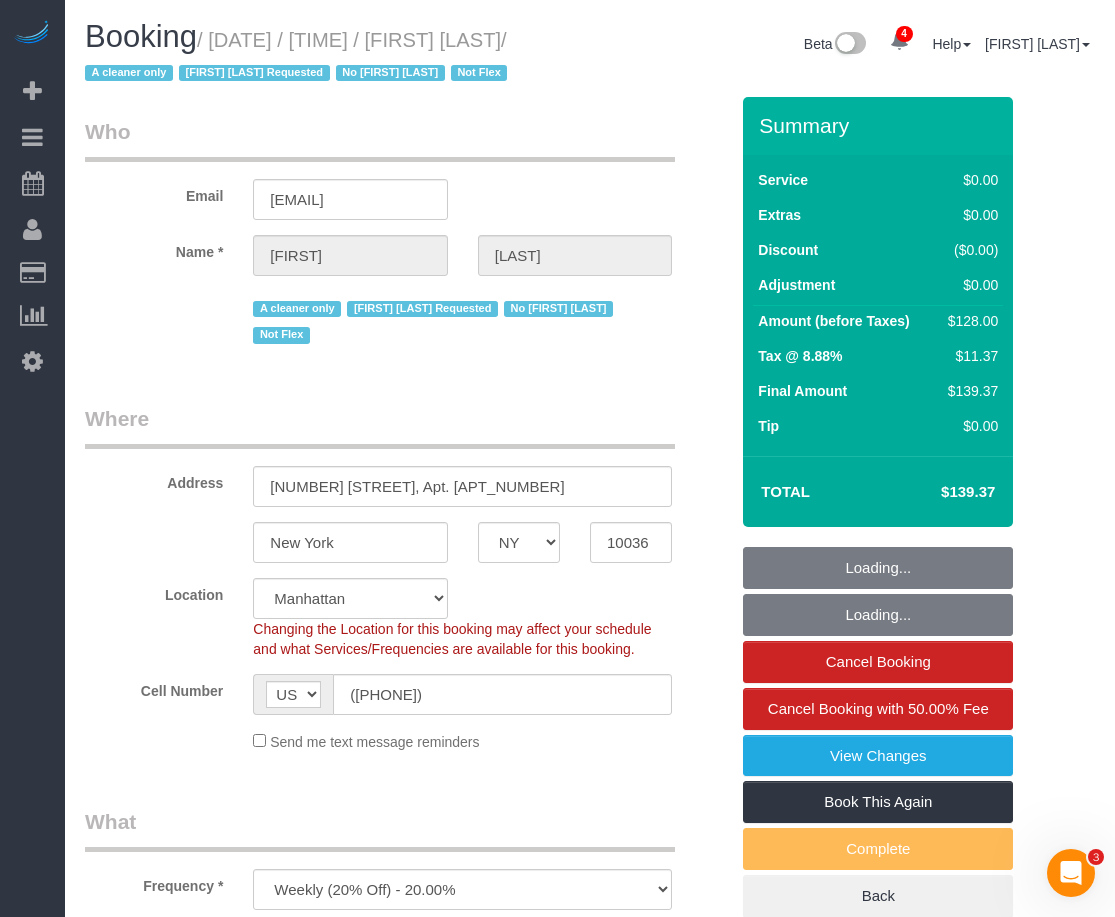 select on "spot1" 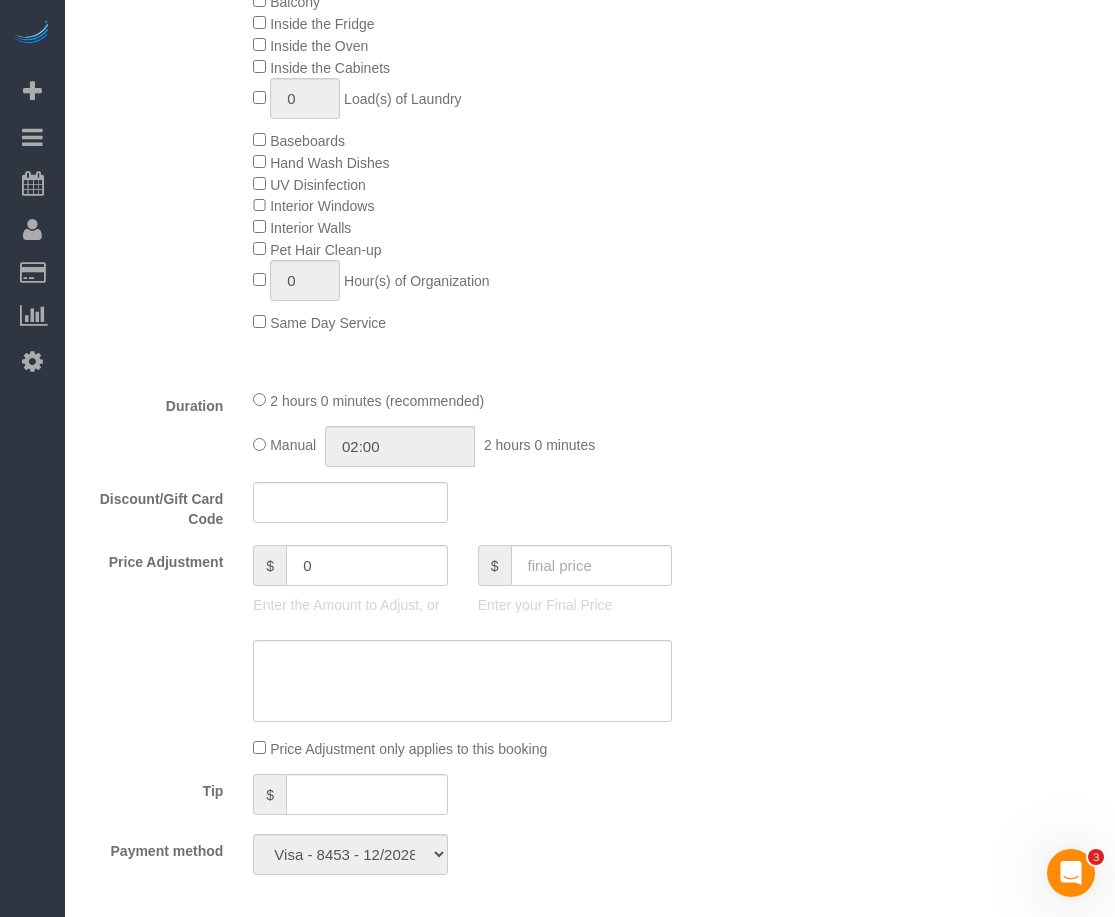 scroll, scrollTop: 1250, scrollLeft: 0, axis: vertical 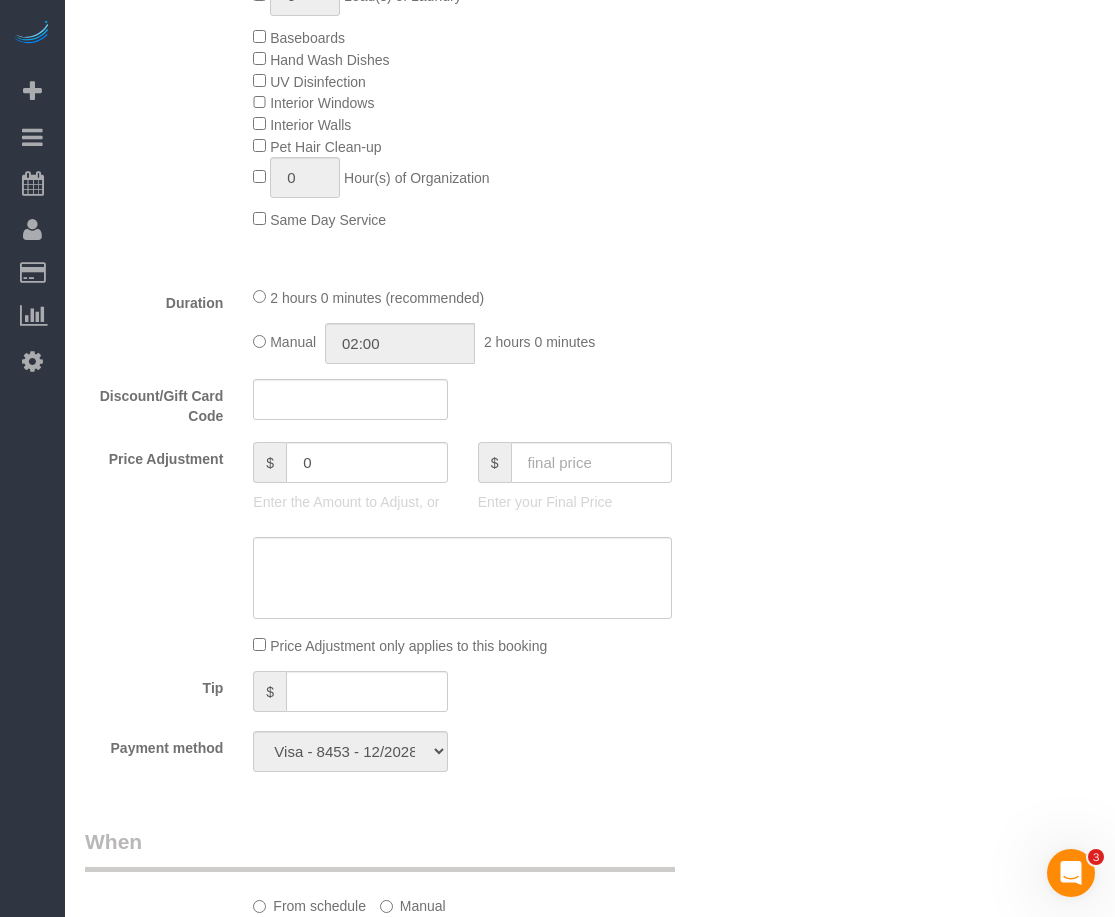 click on "Who
Email
mkowalski.mak@gmail.com
Name *
Mike
Kowalski
A cleaner only
Elba Lobo Varela Requested
No Patricia Sinche
Not Flex
Where
Address
359 West 45th Street, Apt. 4FS
New York
AK
AL
AR
AZ
CA
CO
CT
DC
DE
FL
GA
HI
IA
ID
IL
IN
KS
KY
LA
MA
MD
ME
MI" at bounding box center (406, 554) 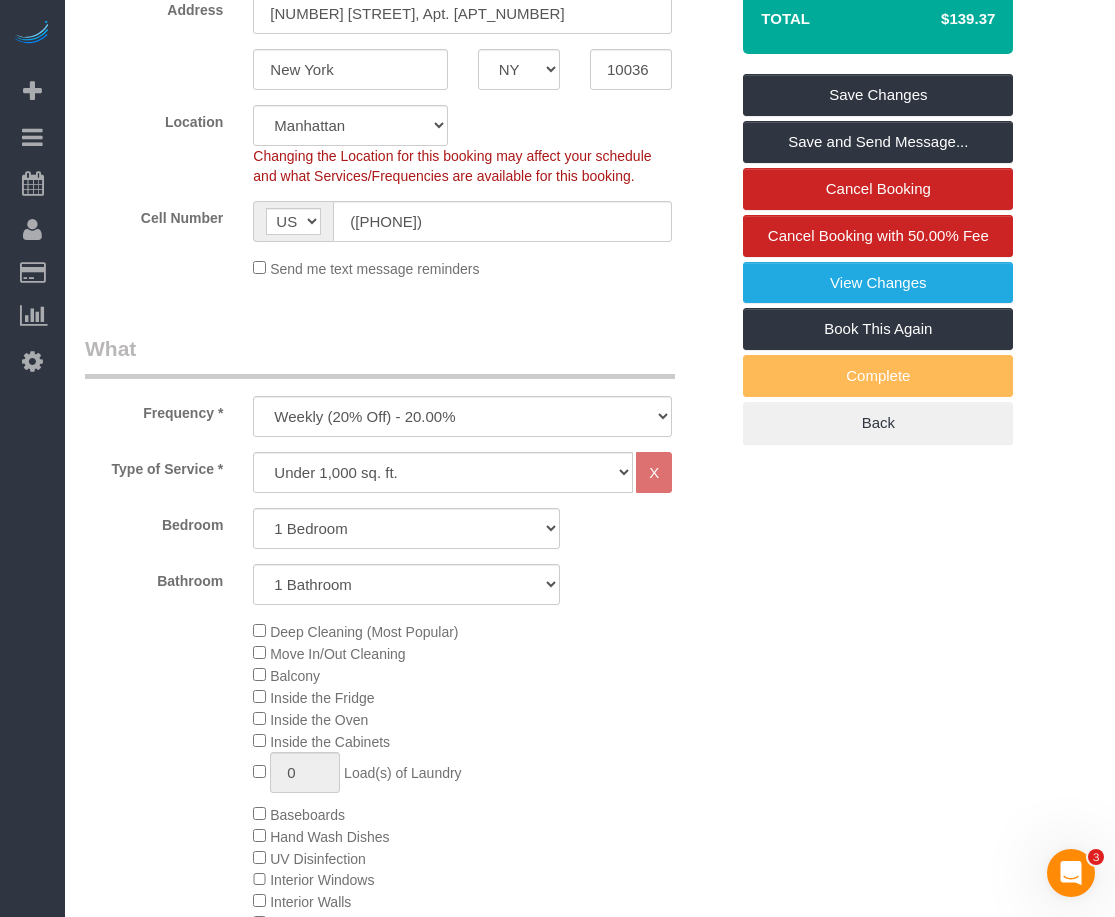 scroll, scrollTop: 0, scrollLeft: 0, axis: both 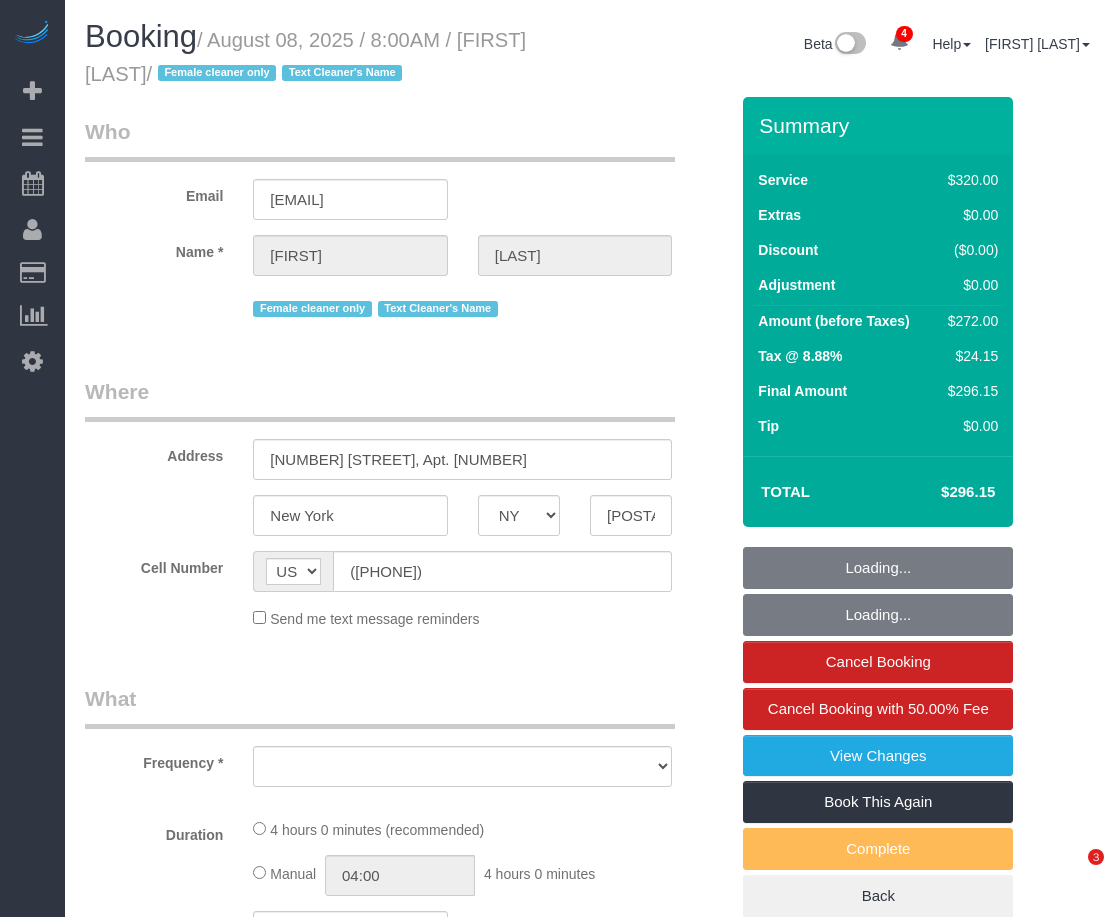 select on "NY" 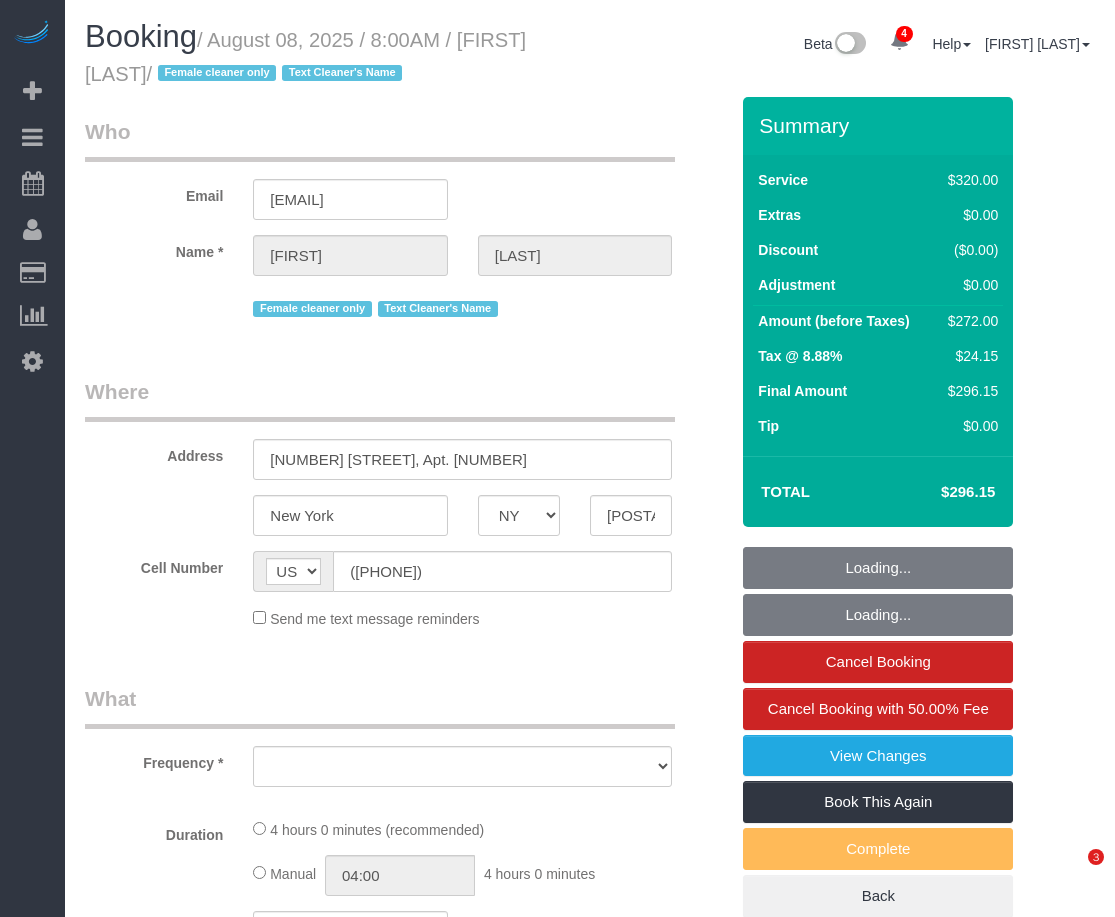 scroll, scrollTop: 0, scrollLeft: 0, axis: both 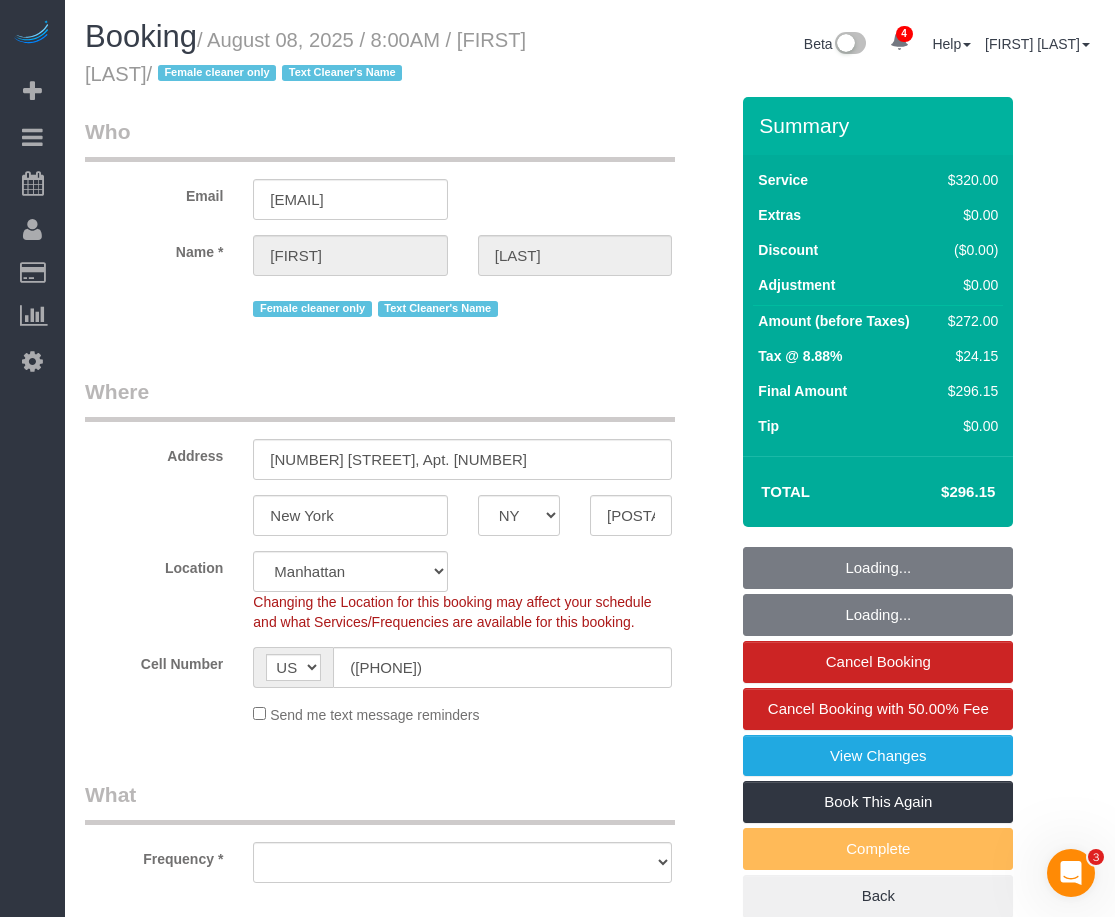 select on "object:670" 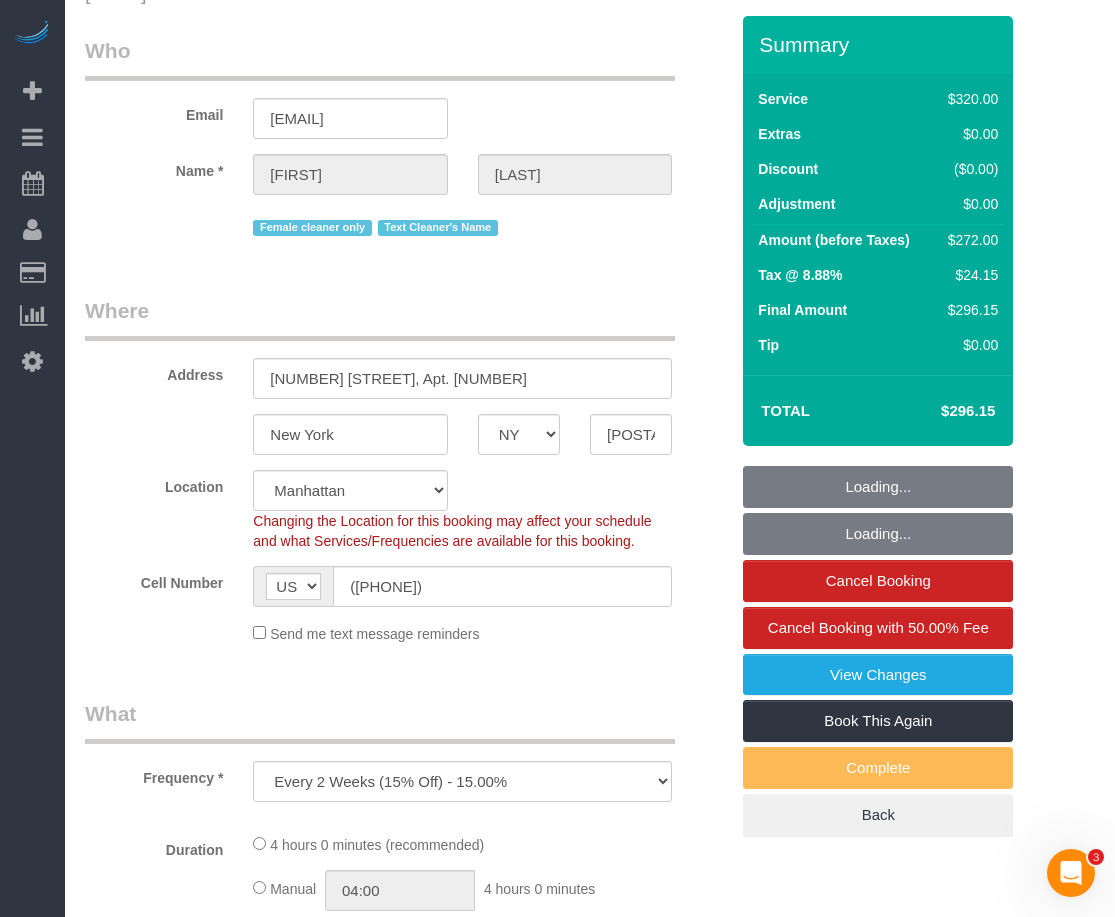 select on "string:stripe-pm_1RdfN24VGloSiKo70jTmvZbS" 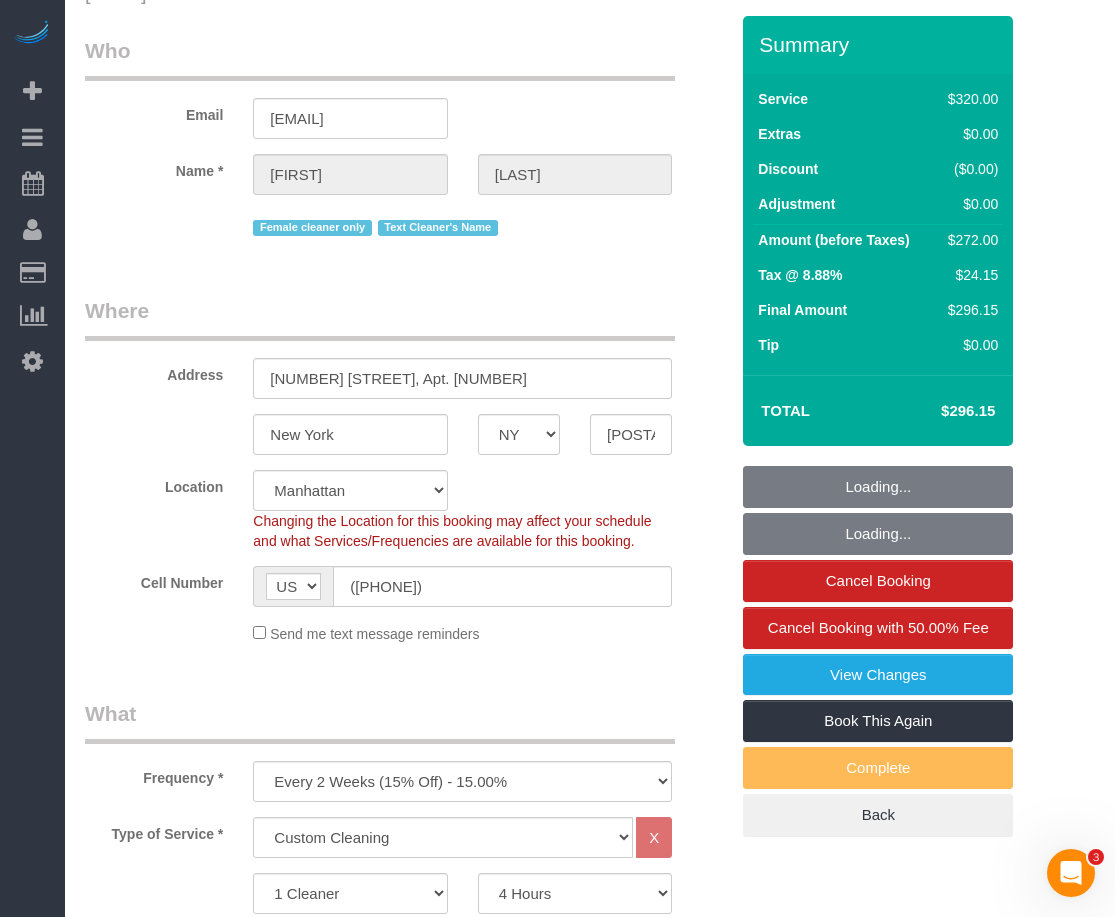 select on "object:1375" 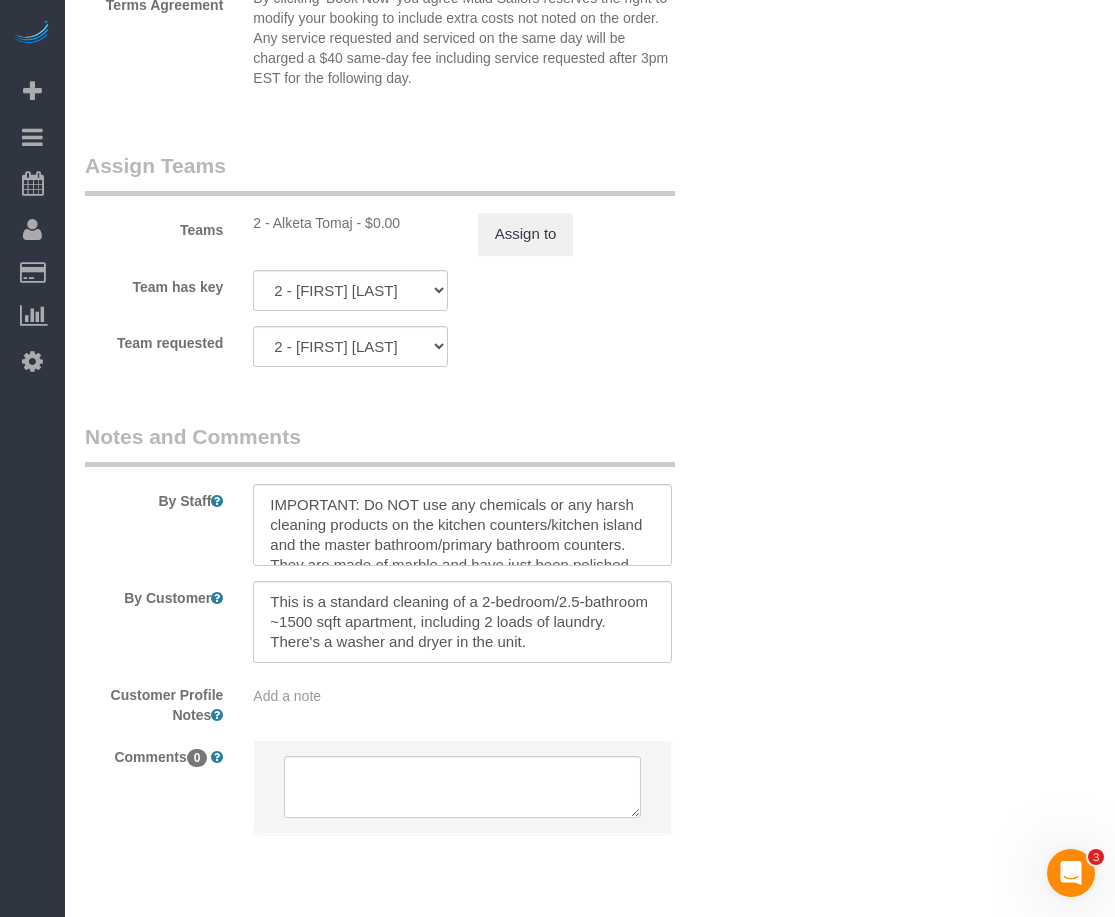 scroll, scrollTop: 2250, scrollLeft: 0, axis: vertical 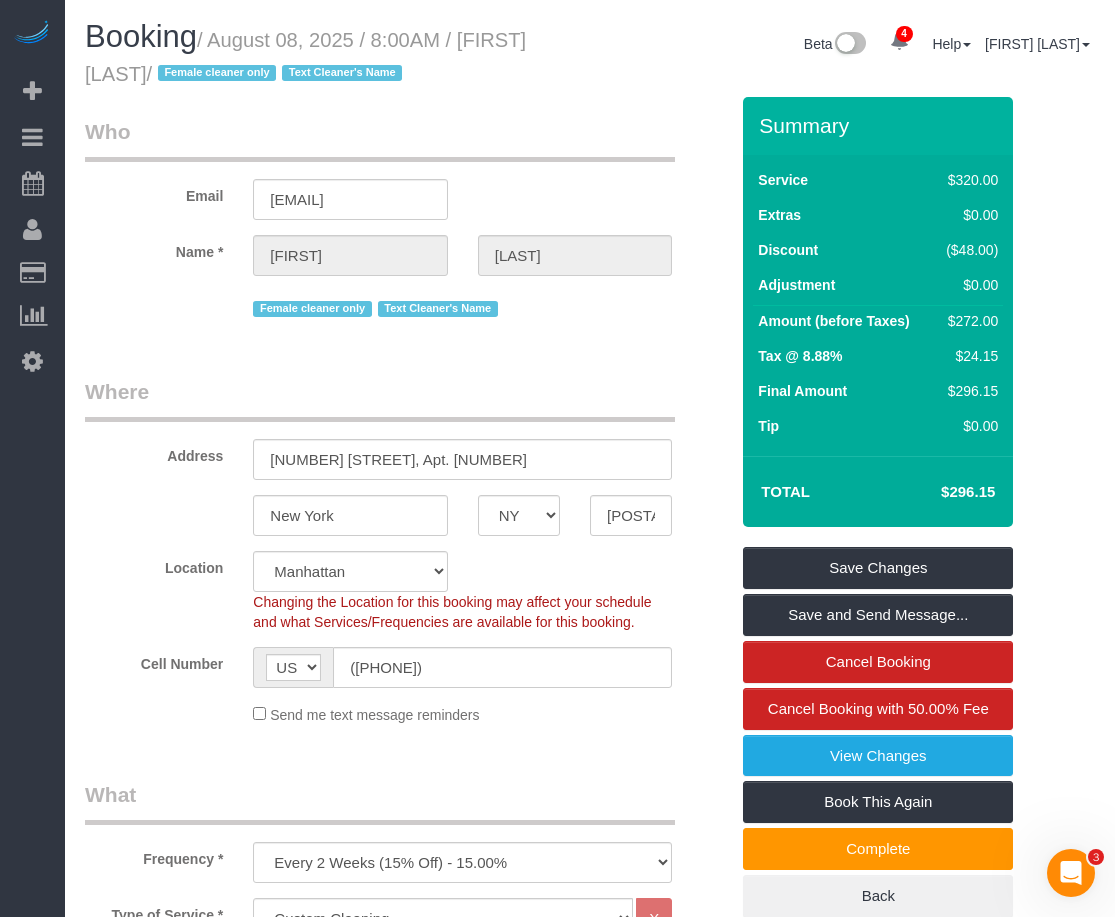 drag, startPoint x: 462, startPoint y: 41, endPoint x: 472, endPoint y: 56, distance: 18.027756 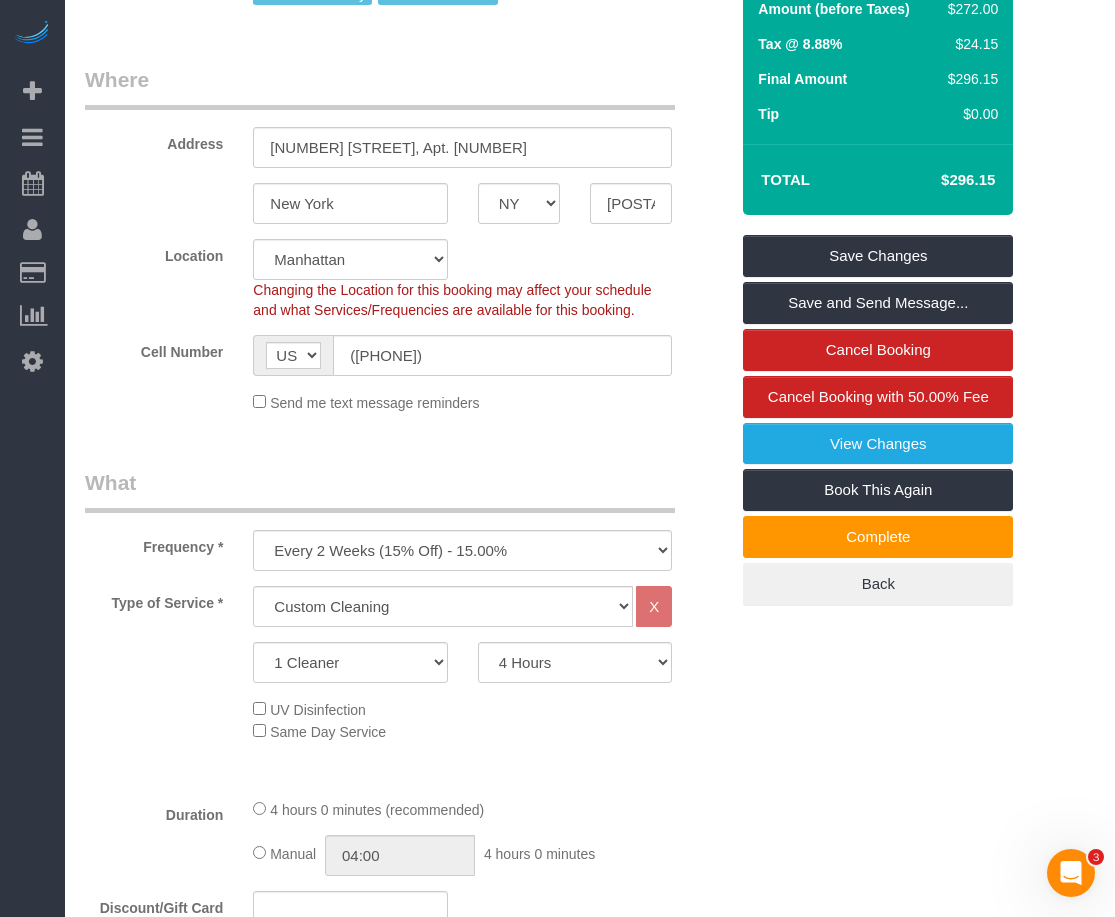 scroll, scrollTop: 375, scrollLeft: 0, axis: vertical 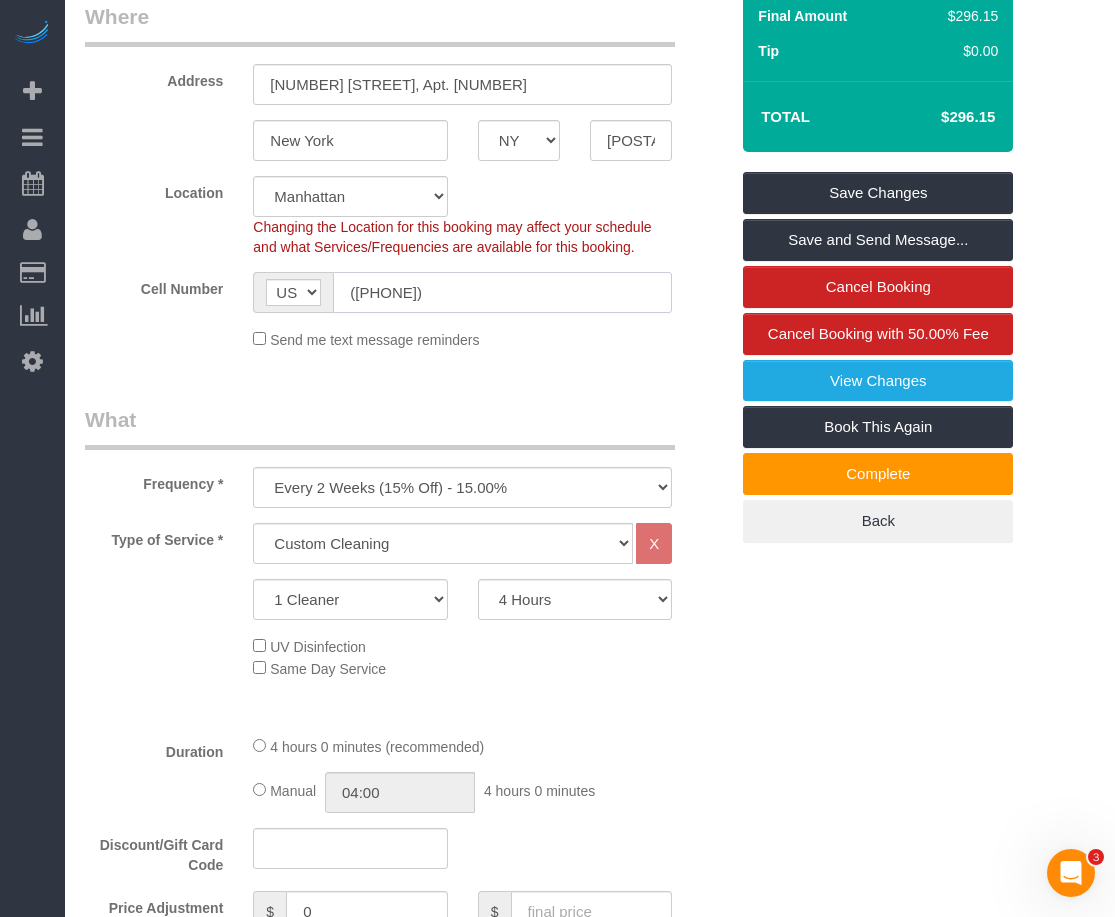 drag, startPoint x: 475, startPoint y: 293, endPoint x: 310, endPoint y: 293, distance: 165 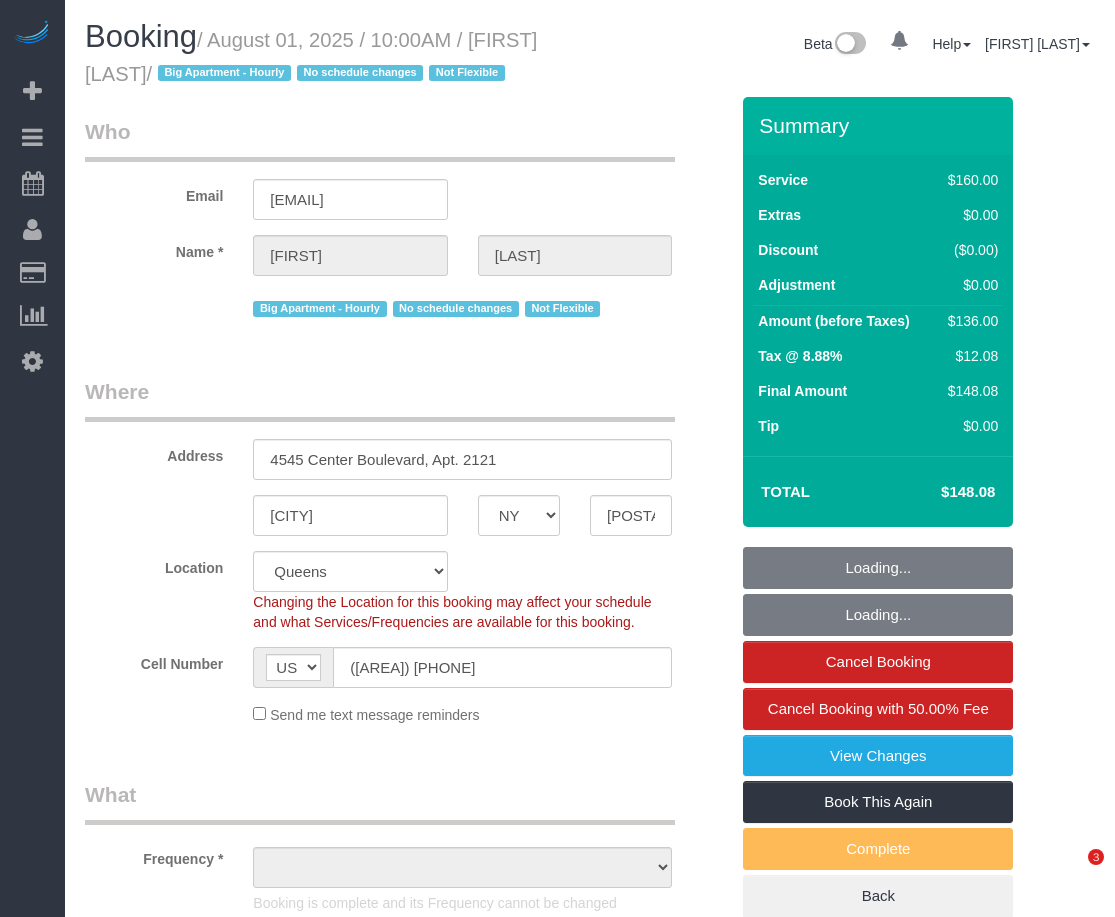 select on "NY" 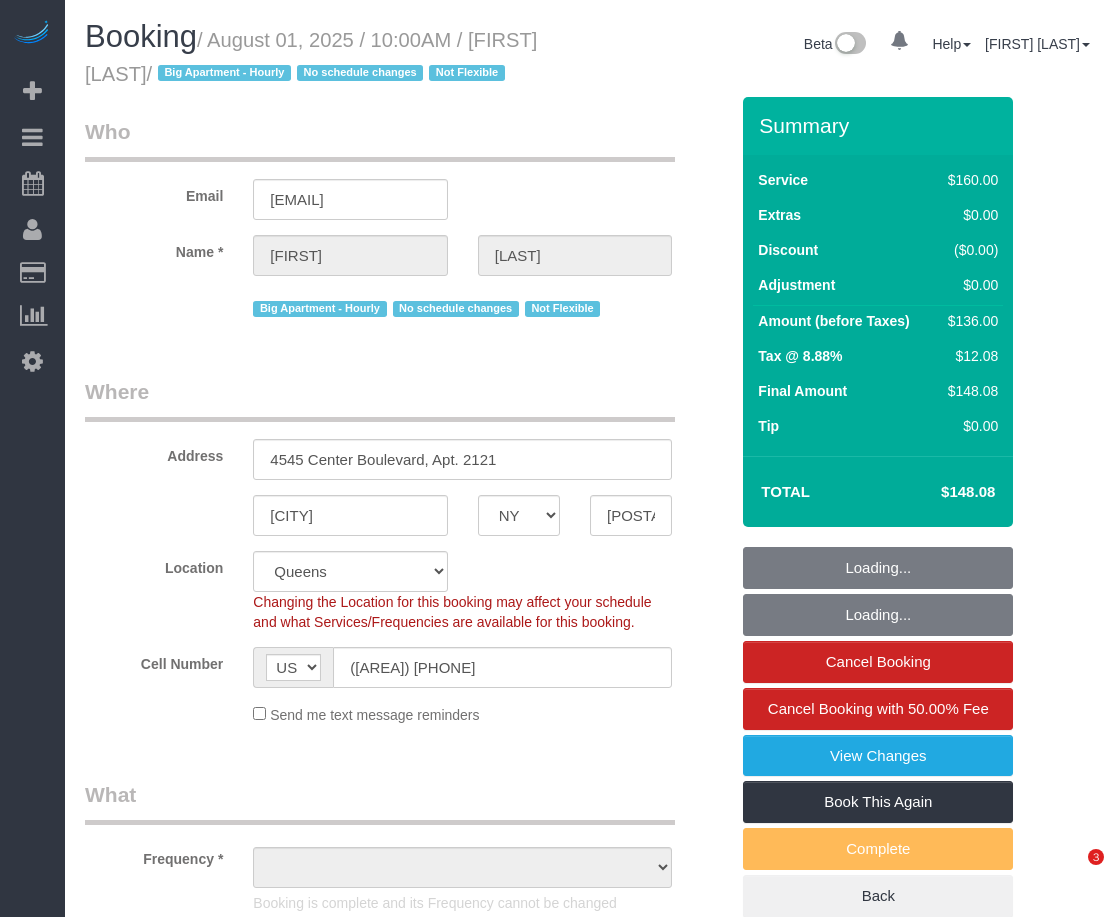 scroll, scrollTop: 0, scrollLeft: 0, axis: both 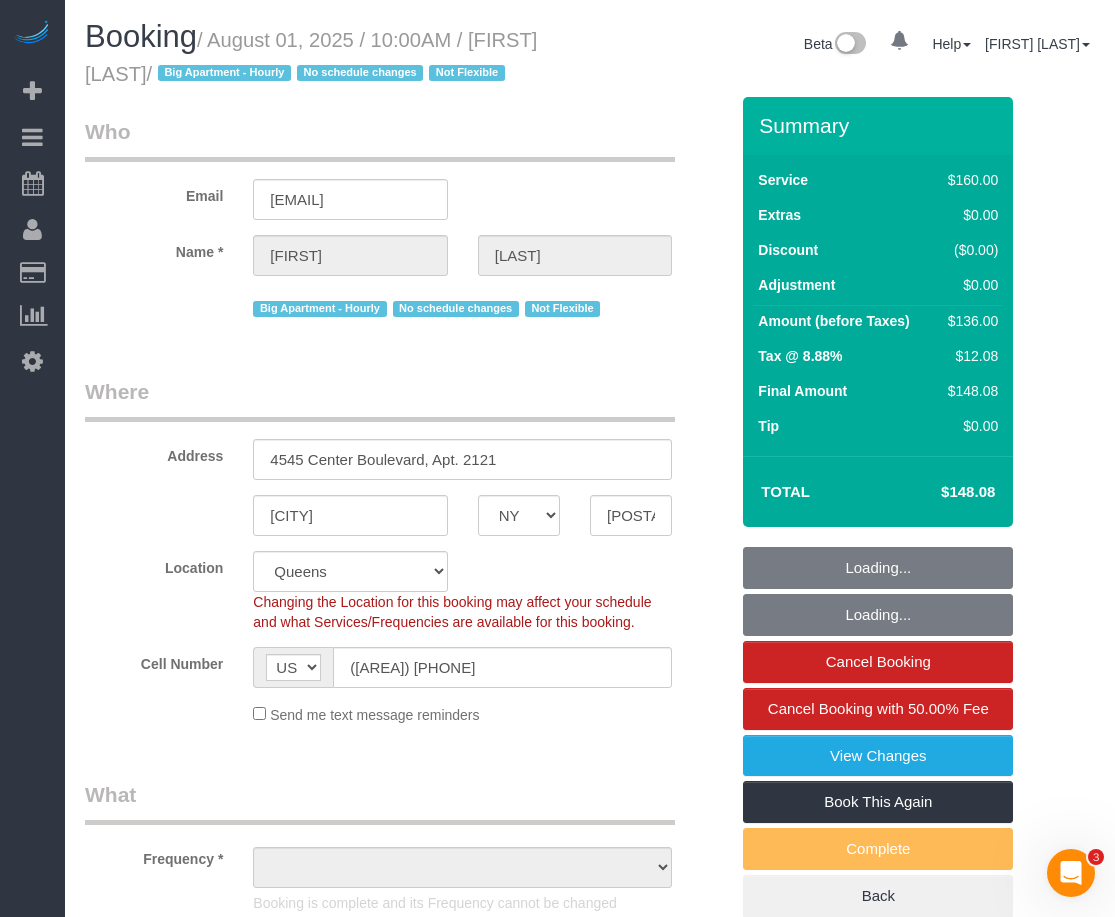 select on "string:stripe-pm_1OR5nT4VGloSiKo7ZYWpMpVz" 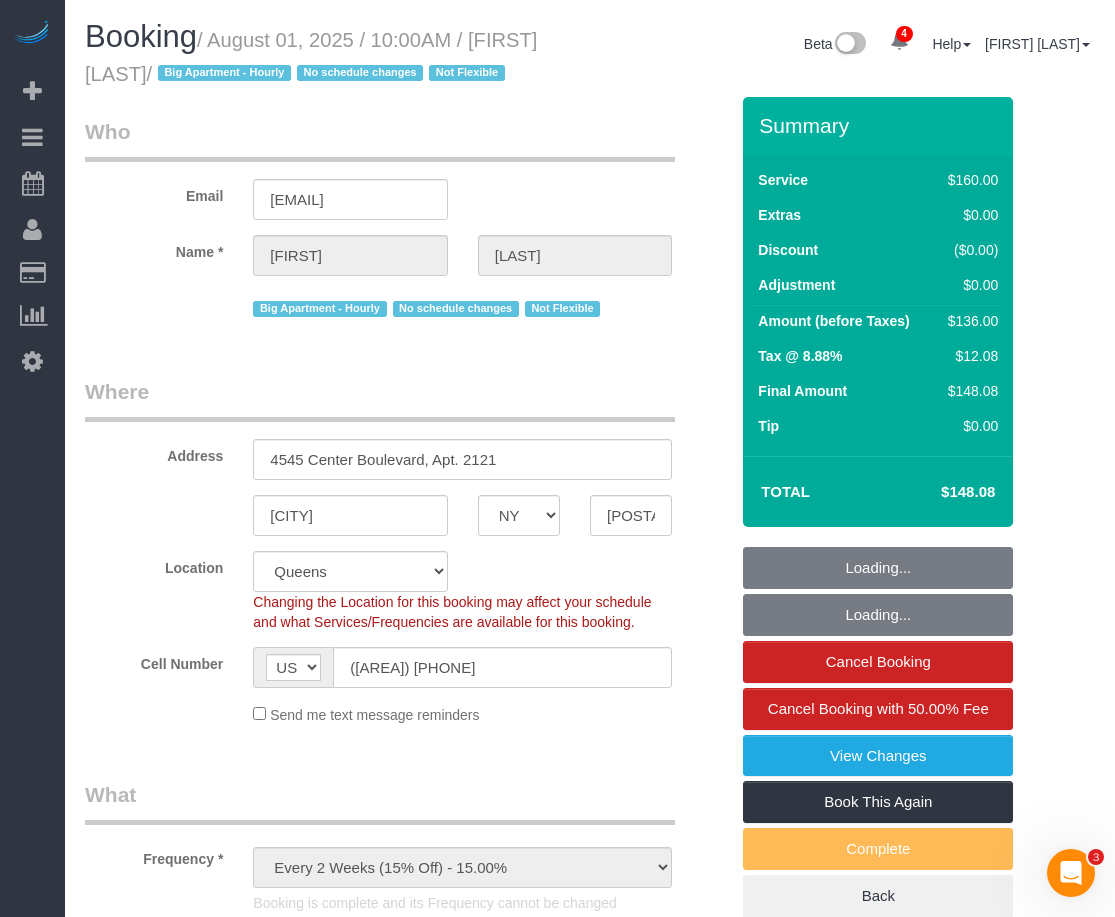 select on "object:1318" 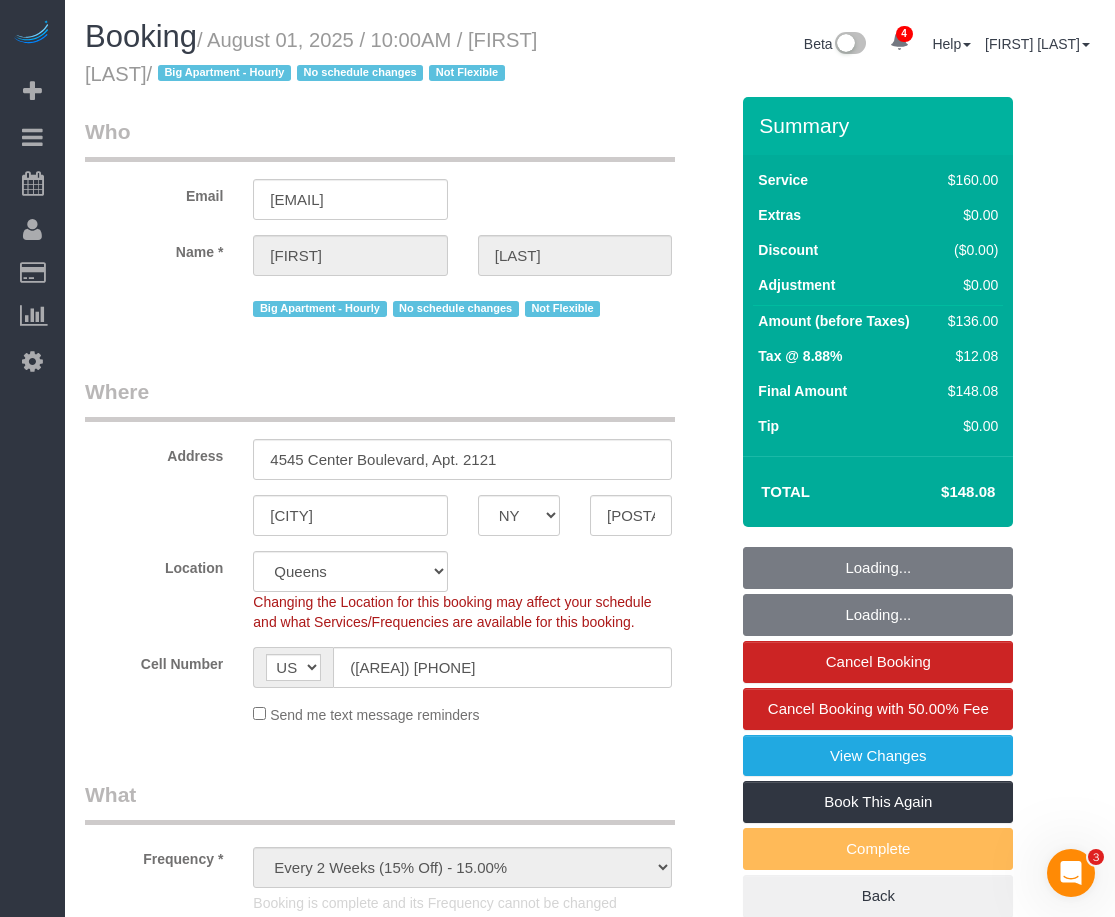 select on "spot1" 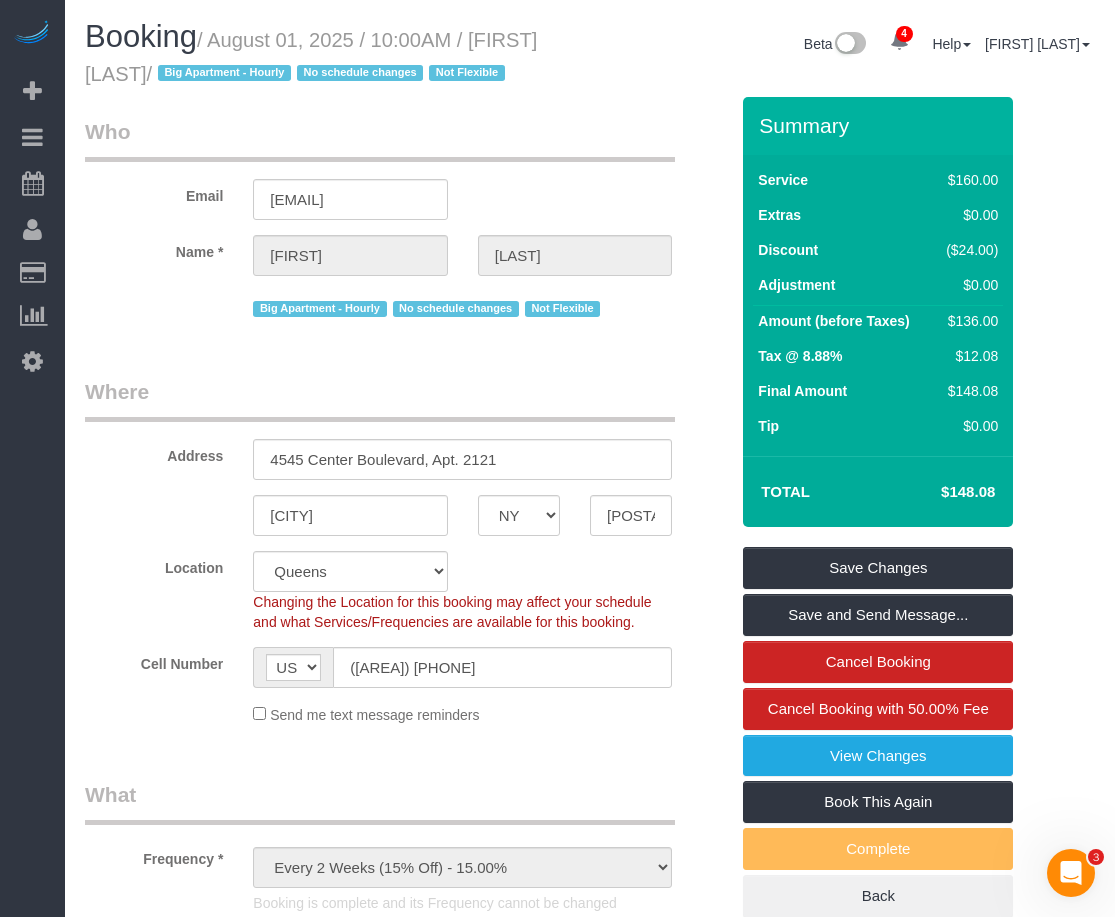 click on "4545 Center Boulevard, Apt. 2121
[CITY]
AK
AL
AR
AZ
CA
CO
CT
DC
DE
FL
GA
HI
IA
ID
IL
IN
KS
KY
LA
MA
MD
ME
MI
MN" at bounding box center (590, 1659) 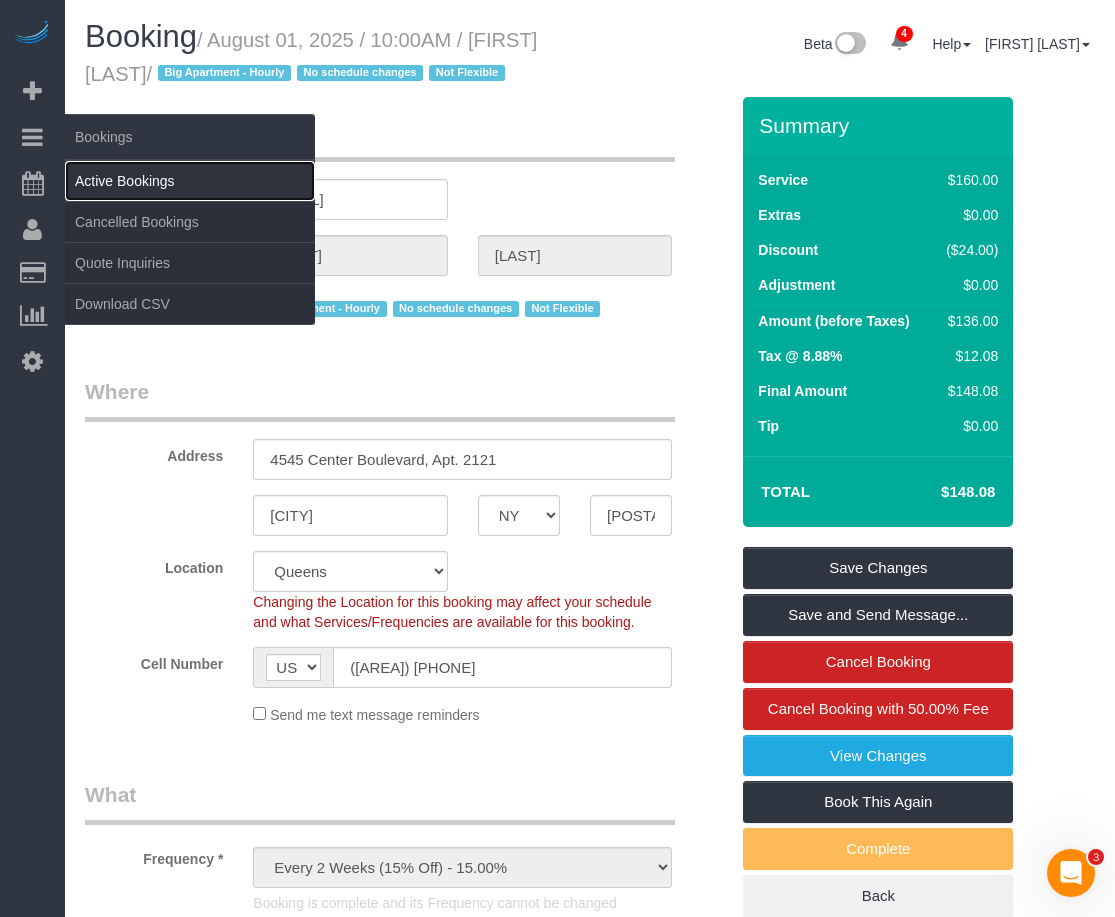 drag, startPoint x: 106, startPoint y: 176, endPoint x: 67, endPoint y: 186, distance: 40.261642 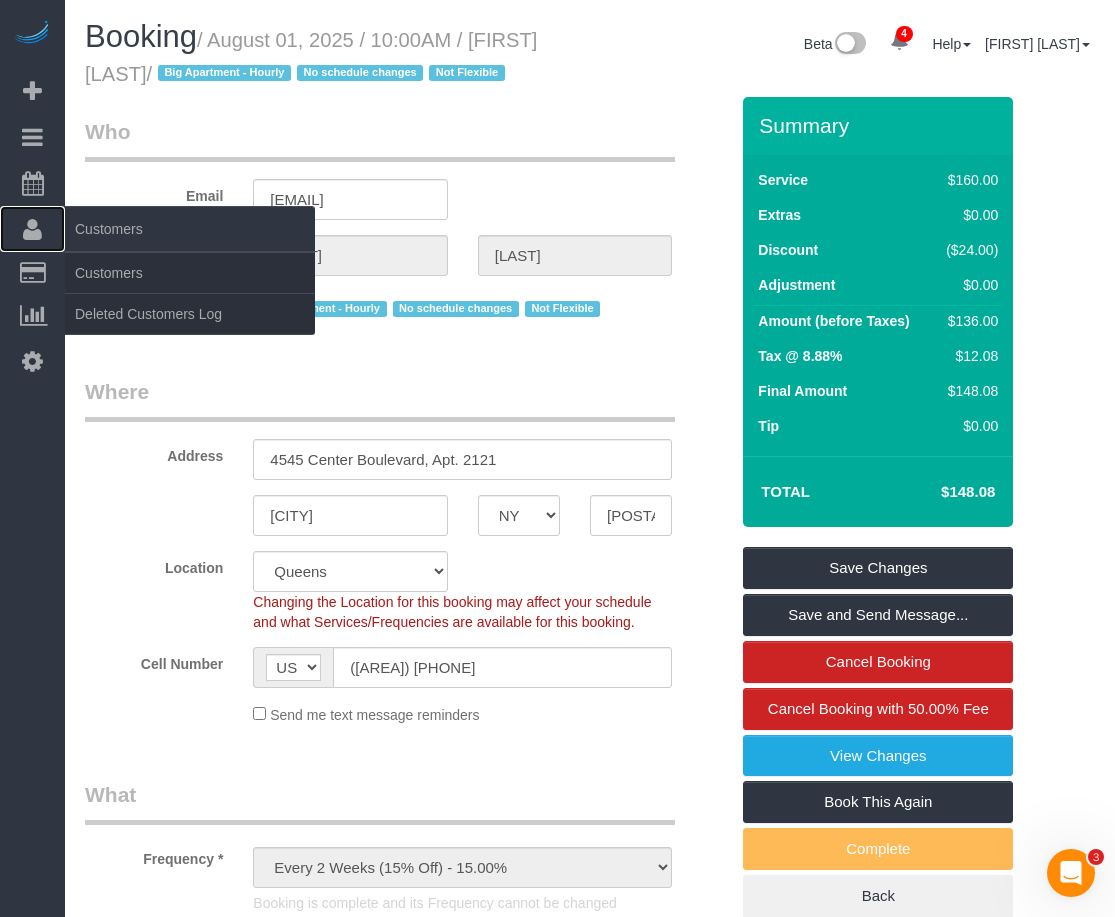 drag, startPoint x: 67, startPoint y: 186, endPoint x: 27, endPoint y: 222, distance: 53.814495 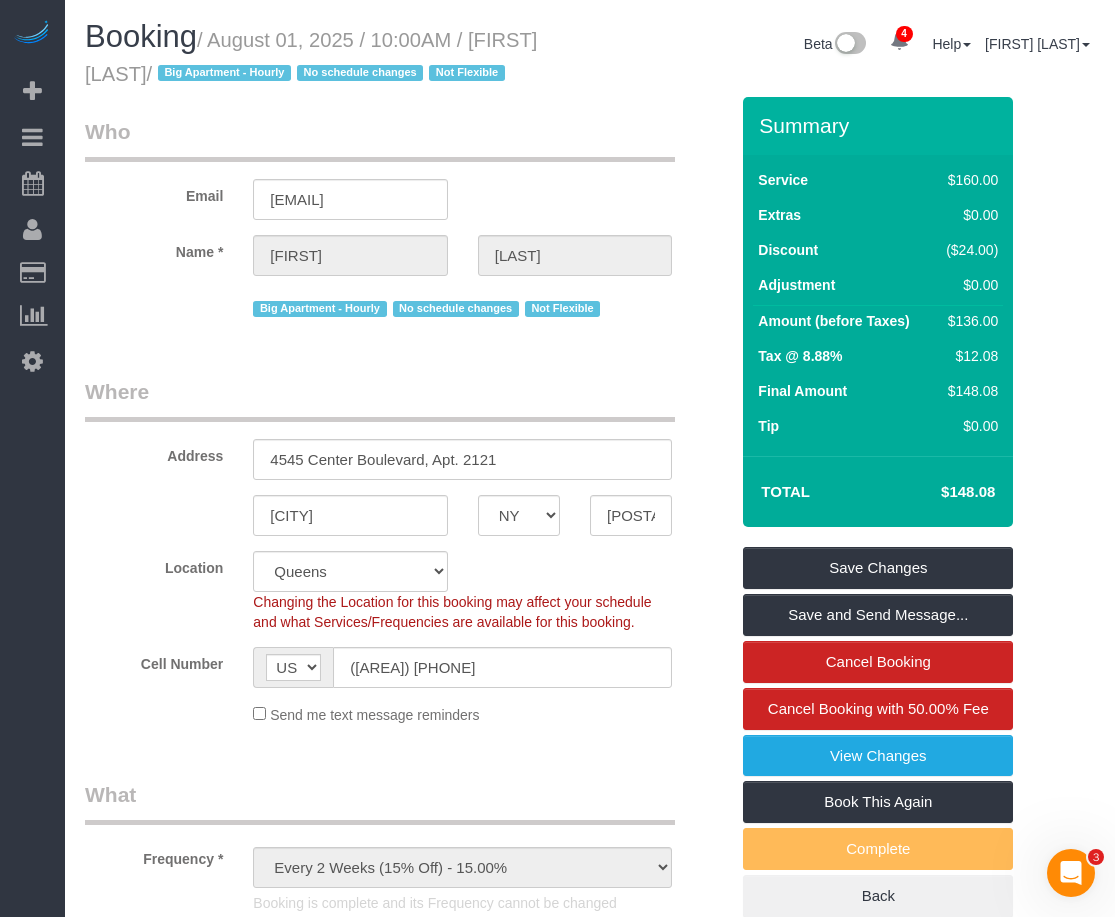drag, startPoint x: 27, startPoint y: 222, endPoint x: 666, endPoint y: 316, distance: 645.87695 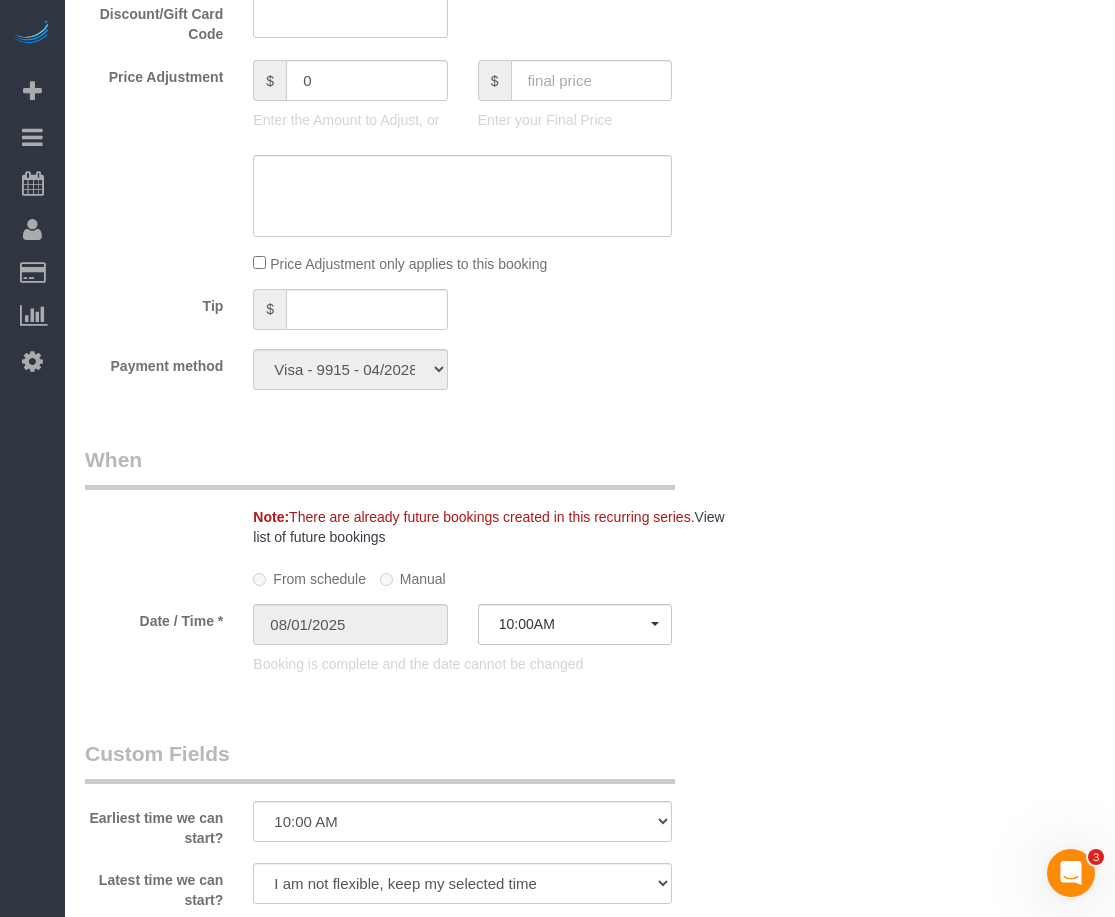 scroll, scrollTop: 626, scrollLeft: 0, axis: vertical 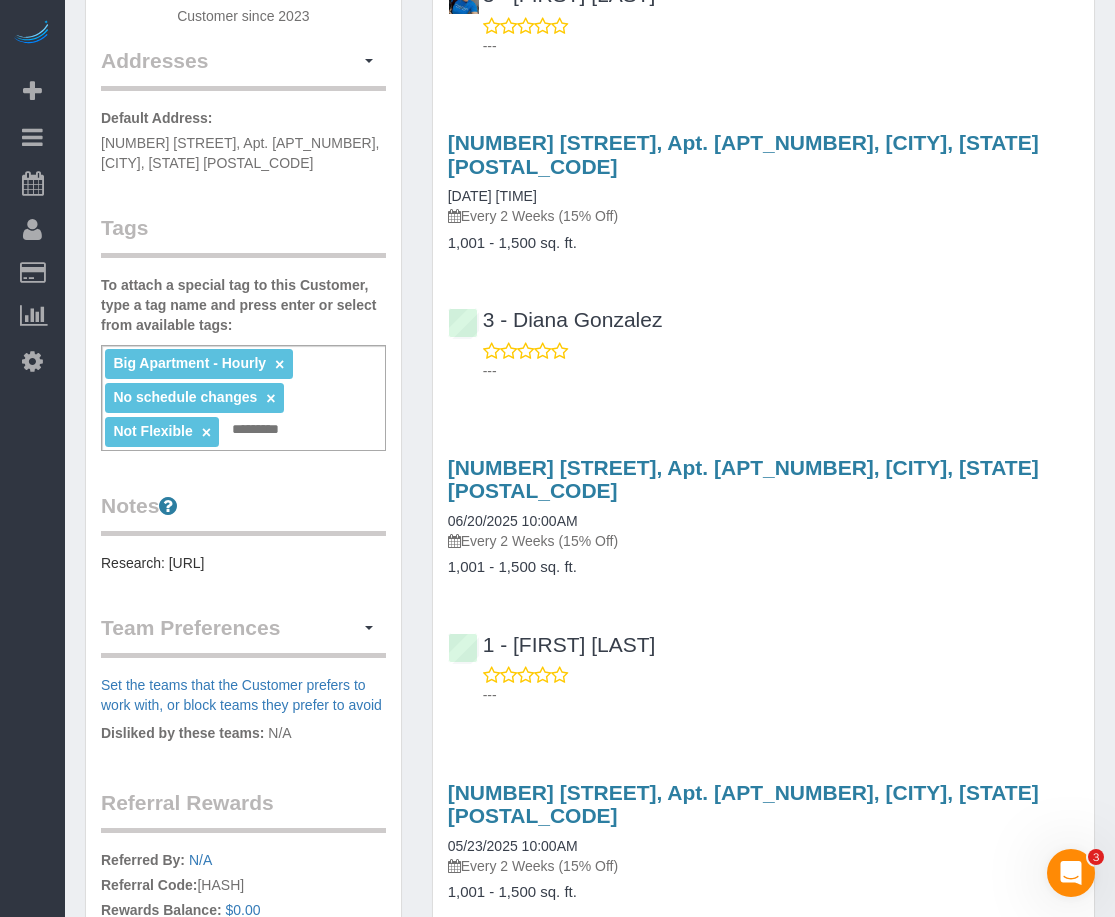 click on "Completed Bookings (27)
Completed Bookings (27)
Upcoming Bookings (6)
Cancelled Bookings (3)
Charges (29)
Feedback (0)
Create Booking
Service
Feedback" at bounding box center (763, 3820) 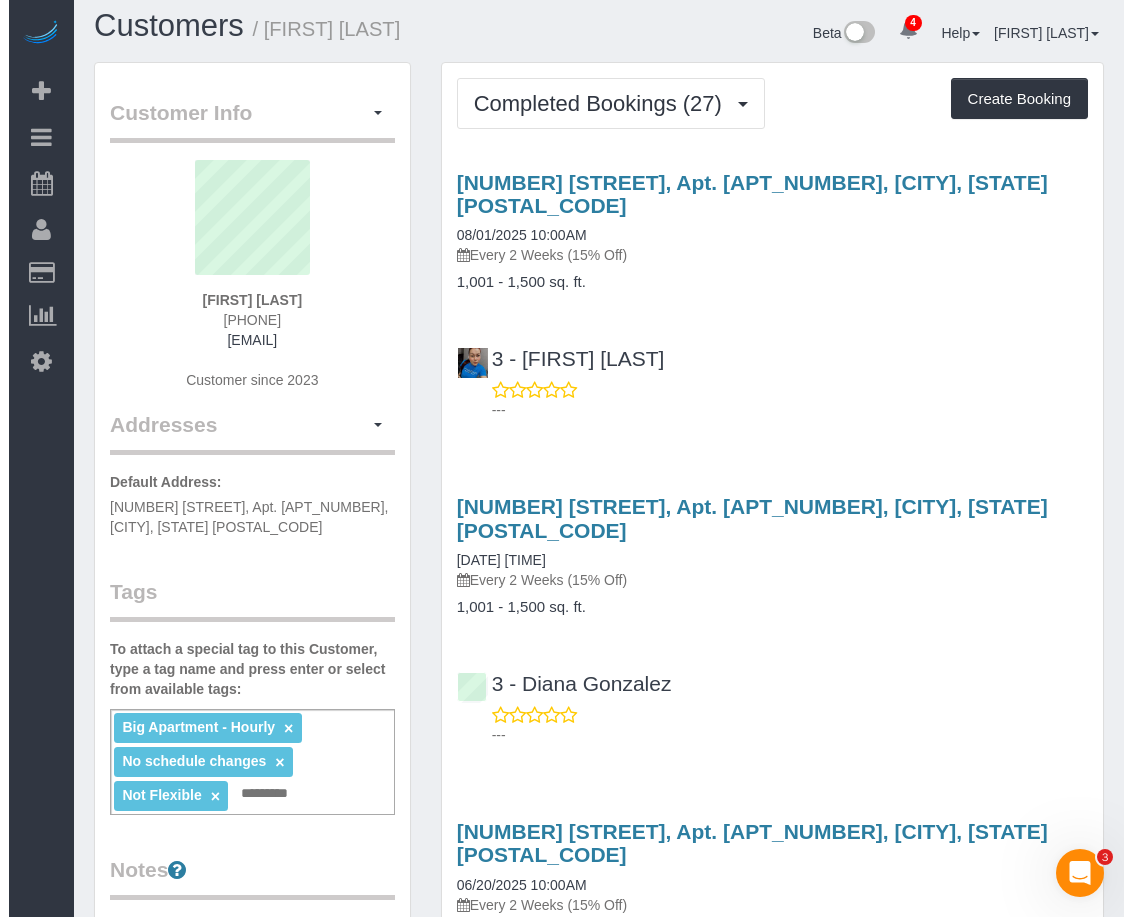 scroll, scrollTop: 0, scrollLeft: 0, axis: both 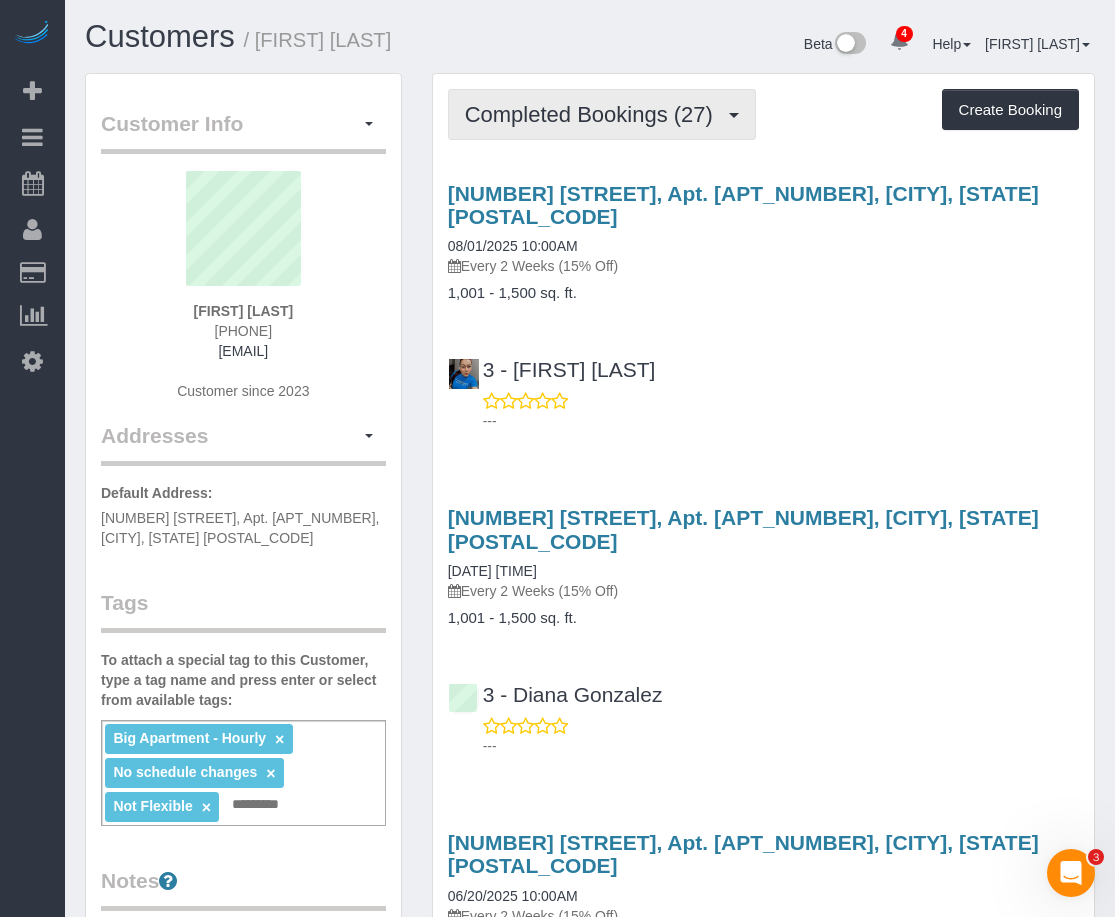 click on "Completed Bookings (27)" at bounding box center [594, 114] 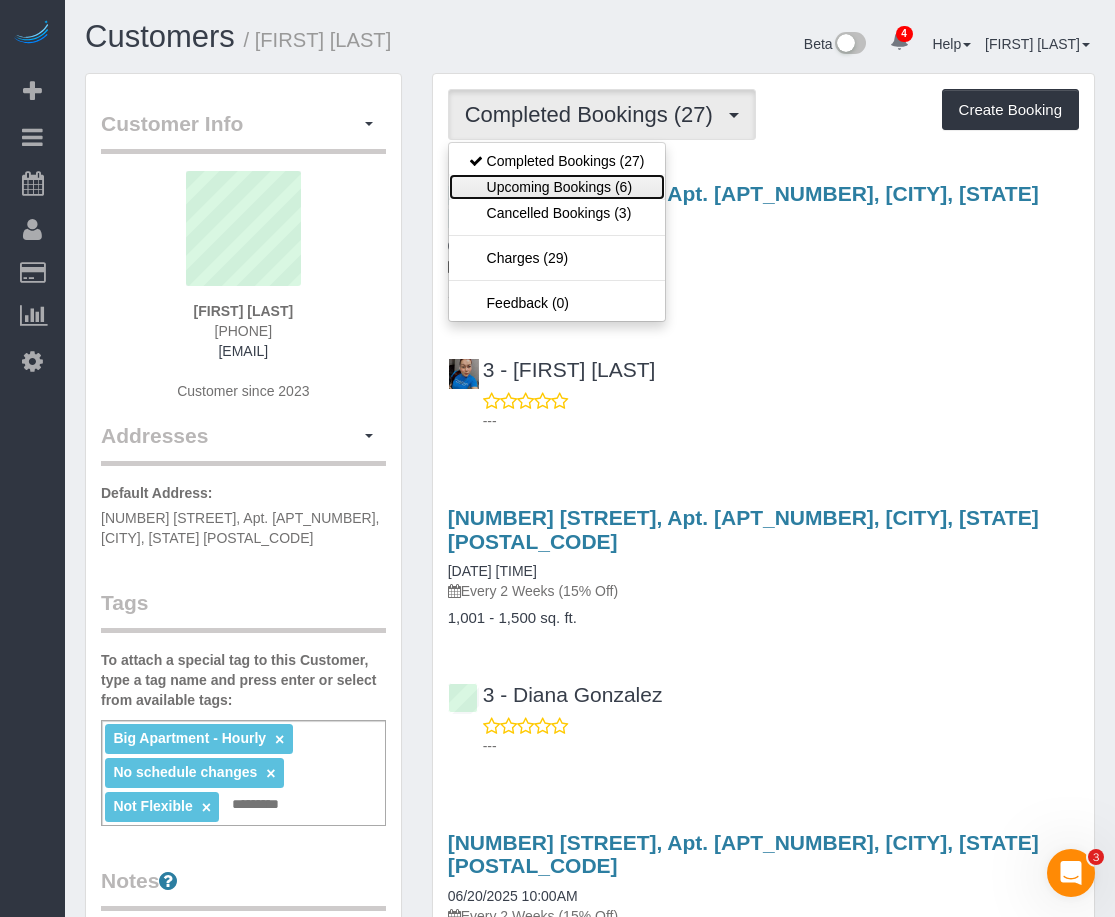click on "Upcoming Bookings (6)" at bounding box center (557, 187) 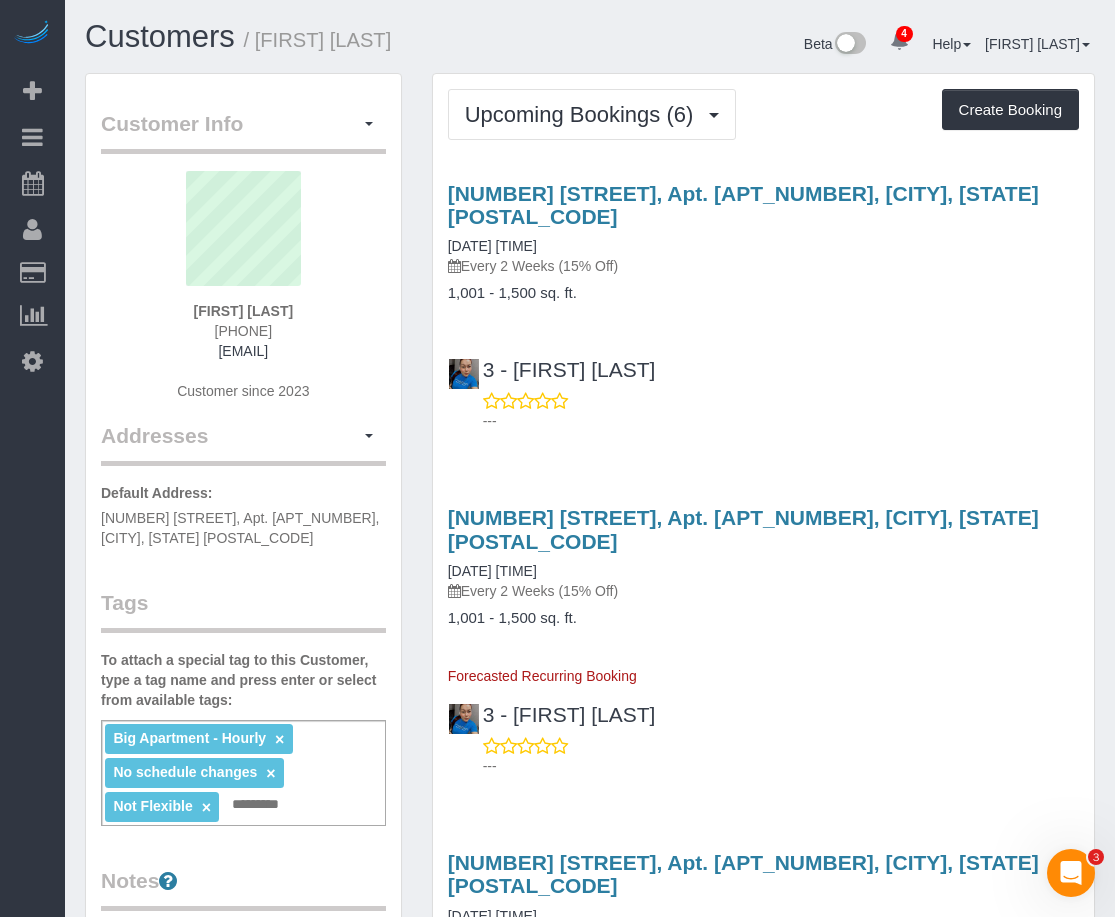 click on "3 - Geraldin Bastidas
---" at bounding box center (763, 386) 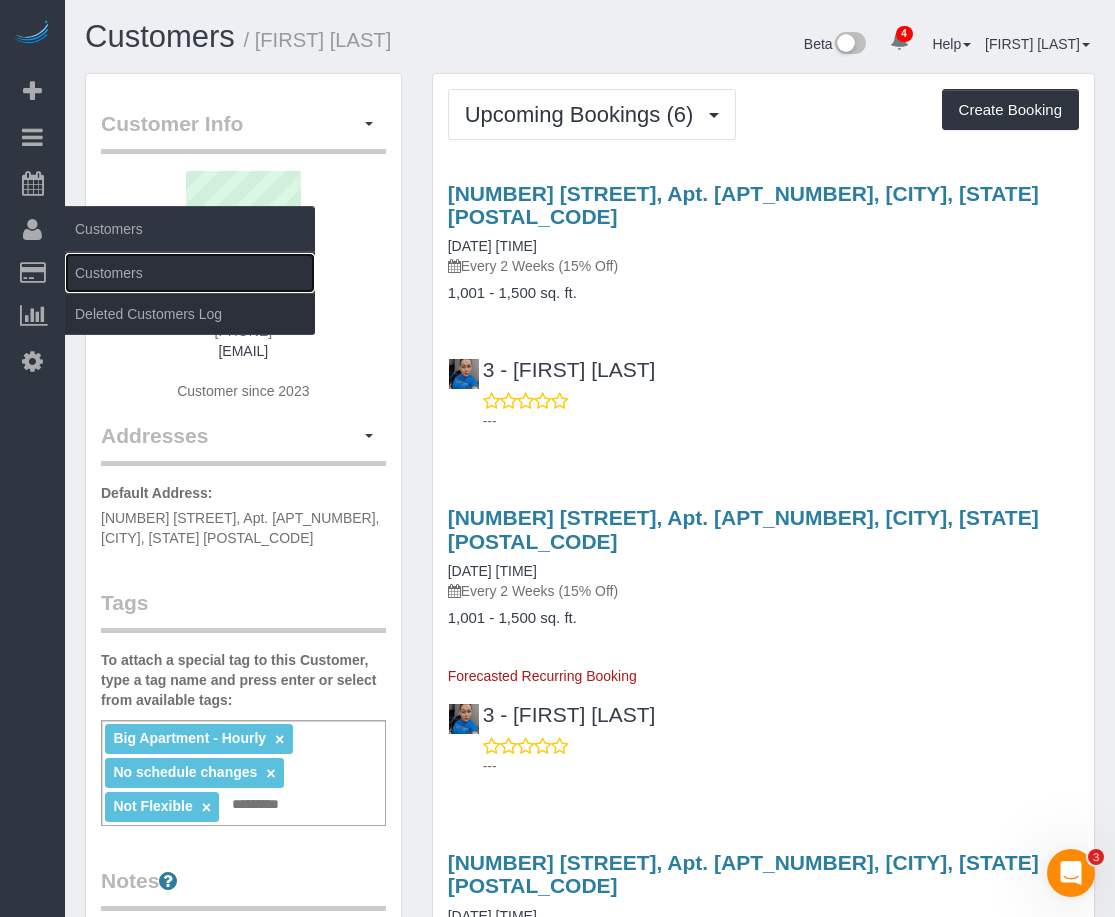 drag, startPoint x: 103, startPoint y: 261, endPoint x: 147, endPoint y: 241, distance: 48.332184 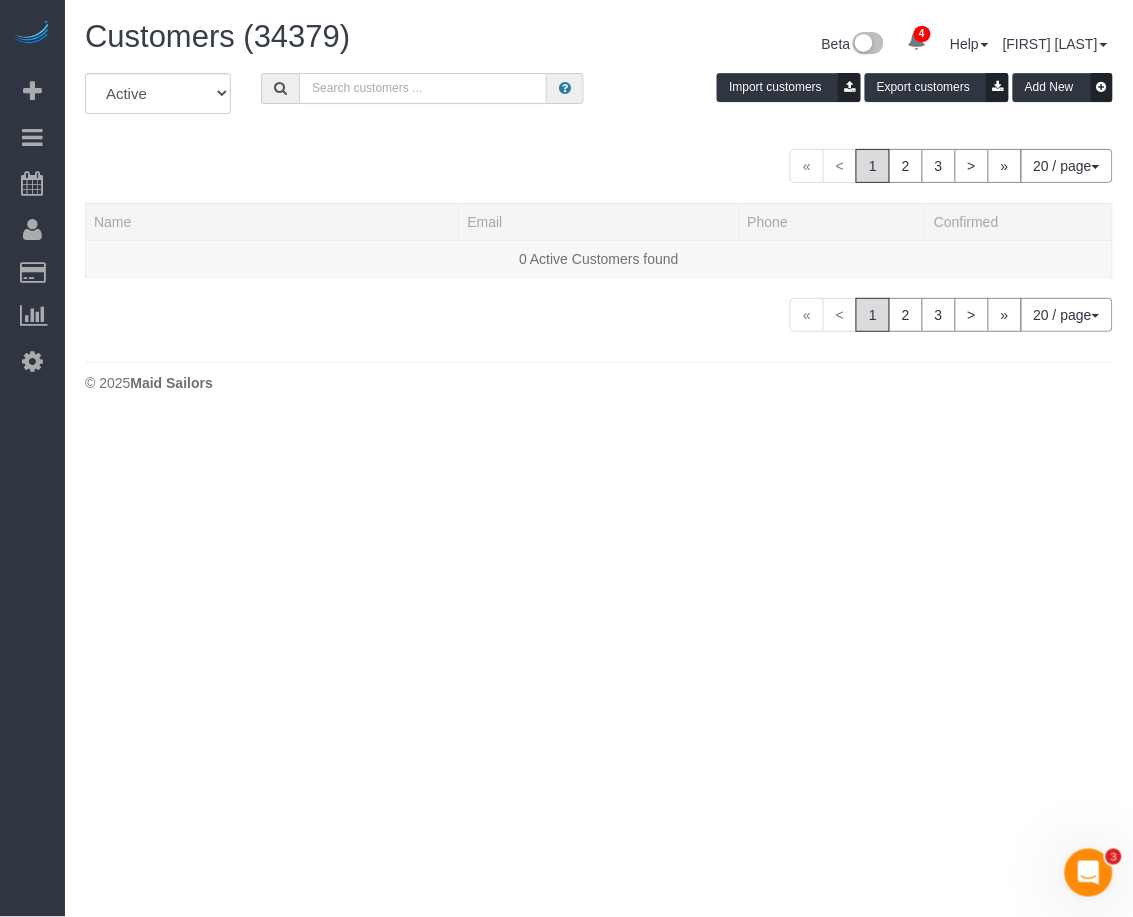 click at bounding box center [423, 88] 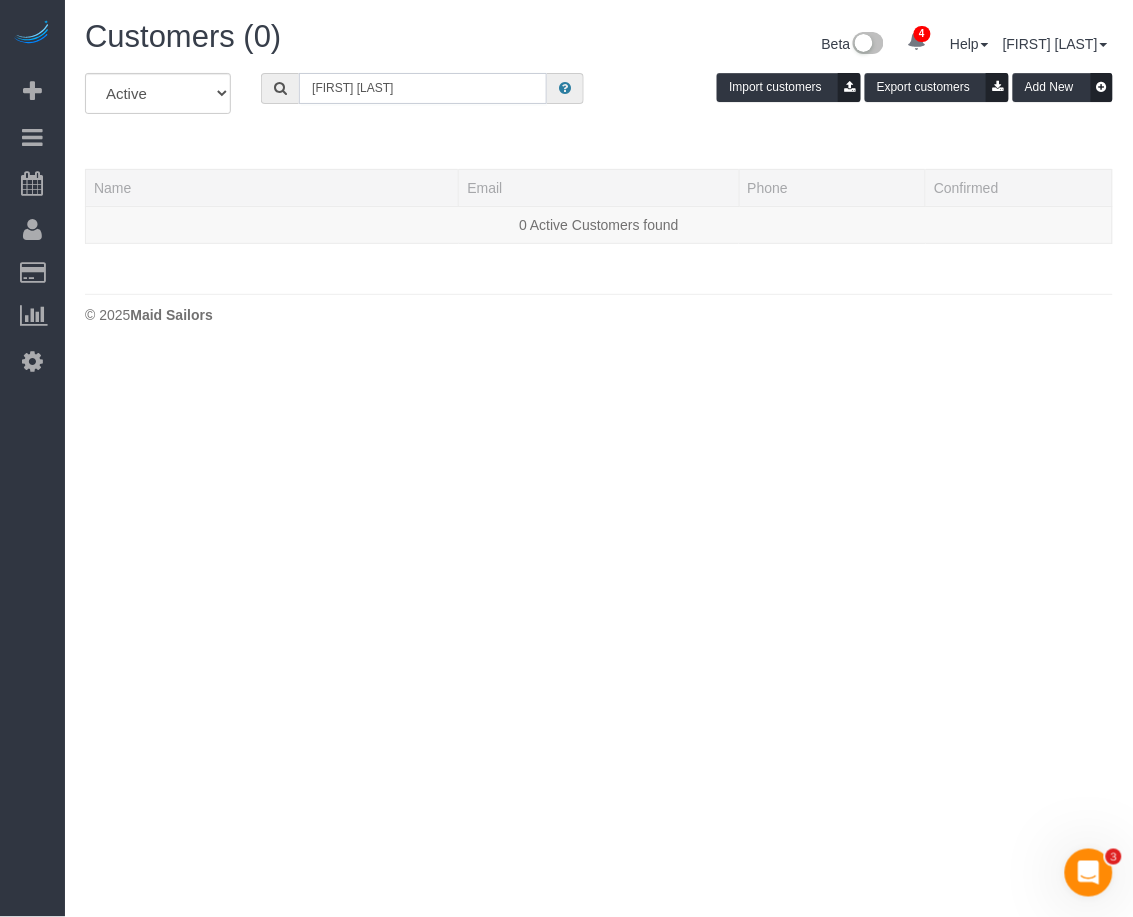 type on "Dale Williams Youtz" 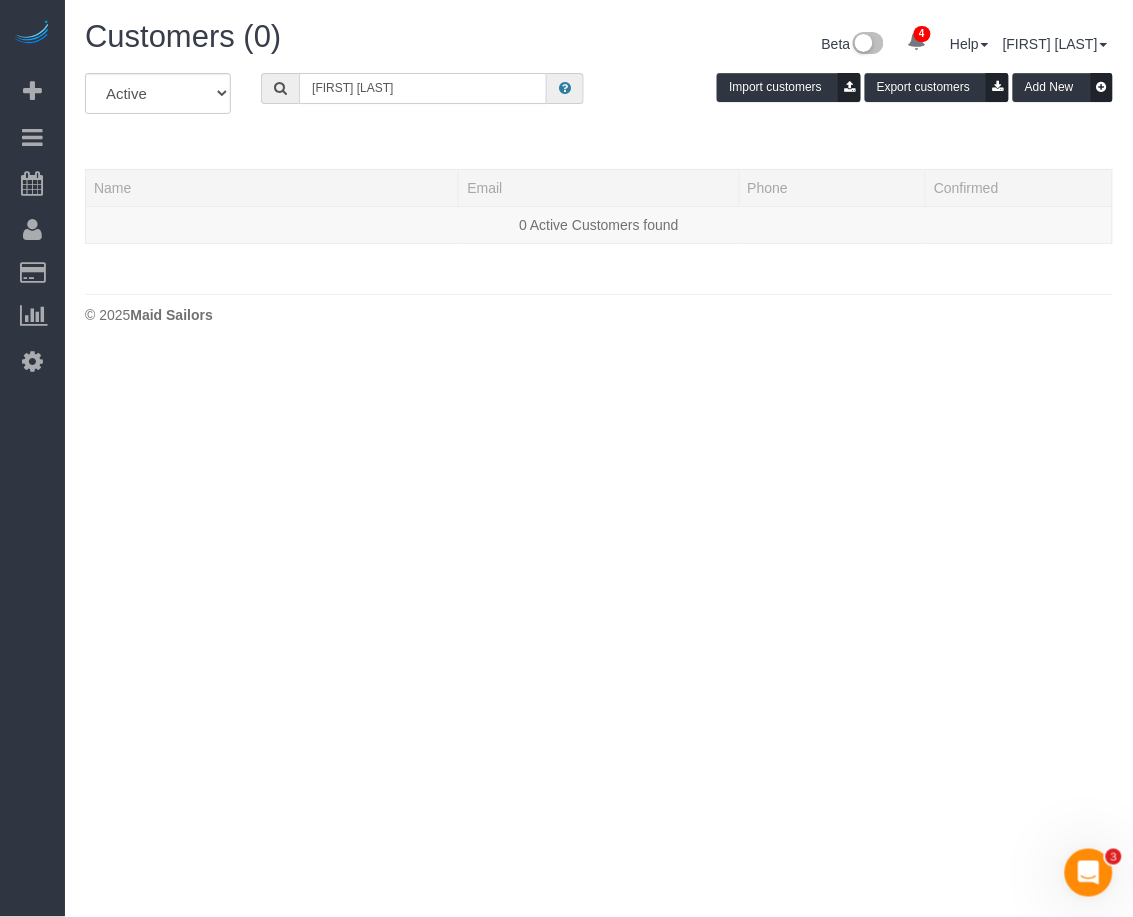 drag, startPoint x: 462, startPoint y: 93, endPoint x: 231, endPoint y: 92, distance: 231.00217 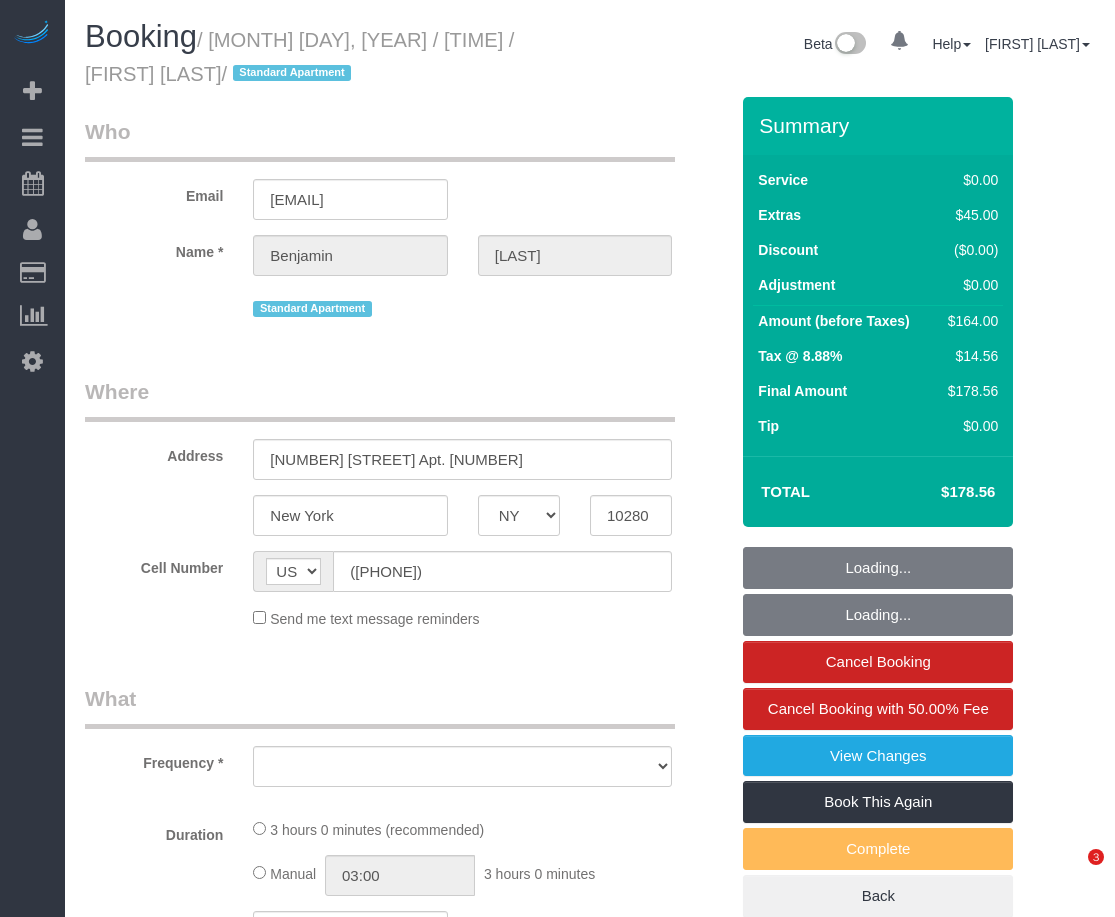 select on "NY" 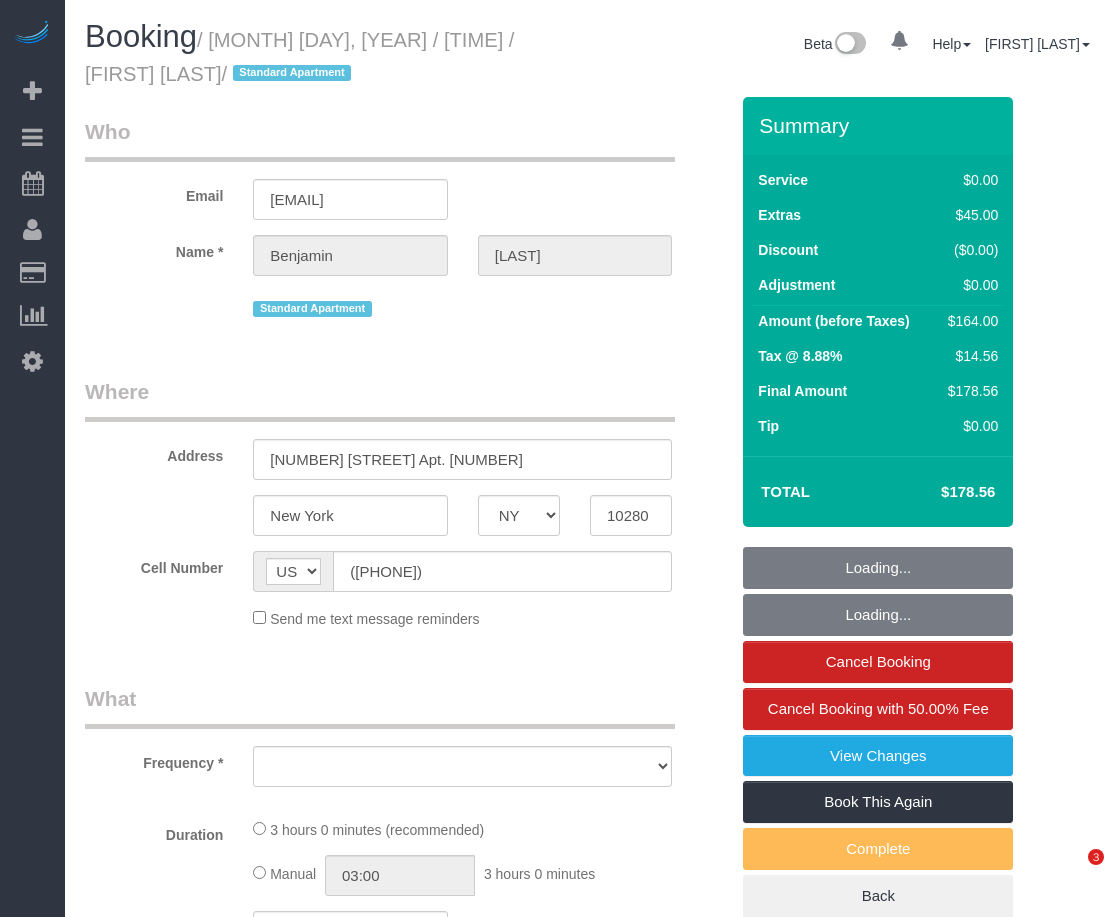 scroll, scrollTop: 0, scrollLeft: 0, axis: both 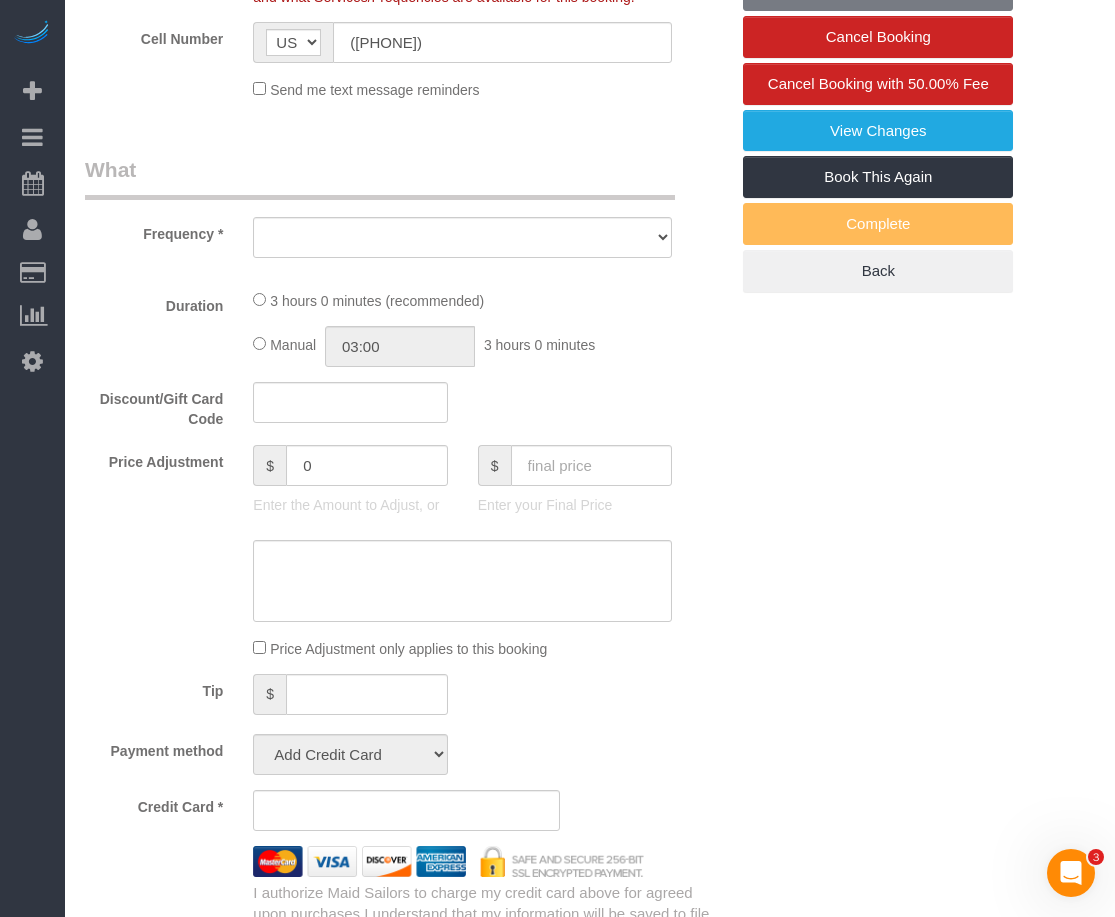 select on "object:662" 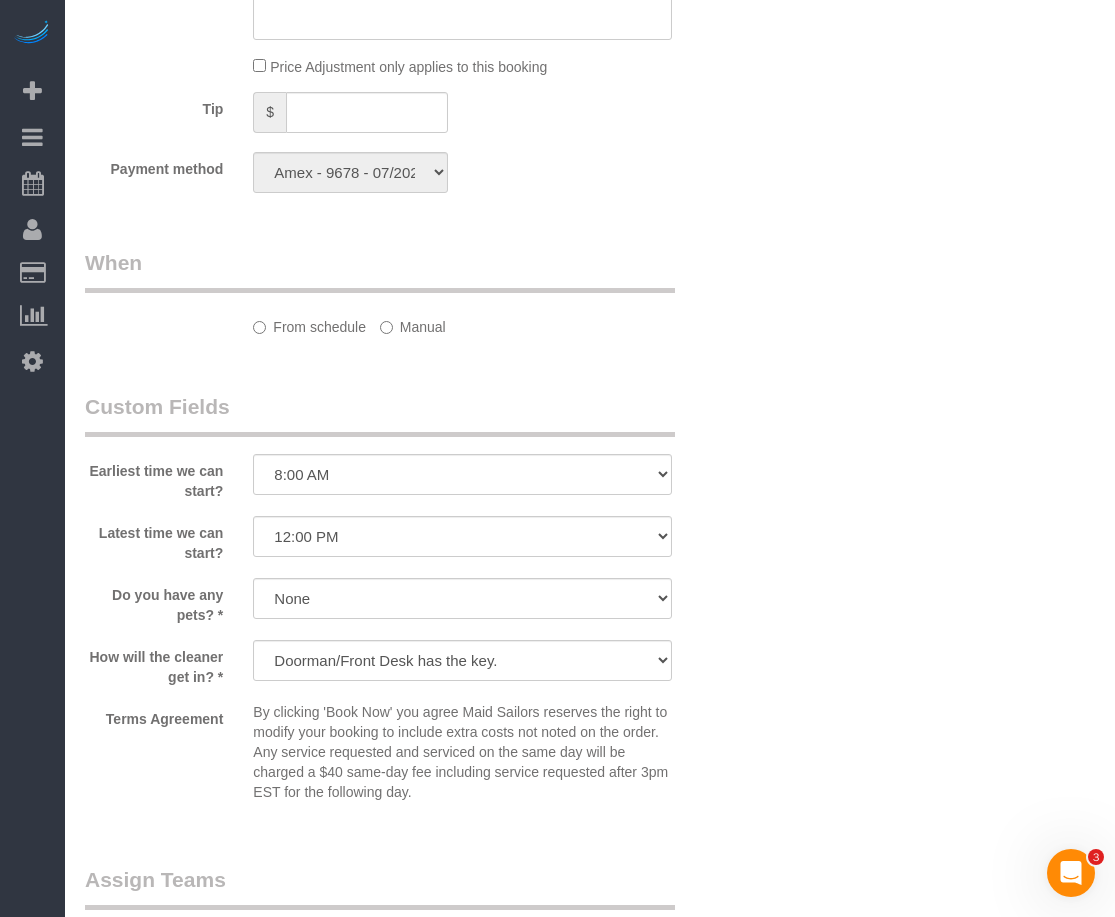 select on "1" 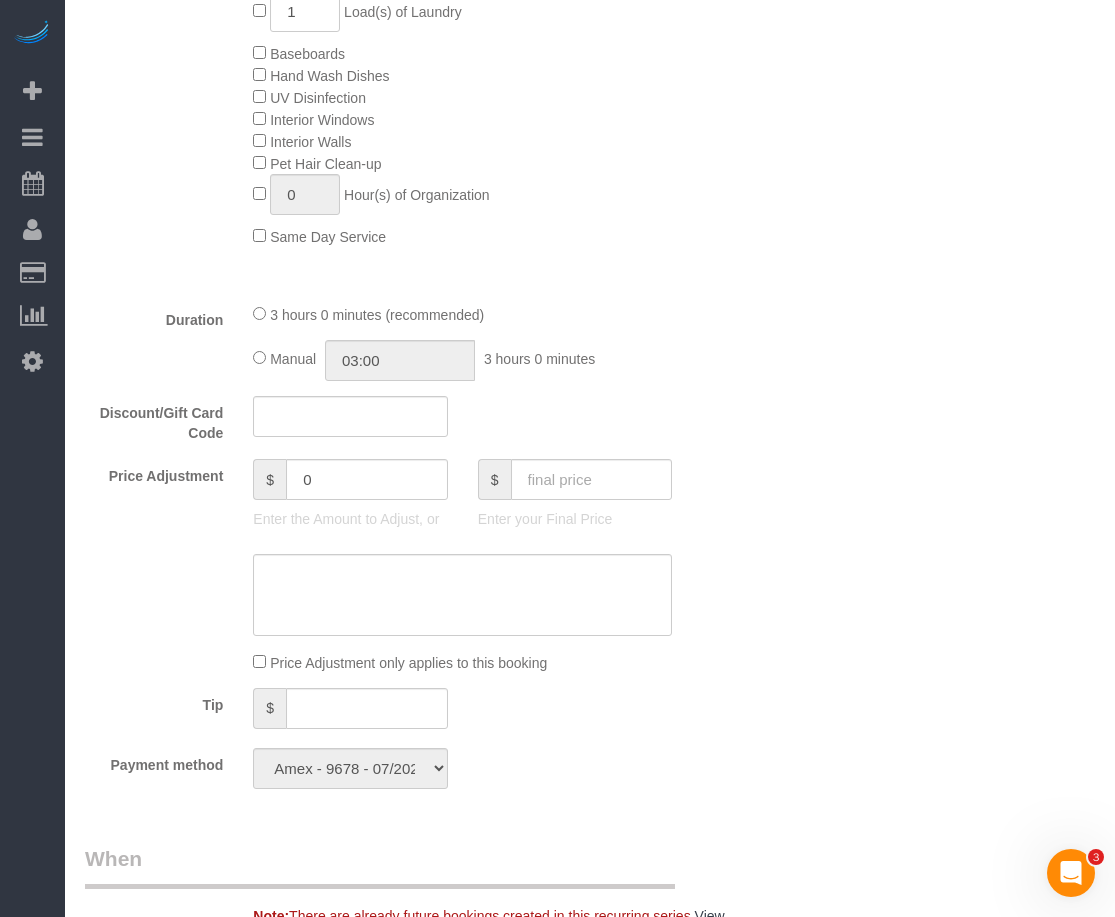 select on "object:1347" 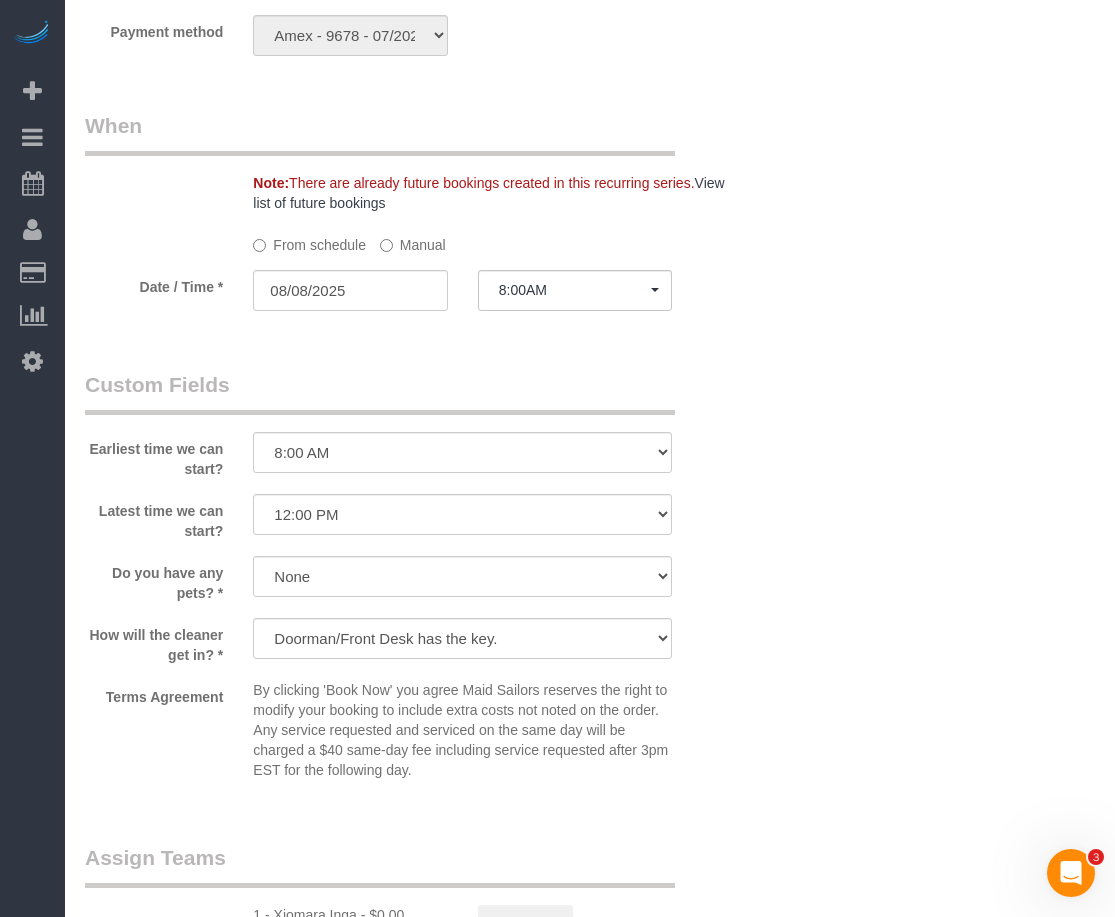 select on "1" 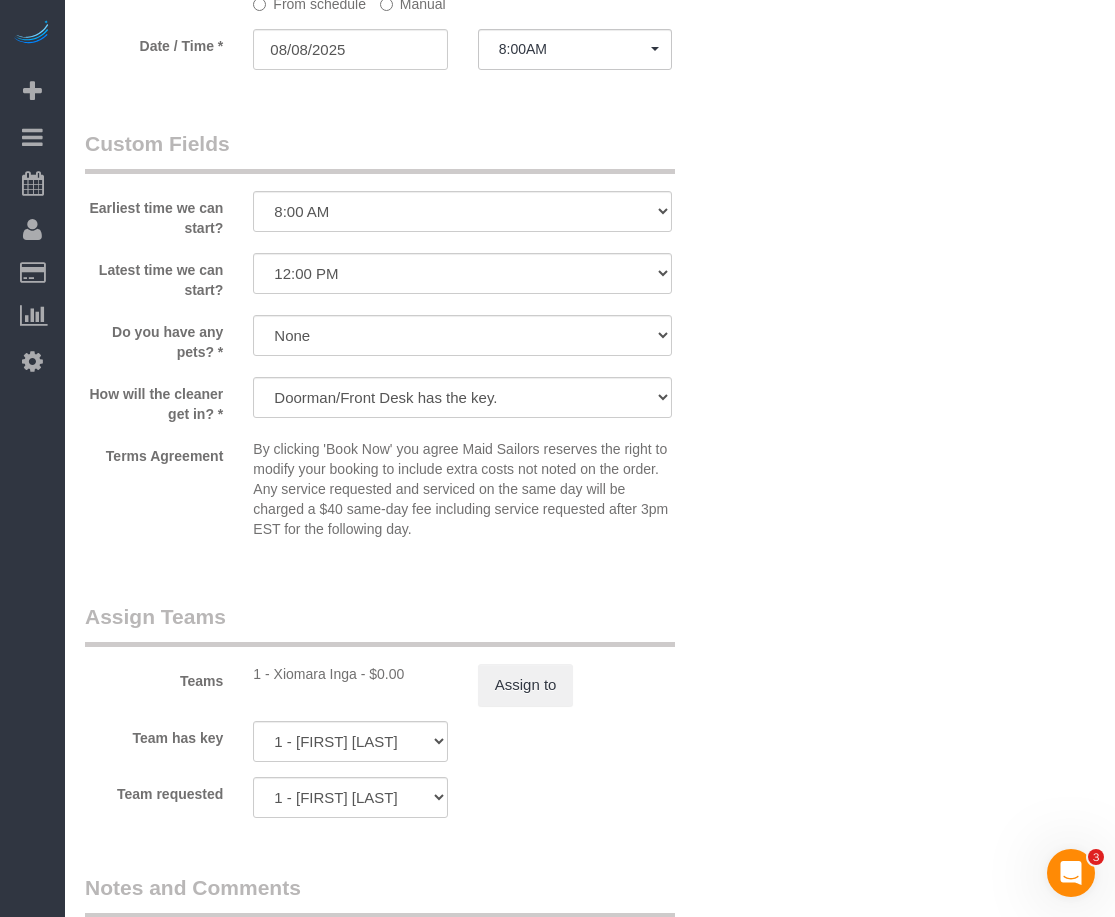 scroll, scrollTop: 2267, scrollLeft: 0, axis: vertical 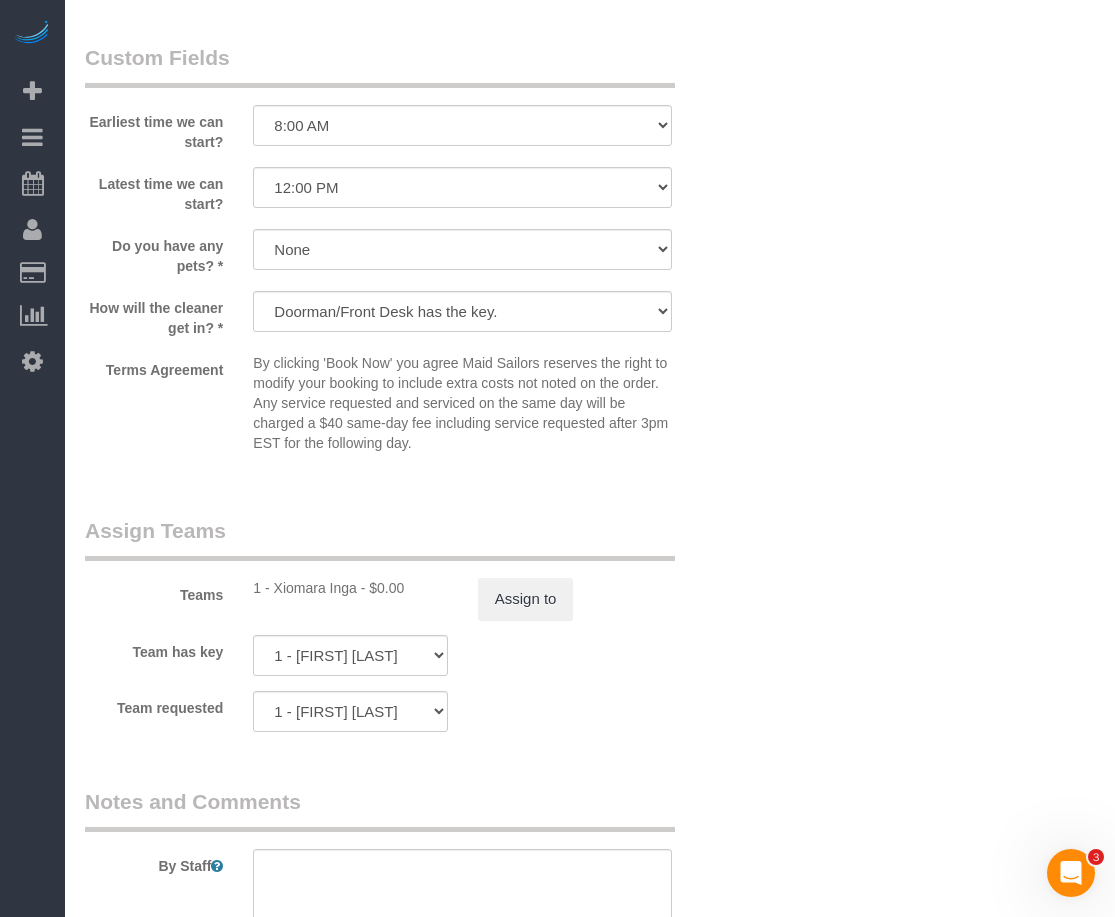 drag, startPoint x: 773, startPoint y: 842, endPoint x: 735, endPoint y: 732, distance: 116.37869 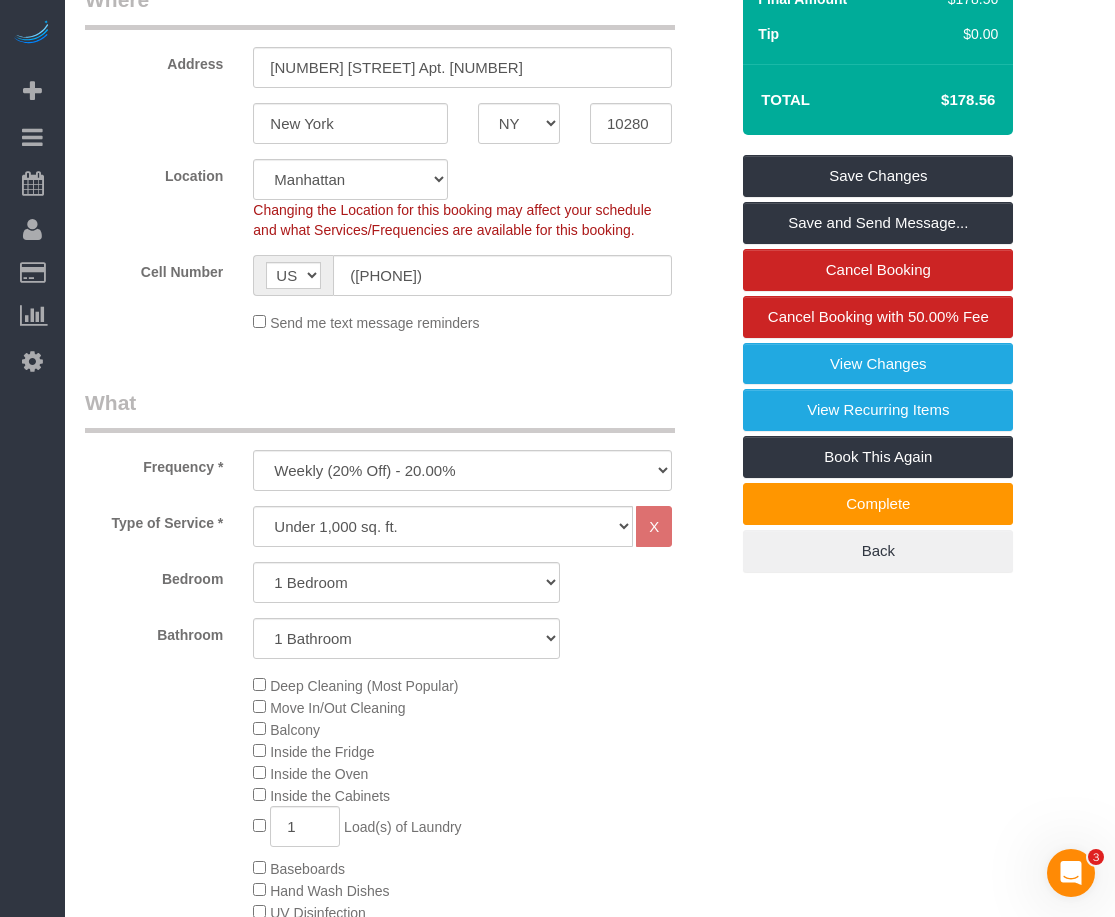 scroll, scrollTop: 0, scrollLeft: 0, axis: both 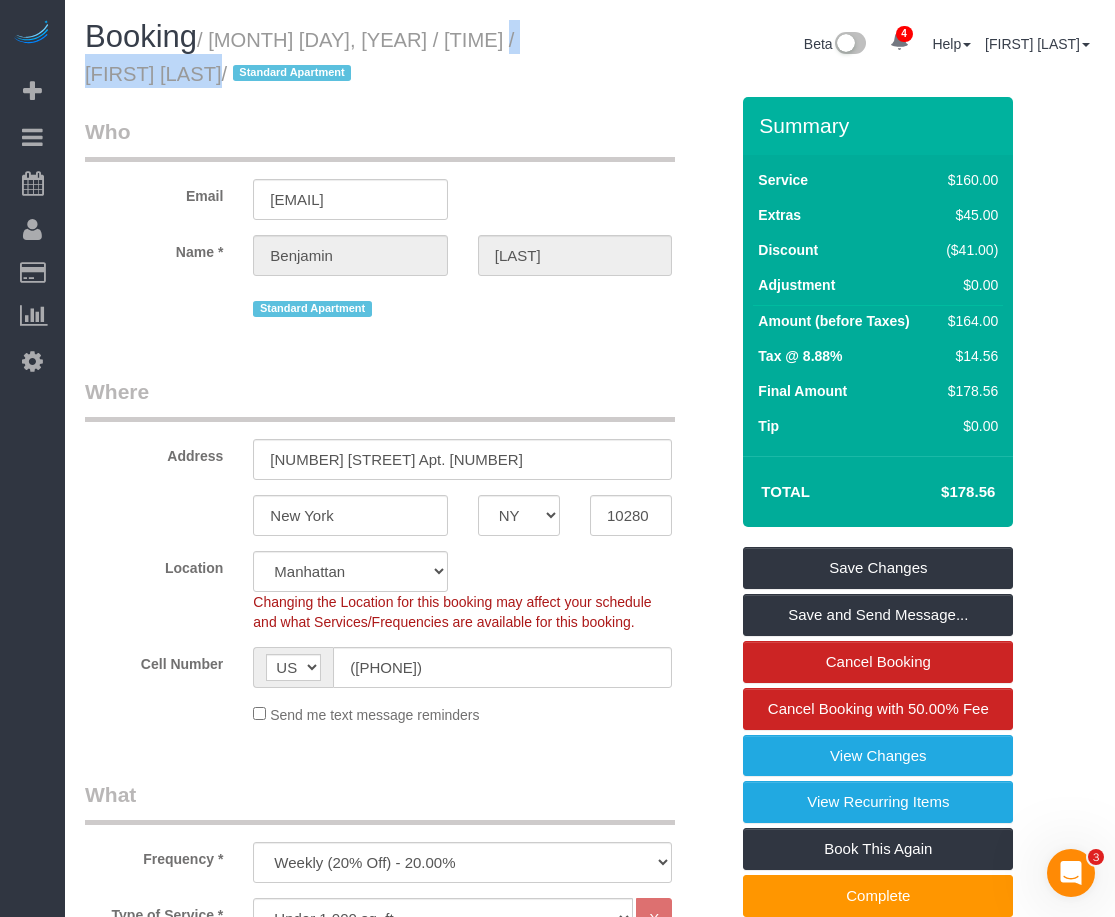 drag, startPoint x: 465, startPoint y: 40, endPoint x: 171, endPoint y: 70, distance: 295.52664 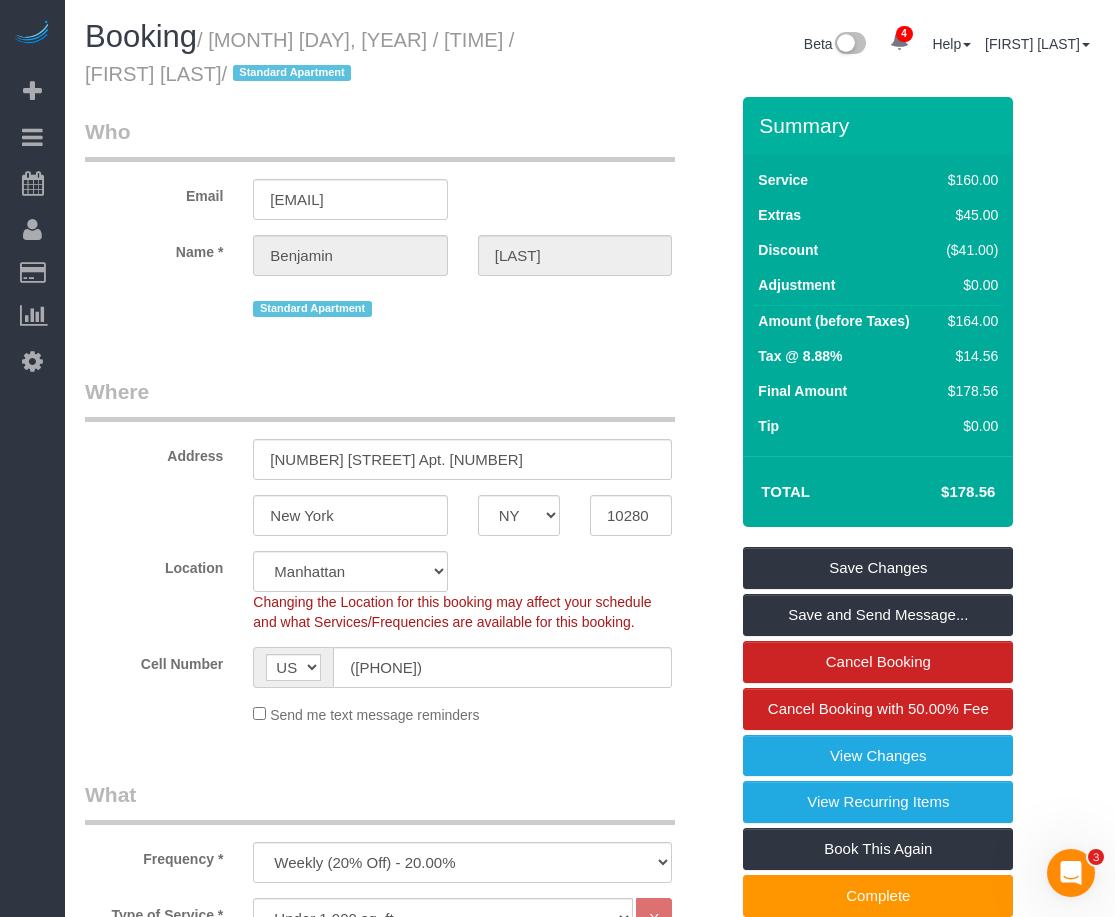 click on "Who
Email
[EMAIL]
Name *
[FIRST]
[LAST]
Standard Apartment
Where
Address
[NUMBER] [STREET] Apt. [NUMBER]
[CITY]
AK
AL
AR
AZ
CA
CO
CT
DC
DE
FL
GA
HI
IA
ID
IL
IN
KS
KY
LA
MA
MD
ME
MI
MN" at bounding box center (590, 1864) 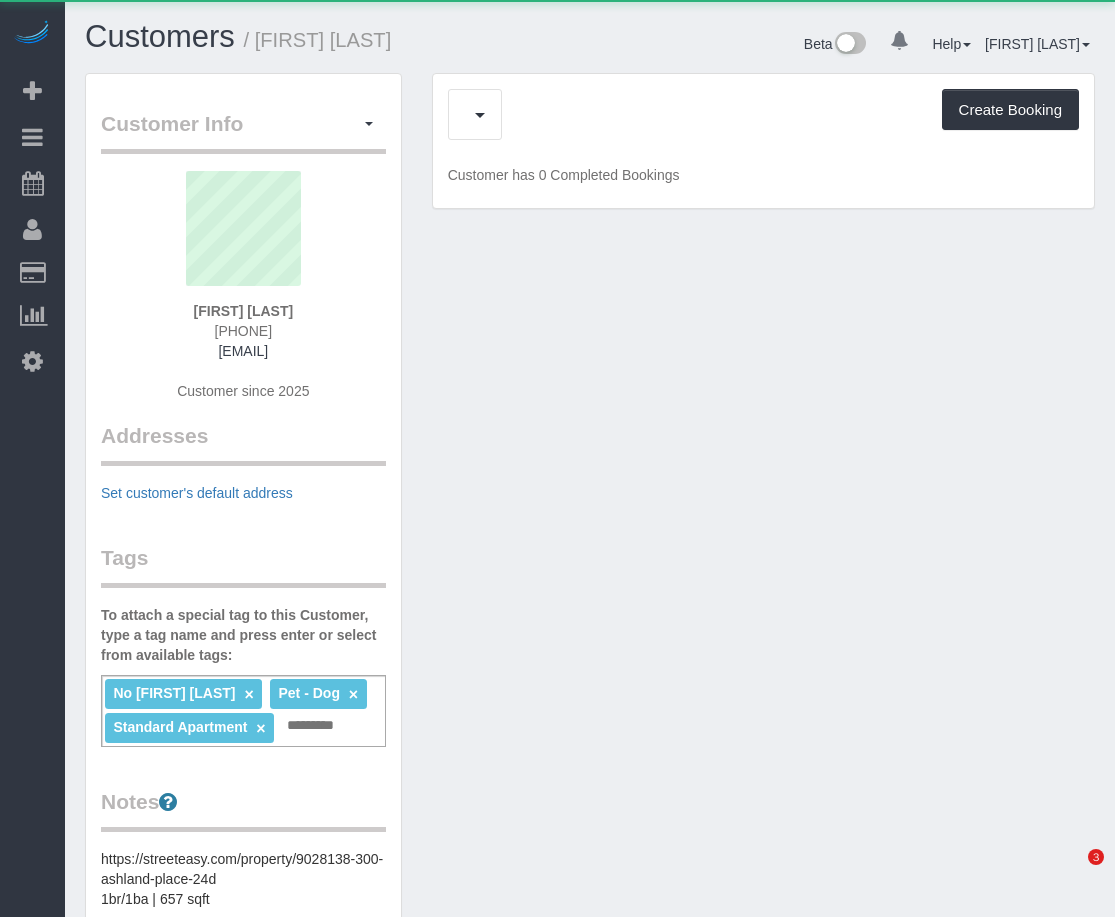 scroll, scrollTop: 0, scrollLeft: 0, axis: both 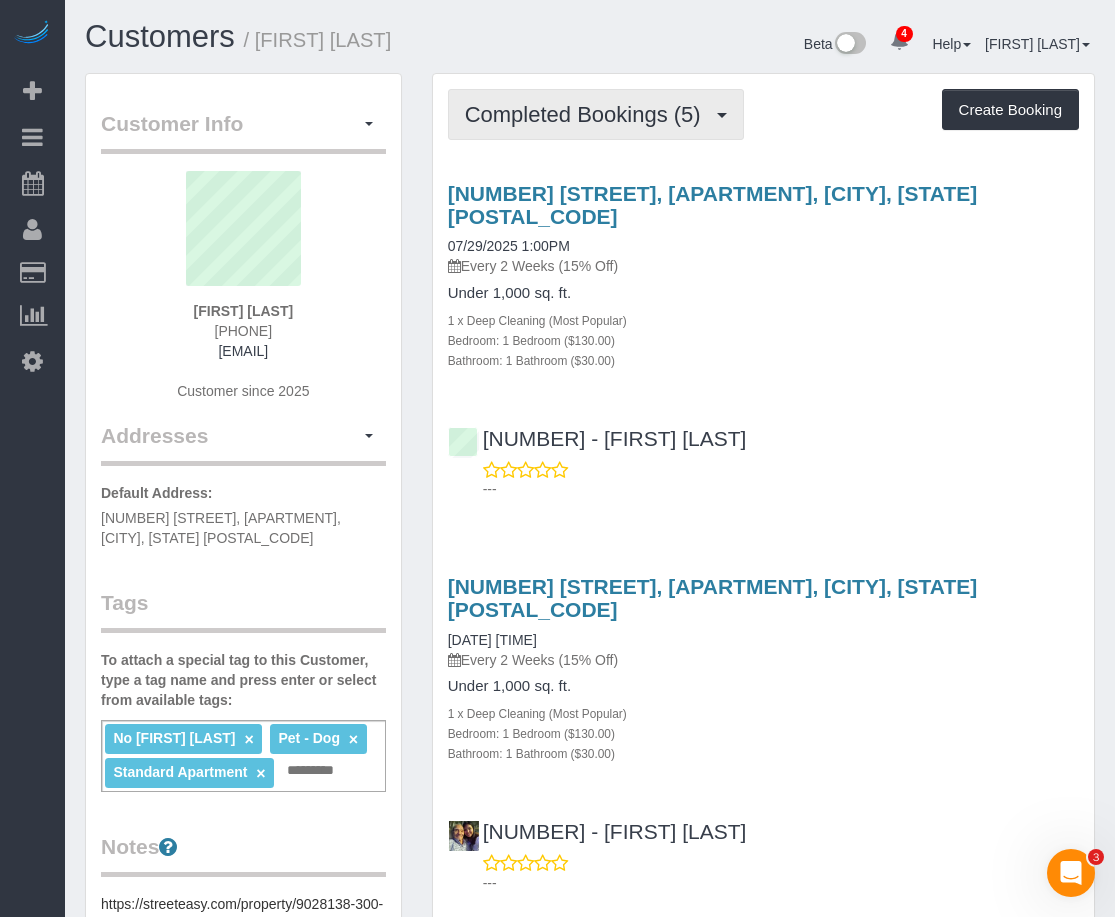 click on "Completed Bookings (5)" at bounding box center (596, 114) 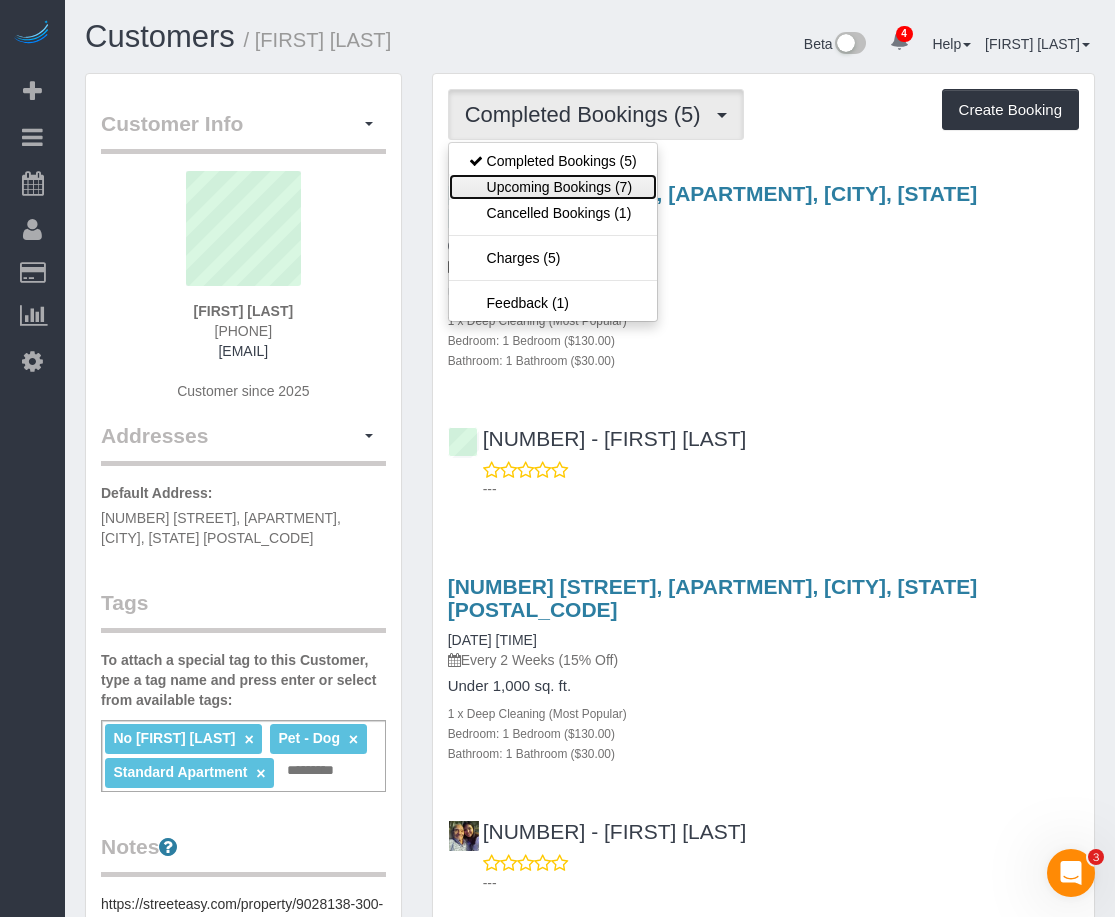 click on "Upcoming Bookings (7)" at bounding box center [553, 187] 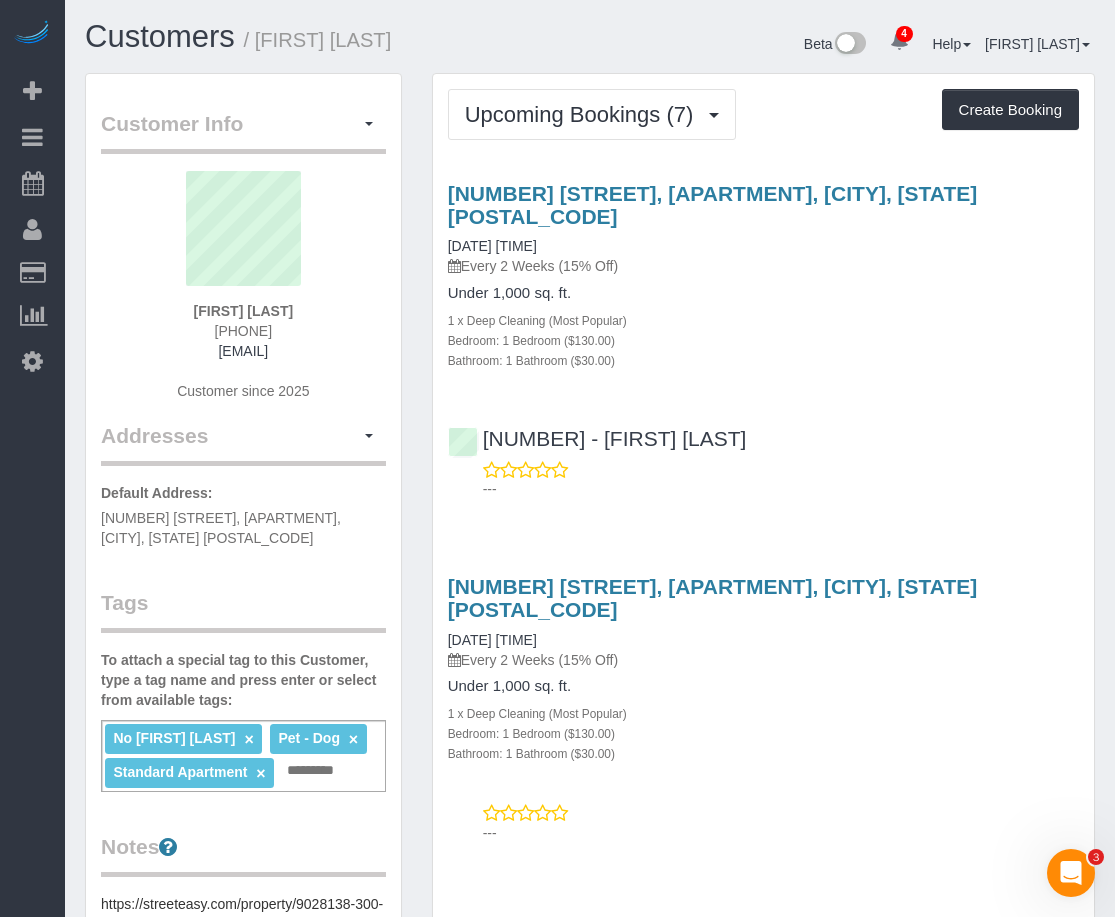 click on "Upcoming Bookings (7)
Completed Bookings (5)
Upcoming Bookings (7)
Cancelled Bookings (1)
Charges (5)
Feedback (1)
Create Booking
Service
Feedback" at bounding box center (763, 1415) 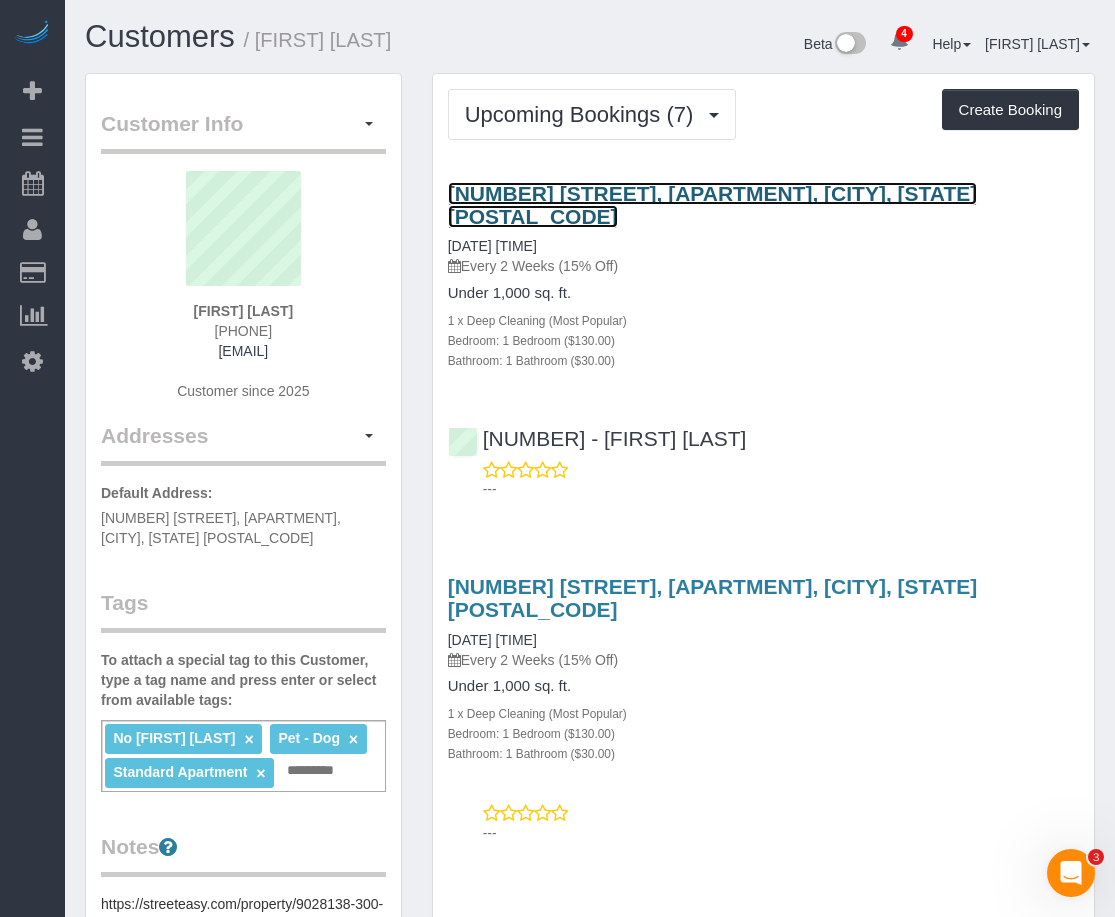 click on "300 Ashland Place, Apt. 24d, Brooklyn, NY 11217" at bounding box center (713, 205) 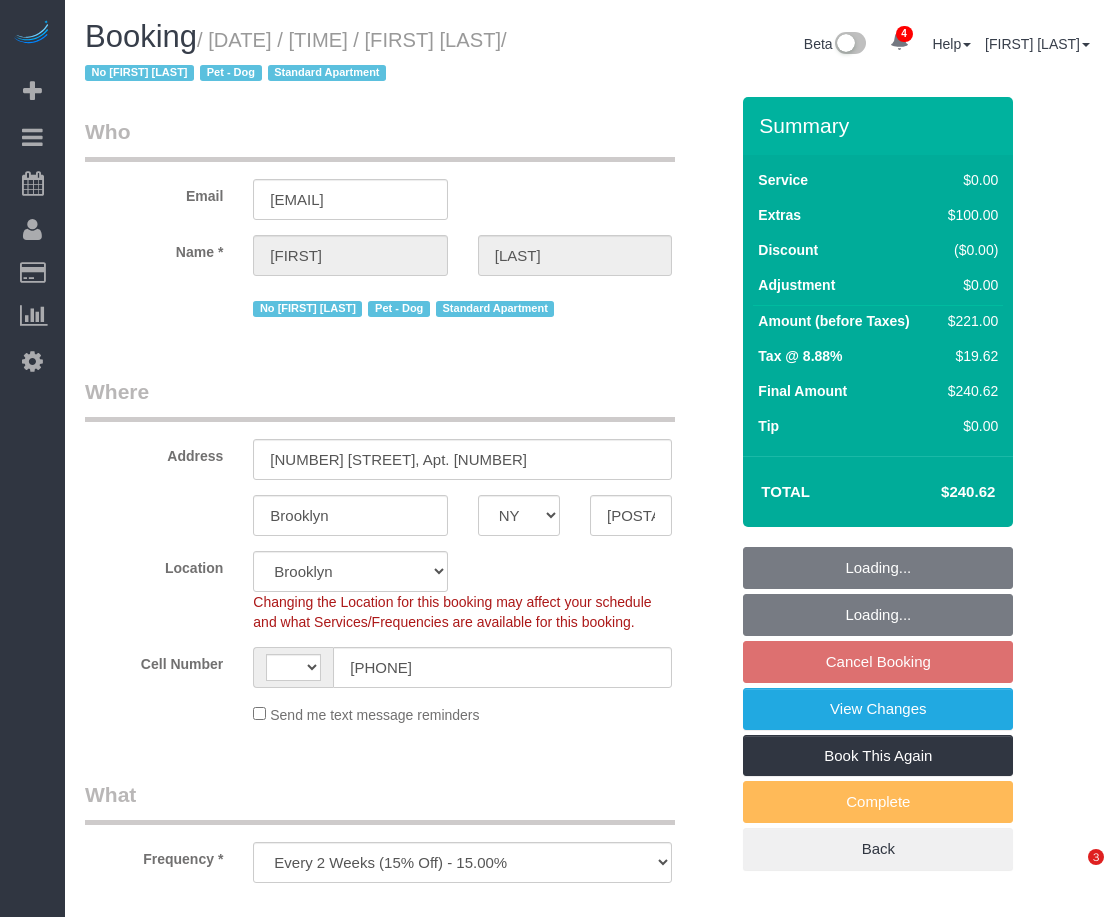 select on "NY" 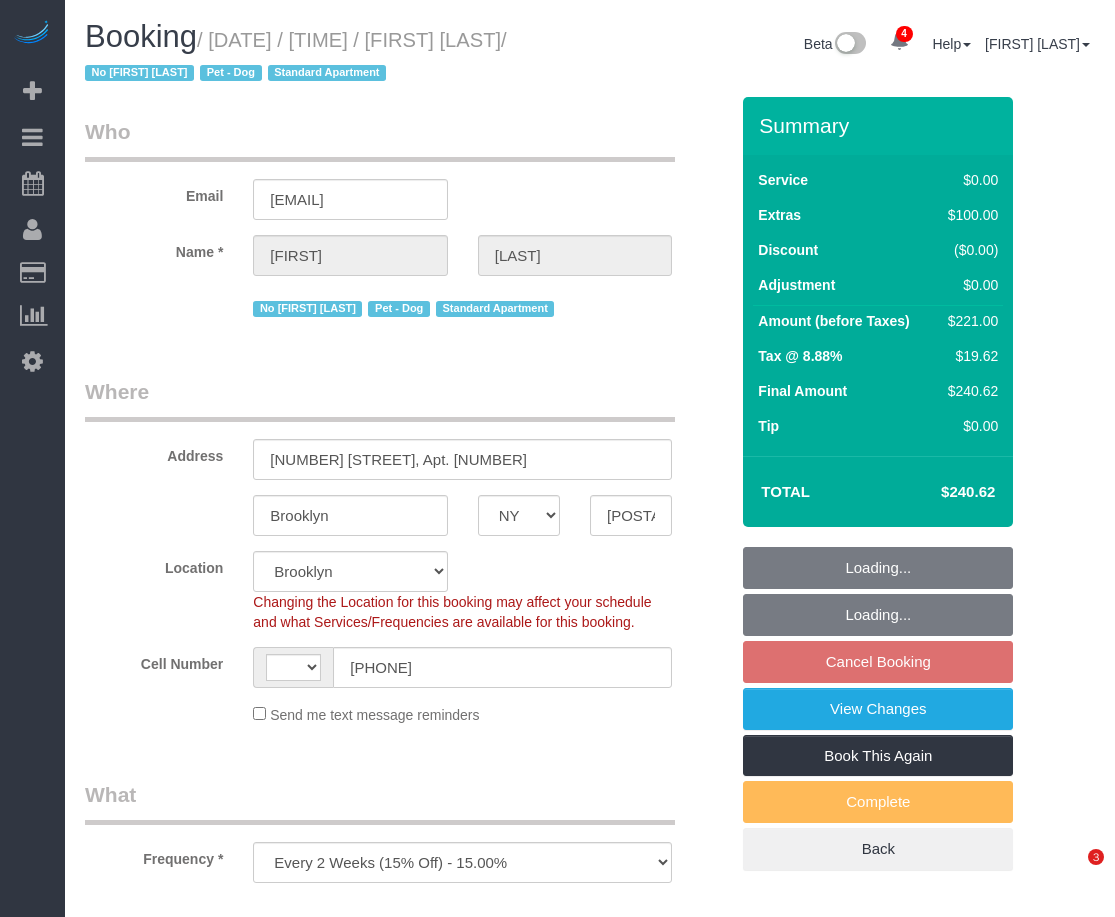 scroll, scrollTop: 0, scrollLeft: 0, axis: both 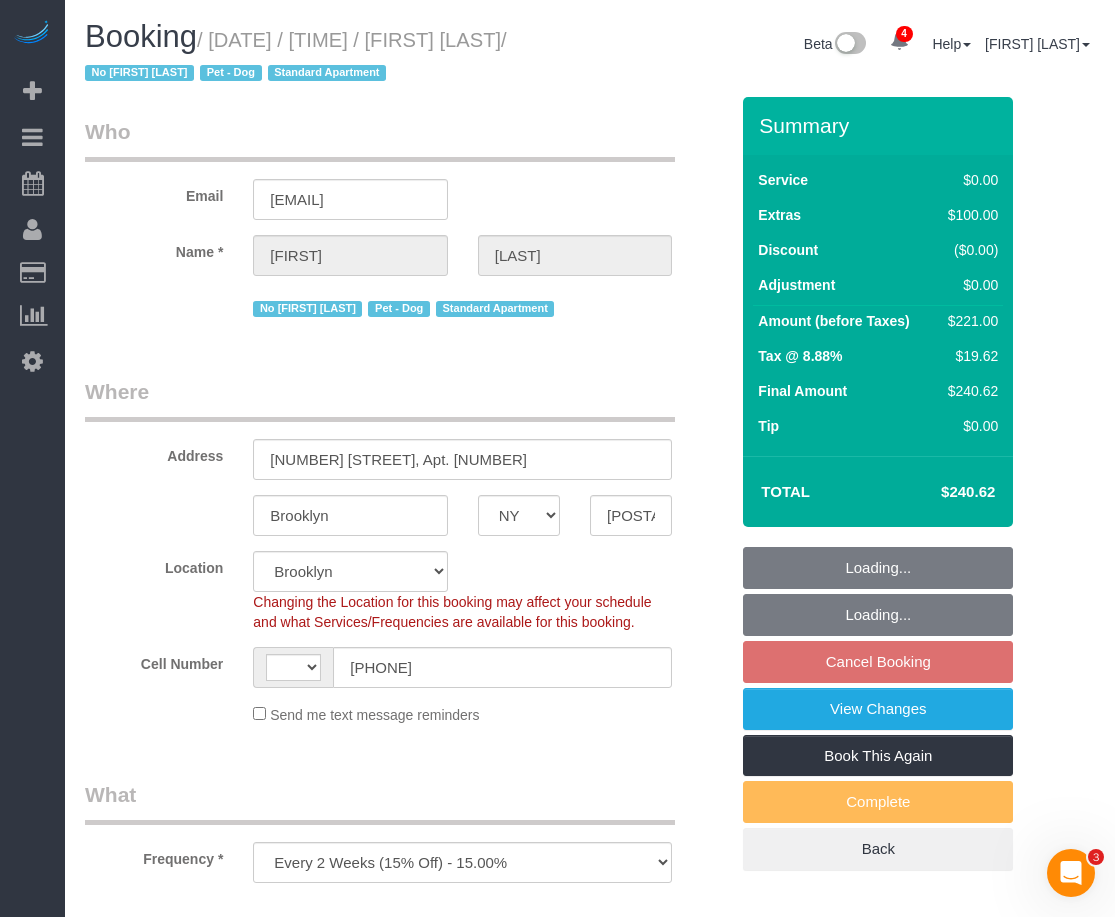 select on "object:568" 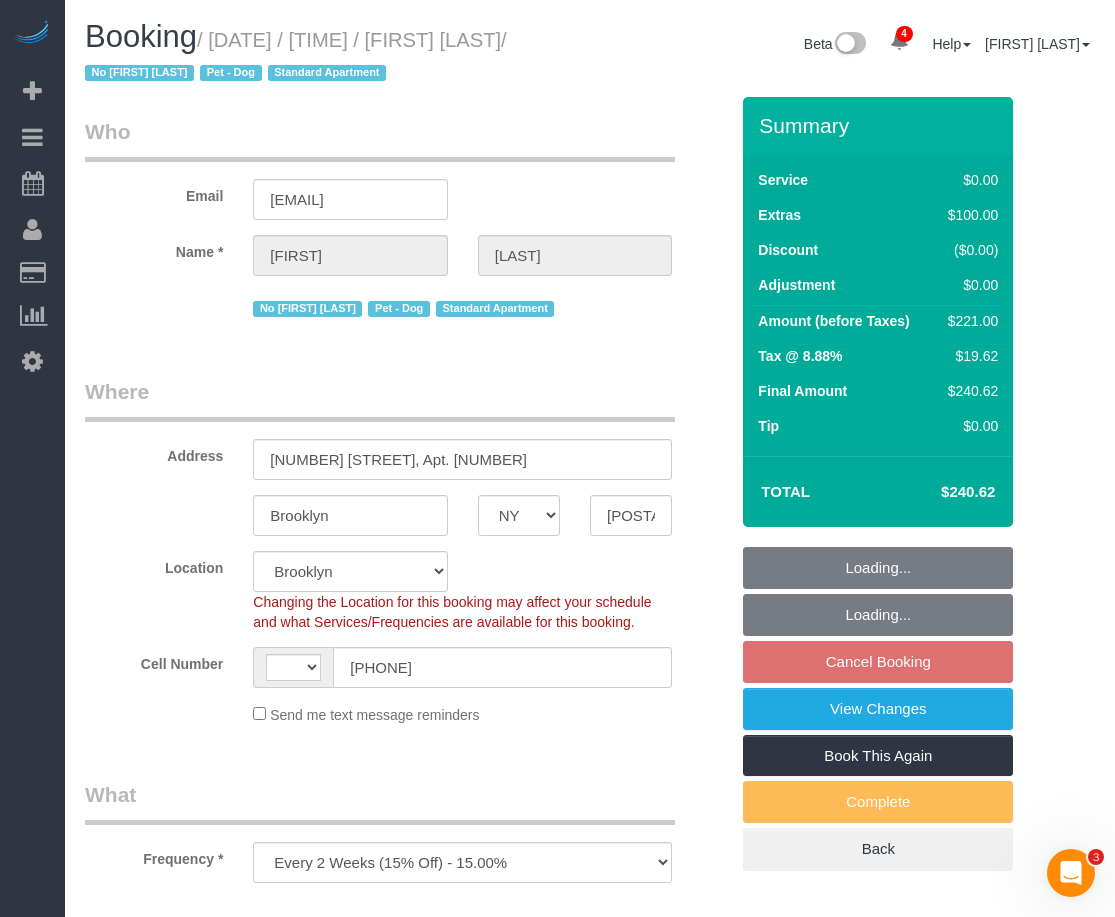select on "string:US" 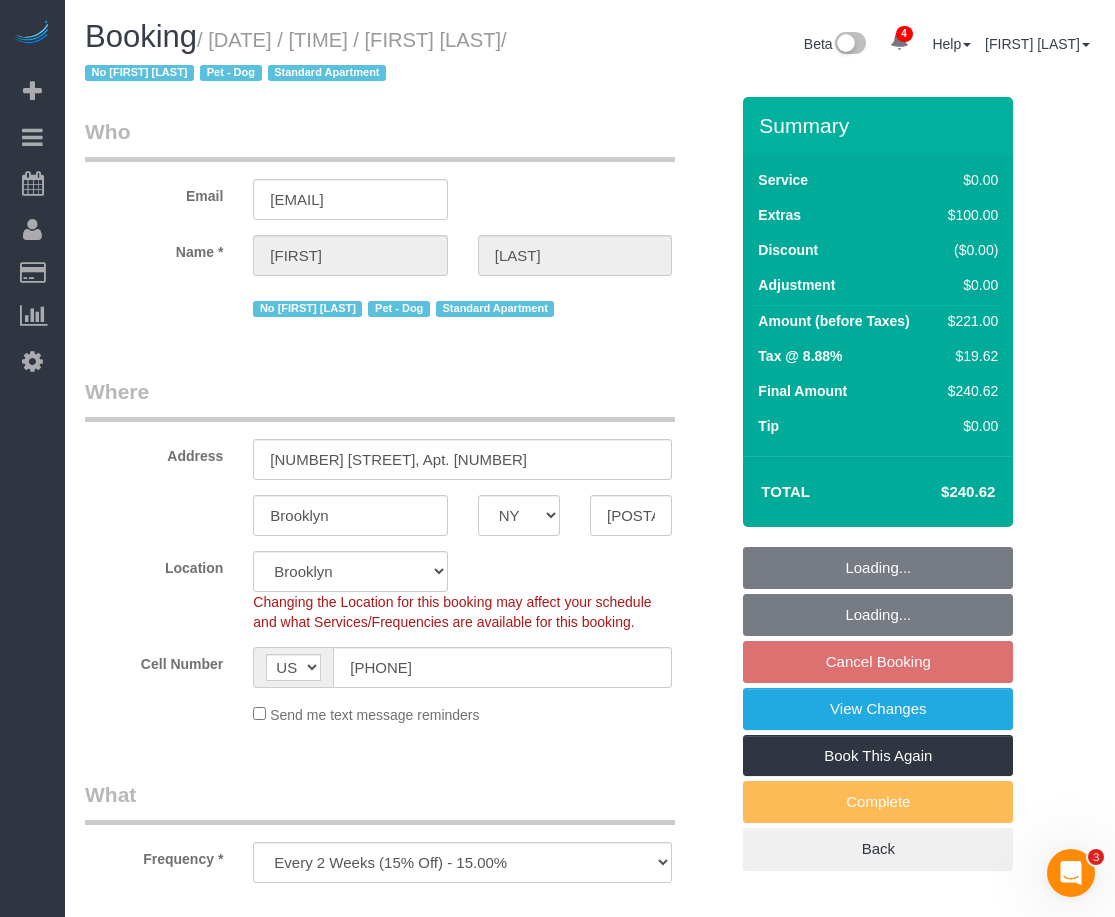 select on "1" 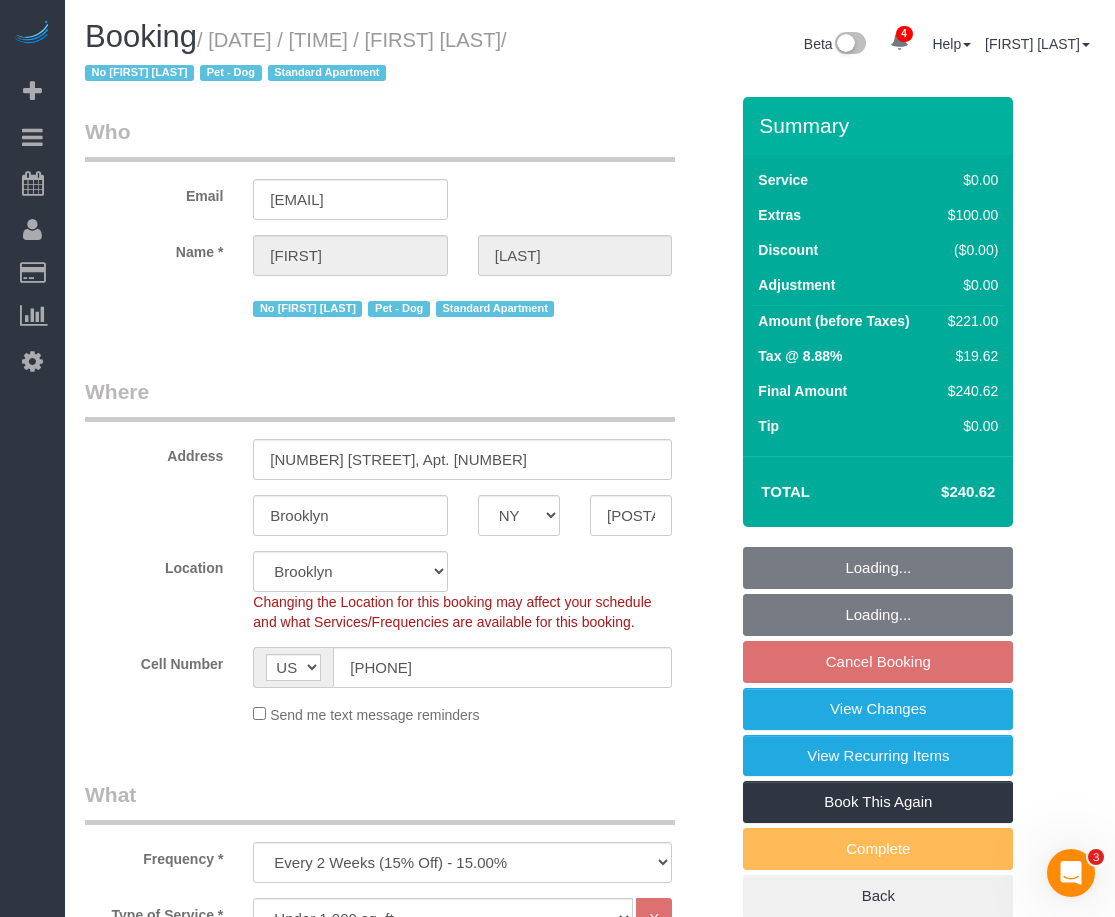 select on "string:stripe-pm_1RVDpu4VGloSiKo74CyBrh4w" 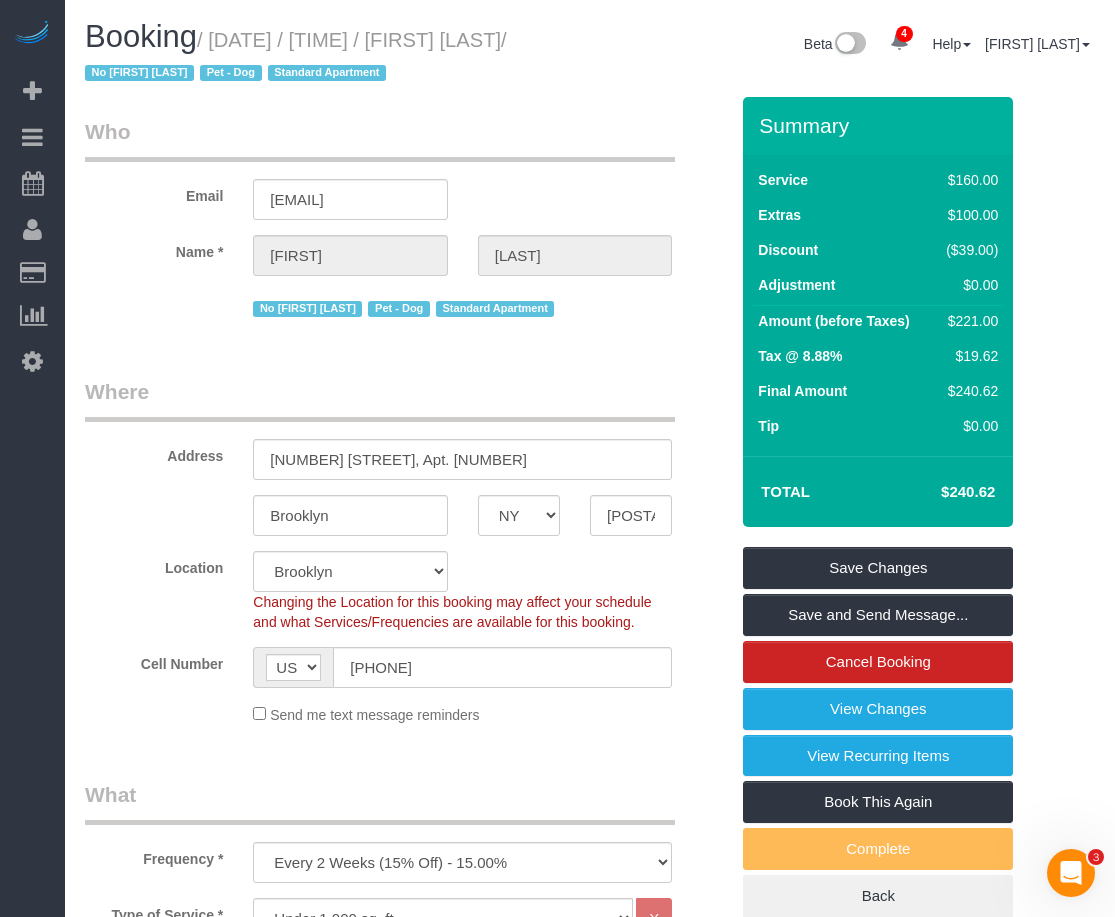 click on "[FIRST] [LAST]
Who
Email
[EMAIL]
Name *
[FIRST]
[LAST]
No [FIRST] [LAST]
Pet - Dog
Standard Apartment
Where
Address
[NUMBER] [STREET], Apt. [NUMBER]
[CITY]
AK
AL
AR
AZ
CA
CO
CT
DC
DE
FL
GA
HI
IA
ID
IL
IN
KS
KY
LA
MA
MD
ME
MI
MN
MO" at bounding box center (590, 1824) 